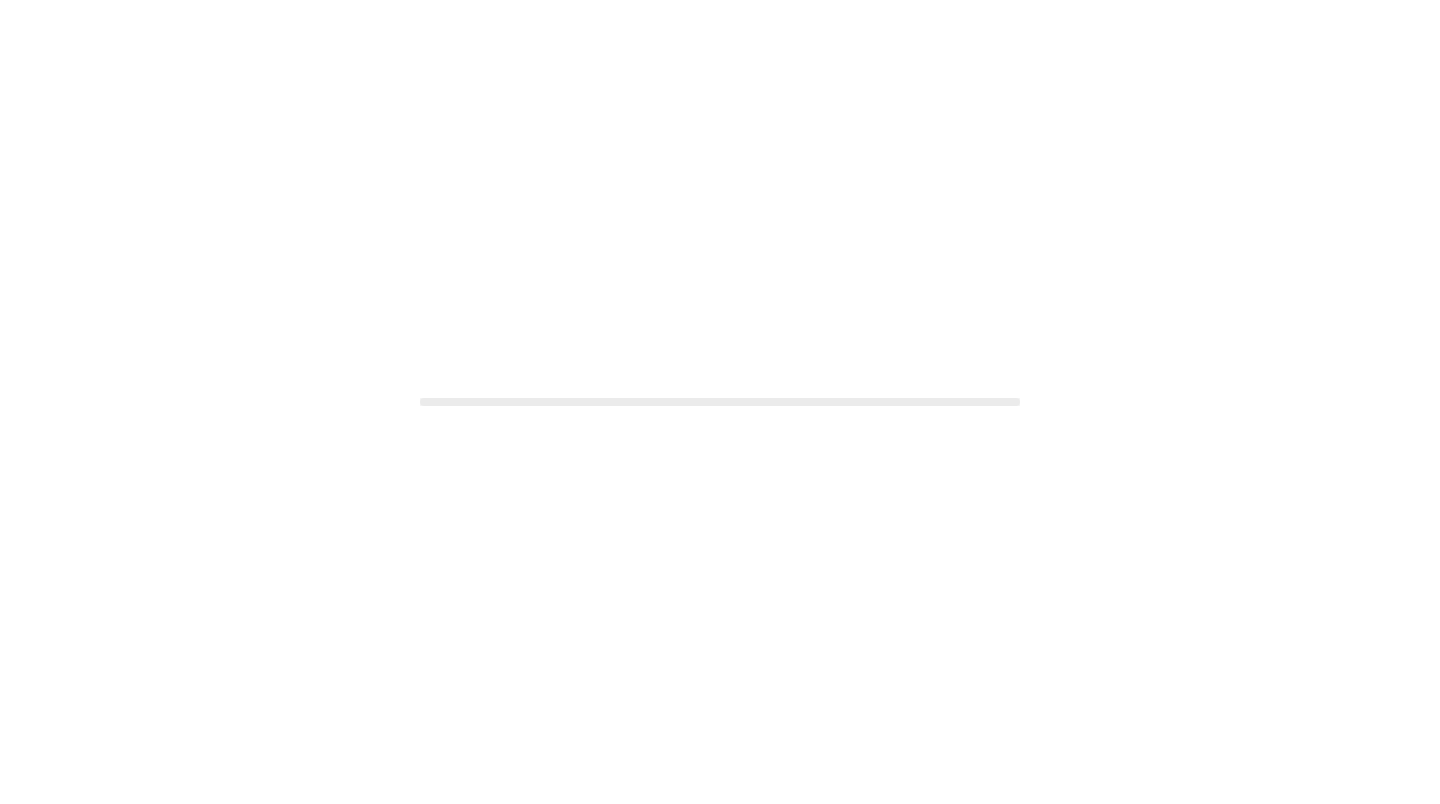 scroll, scrollTop: 0, scrollLeft: 0, axis: both 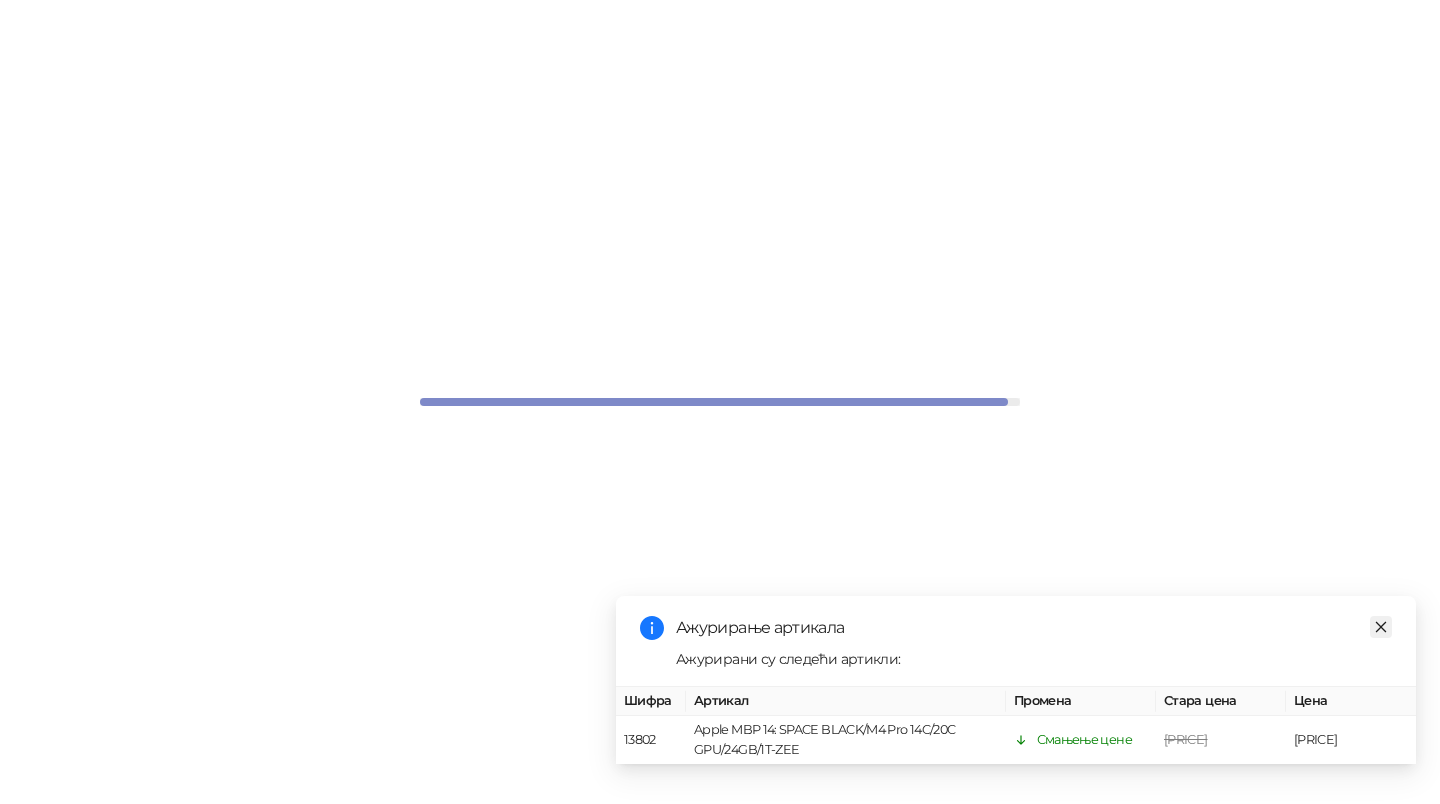 click 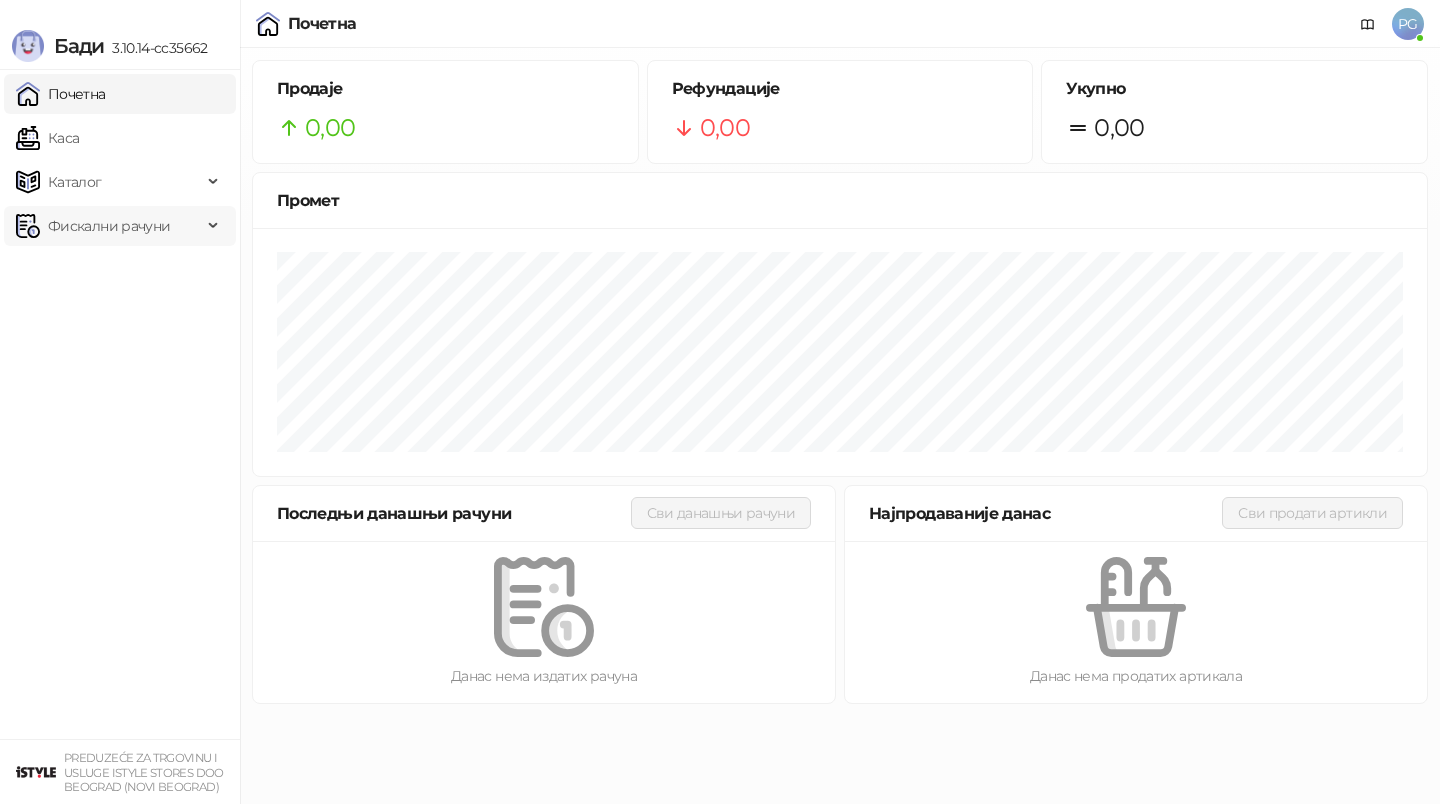 click on "Фискални рачуни" at bounding box center [109, 226] 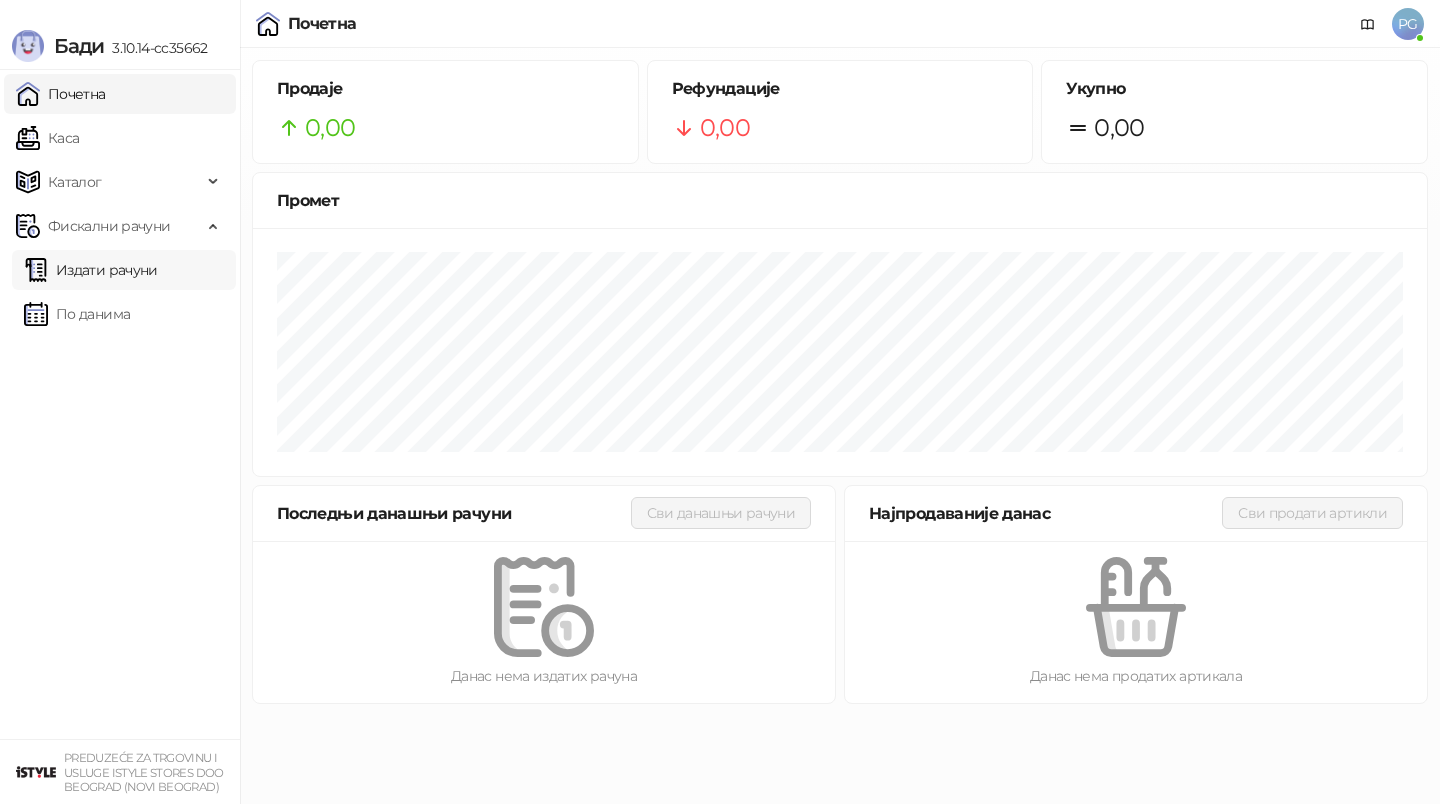click on "Издати рачуни" at bounding box center [91, 270] 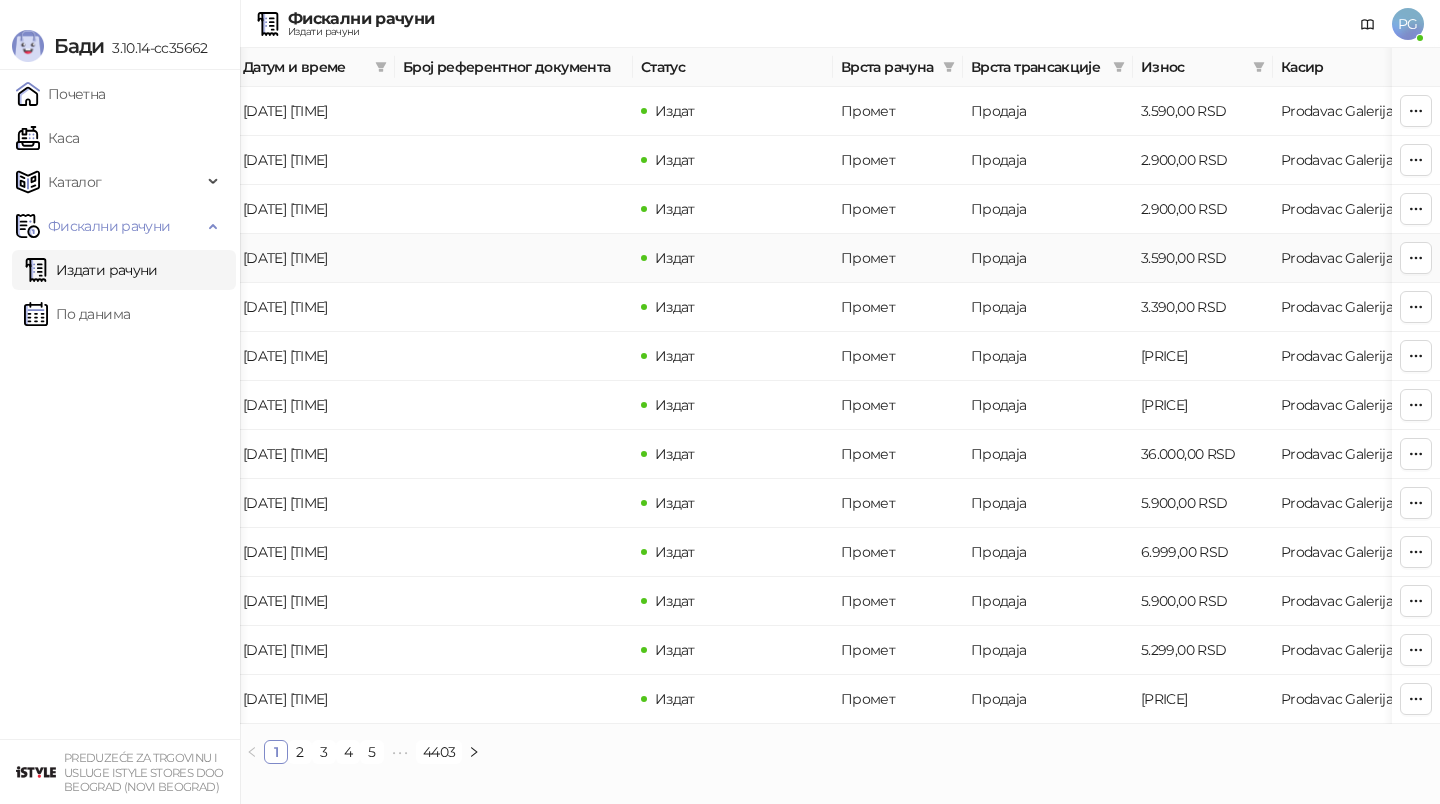 scroll, scrollTop: 0, scrollLeft: 600, axis: horizontal 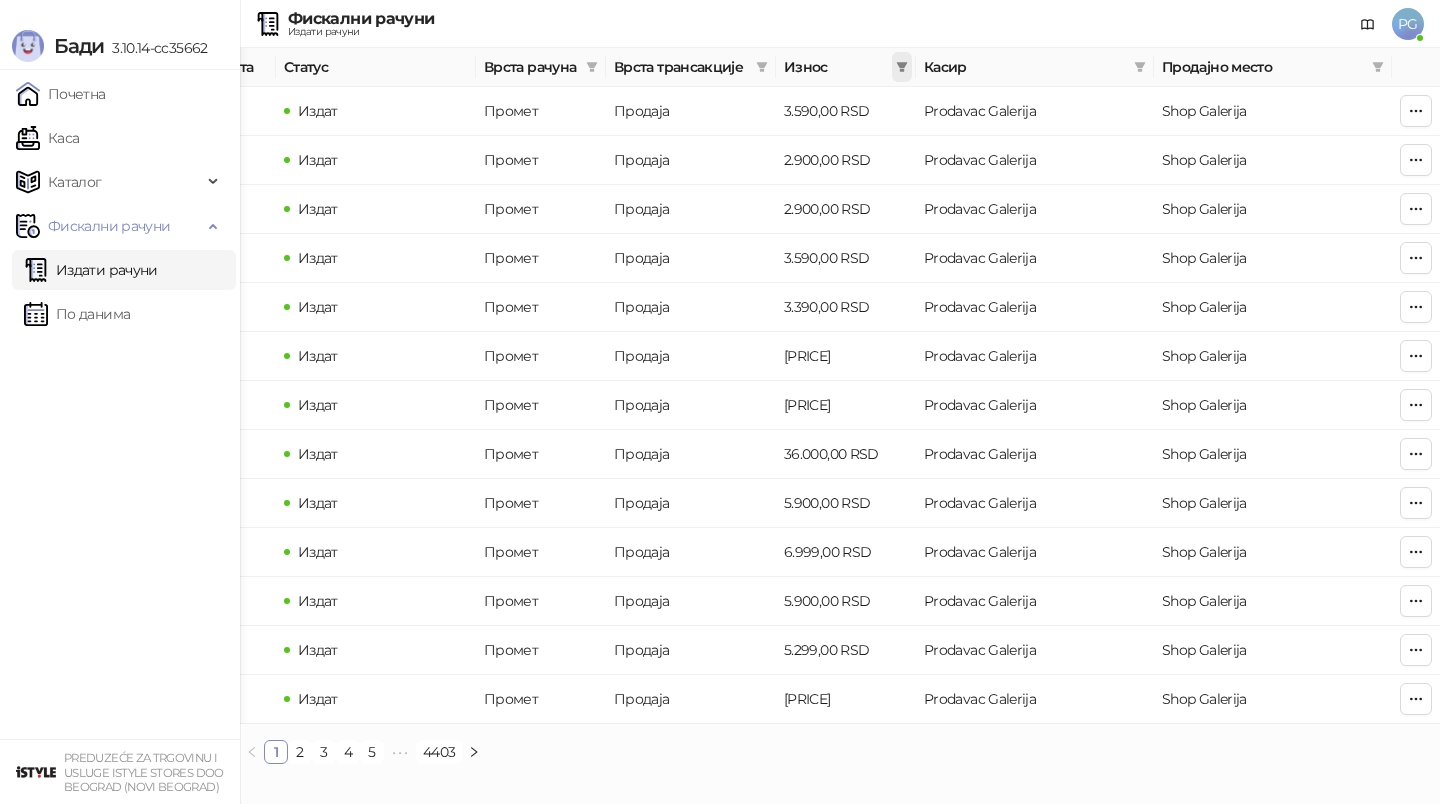 click 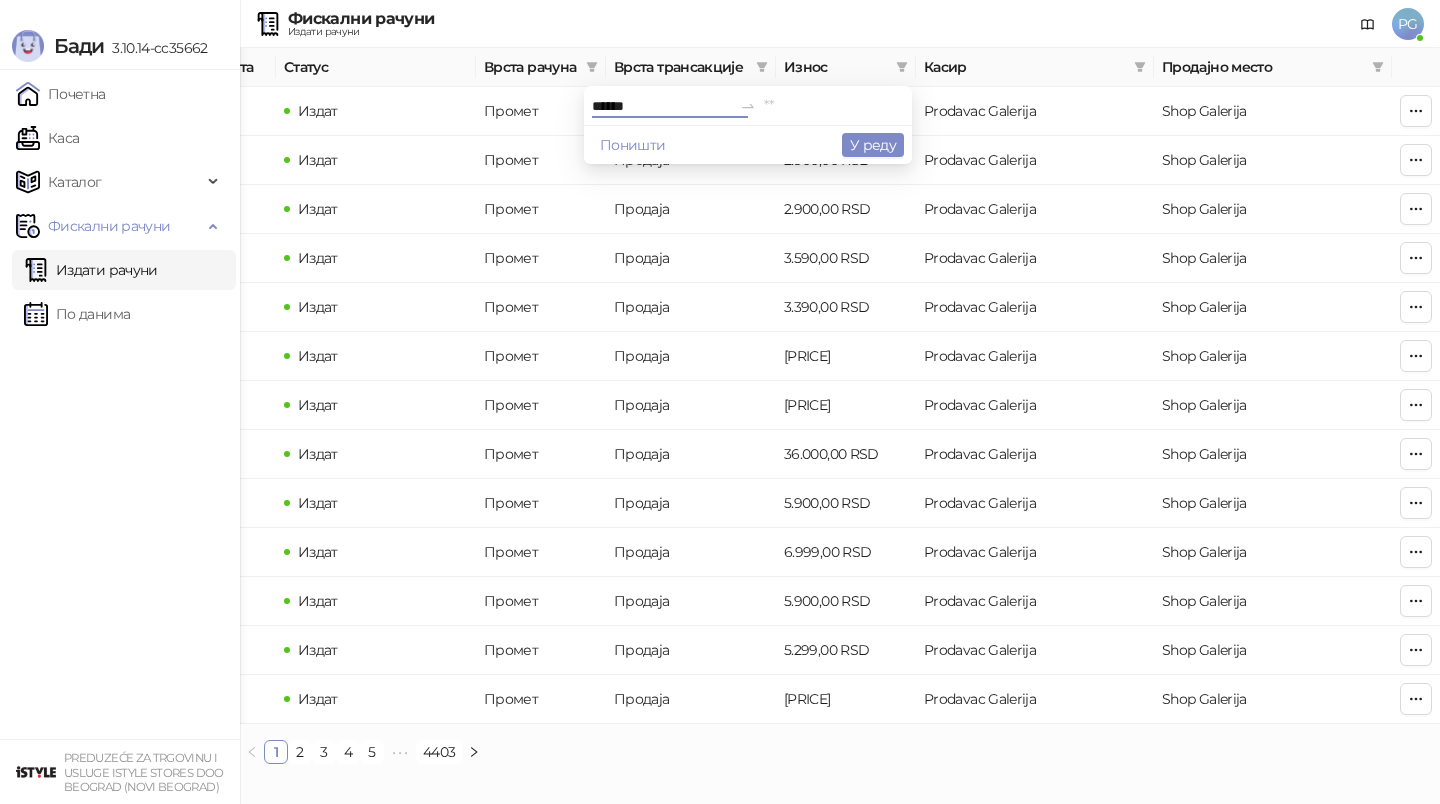 type on "******" 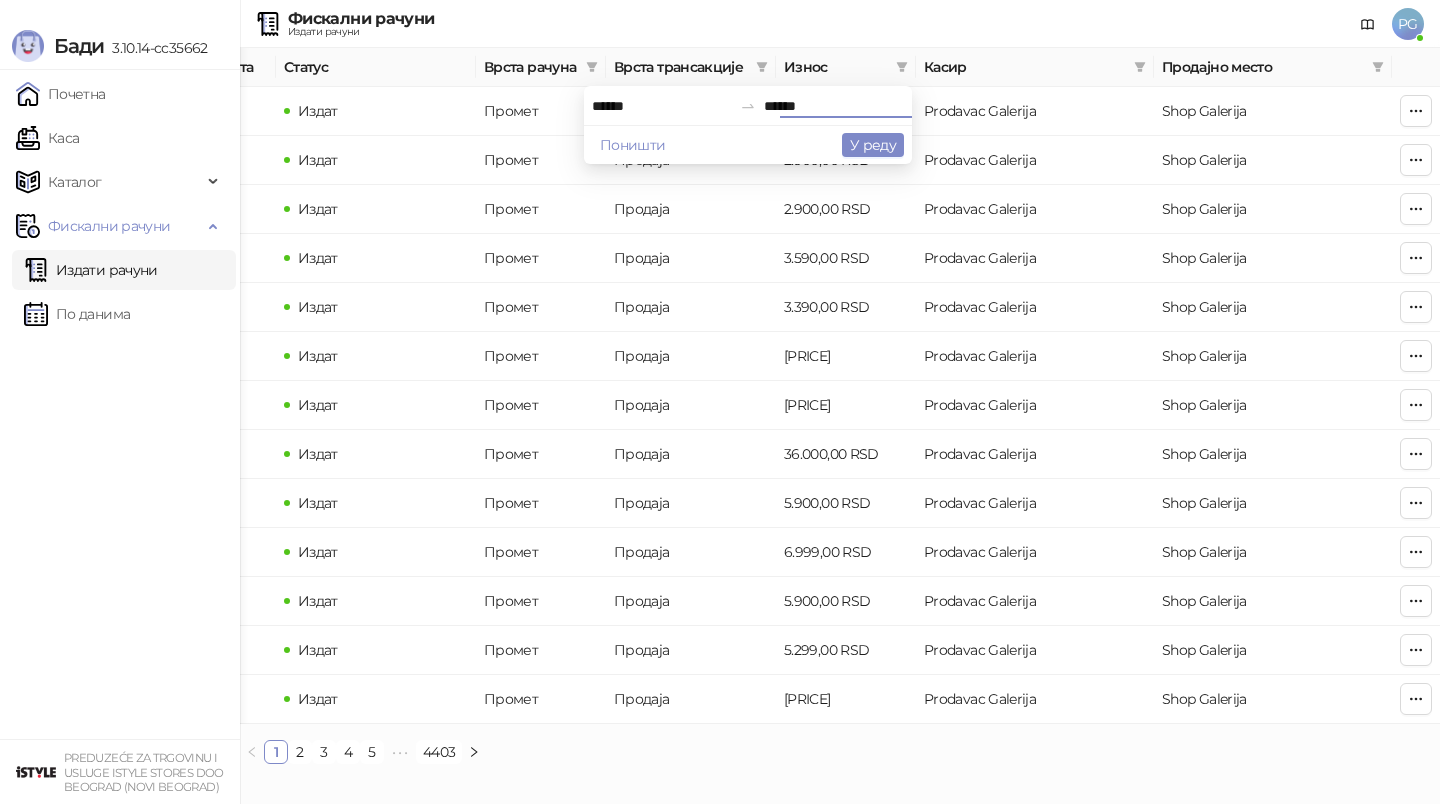 type on "******" 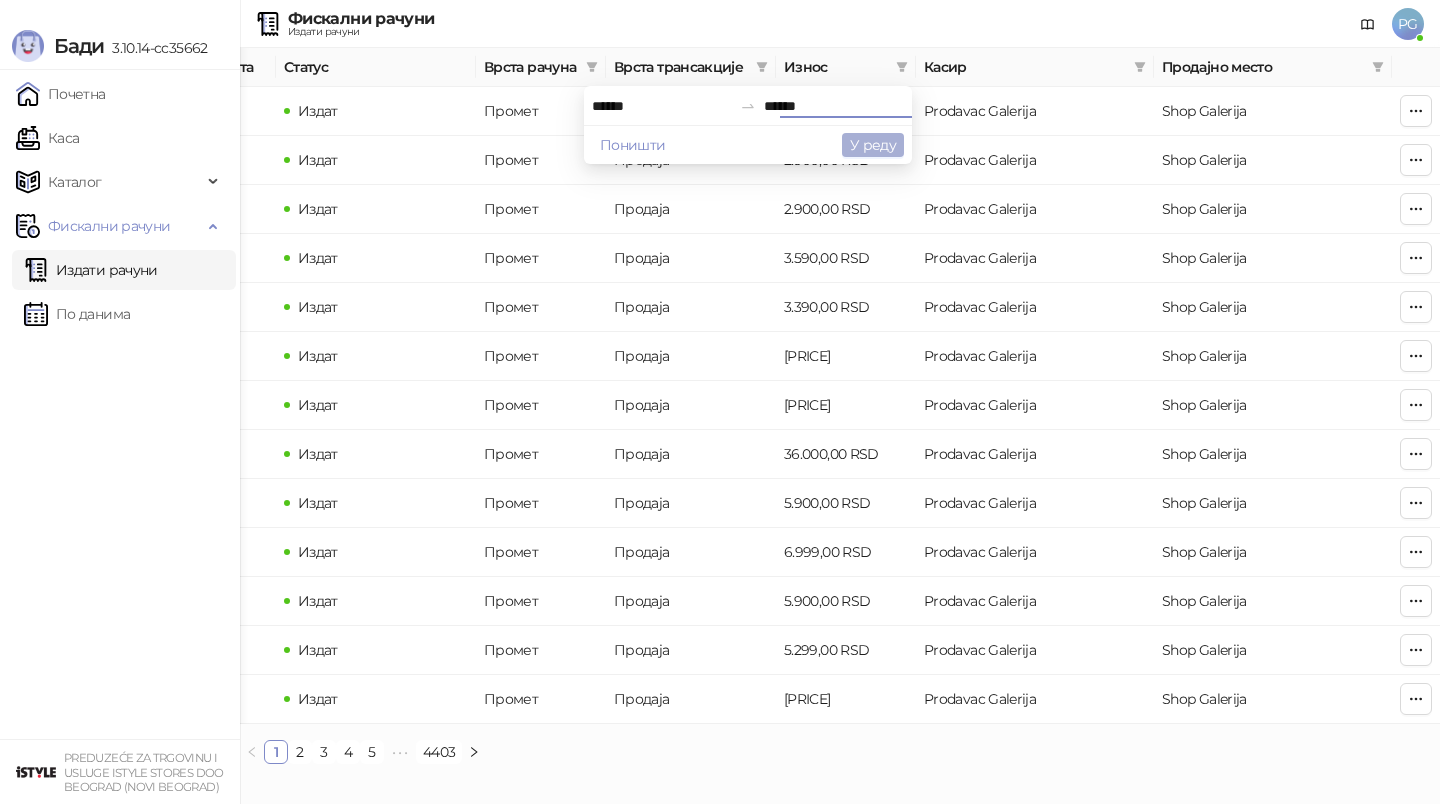 click on "У реду" at bounding box center [873, 145] 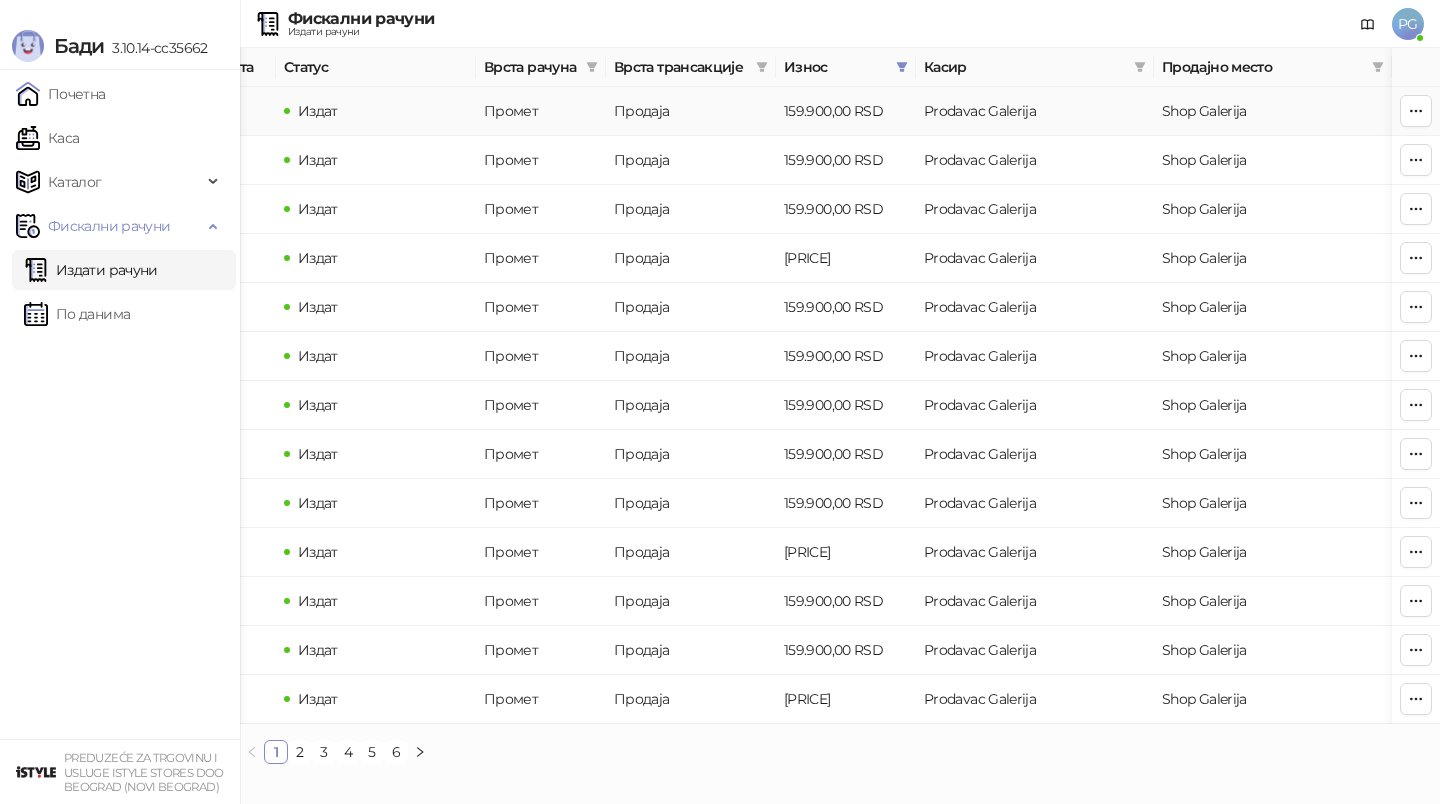scroll, scrollTop: 0, scrollLeft: 0, axis: both 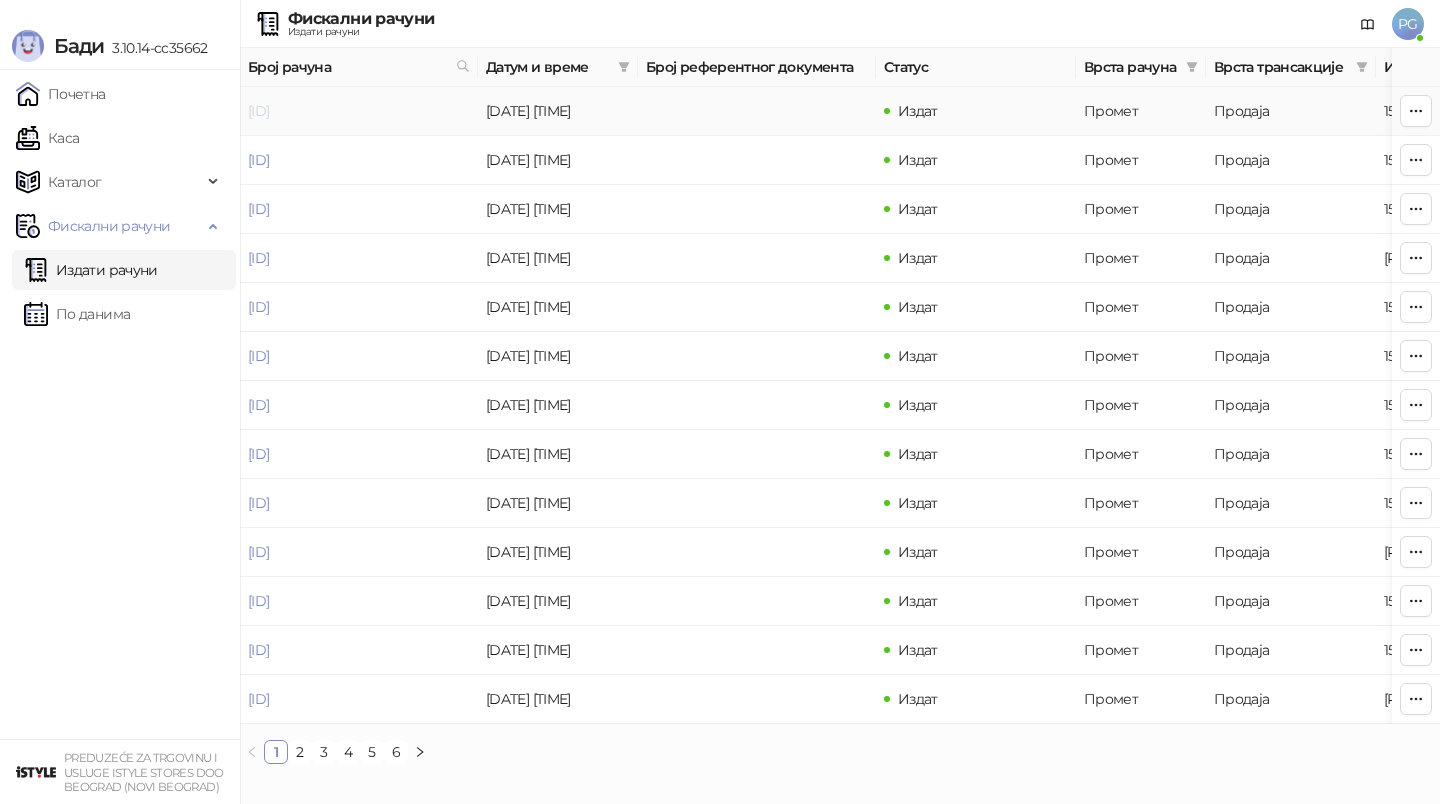 click on "5HWY3QS9-5HWY3QS9-33875" at bounding box center [258, 111] 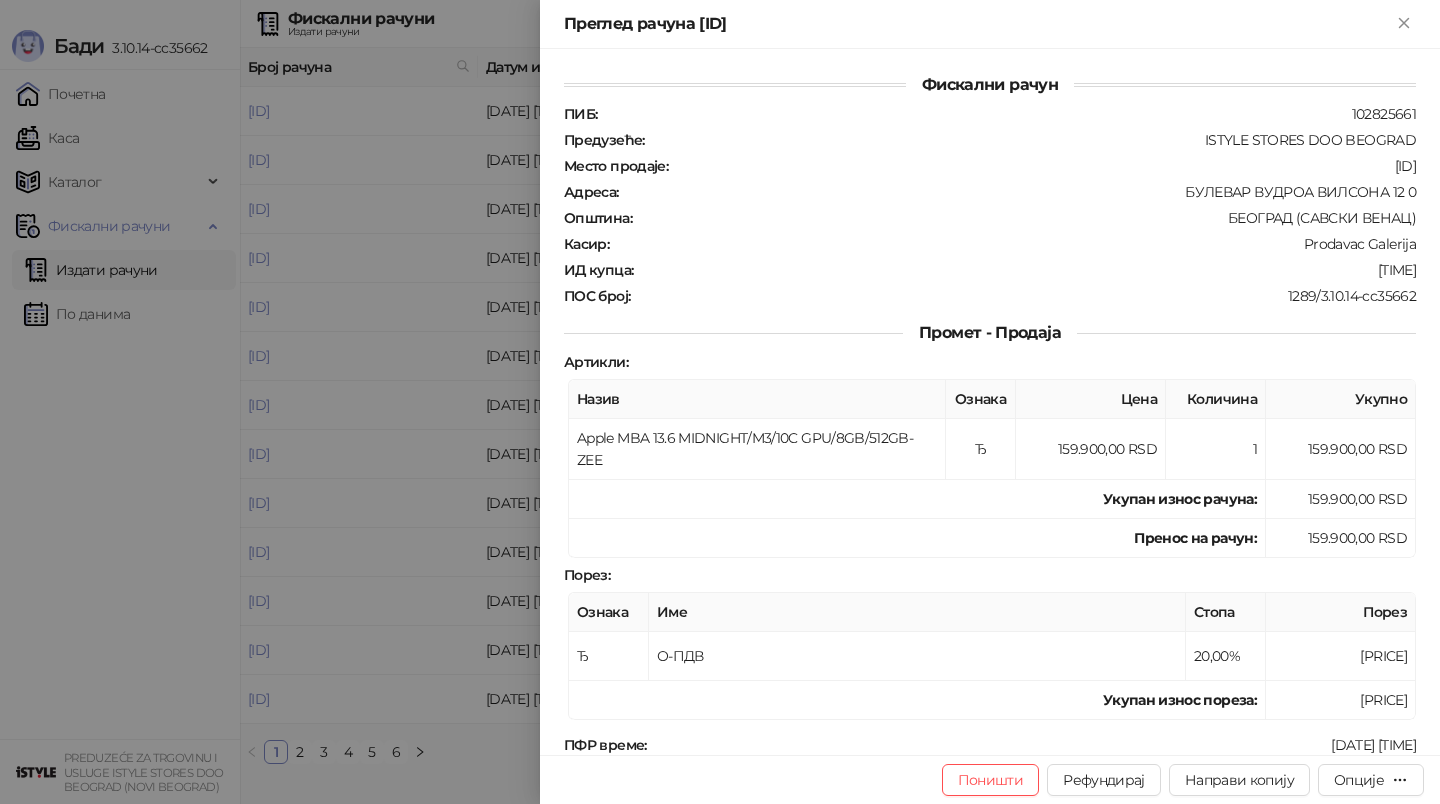 click at bounding box center [720, 402] 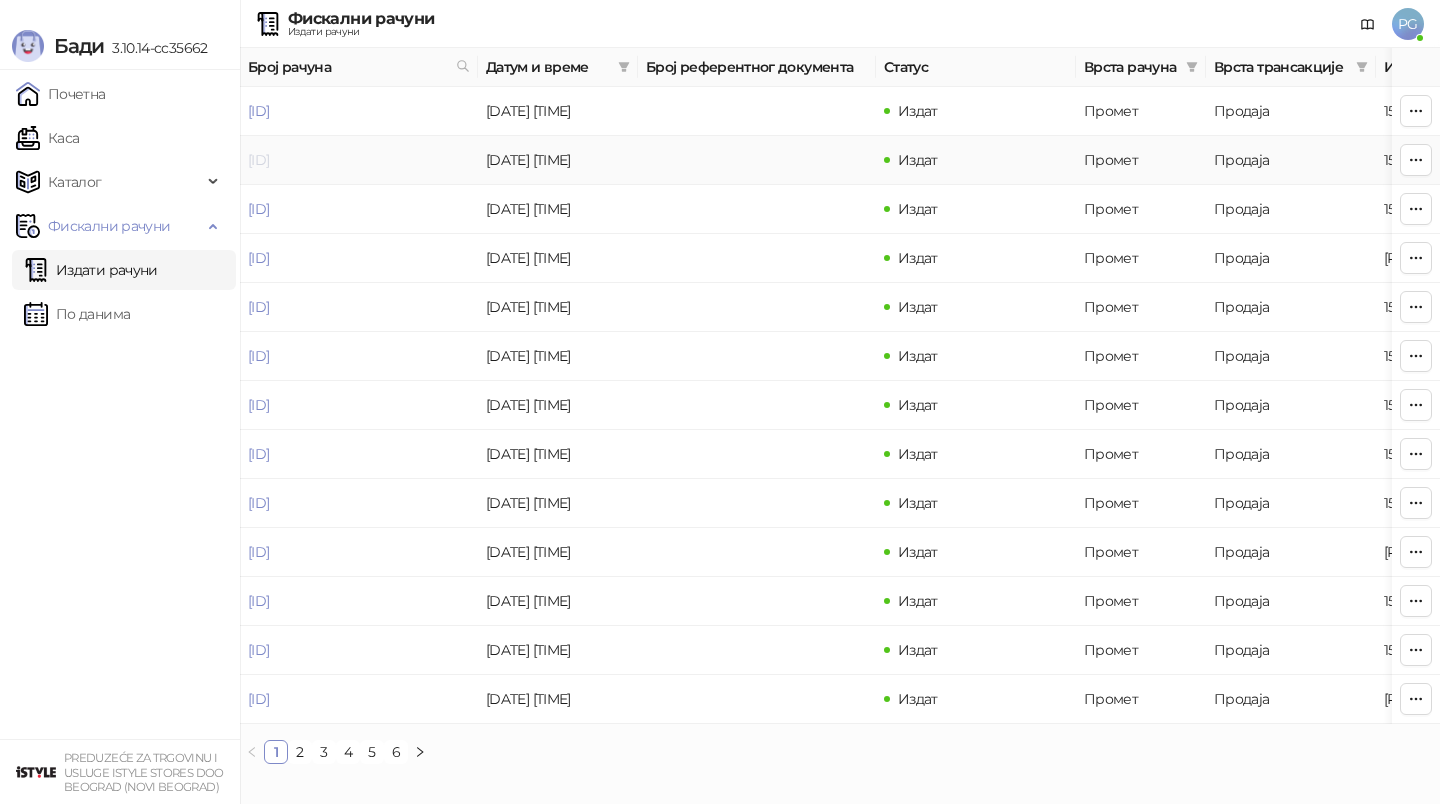 click on "5HWY3QS9-5HWY3QS9-33814" at bounding box center (258, 160) 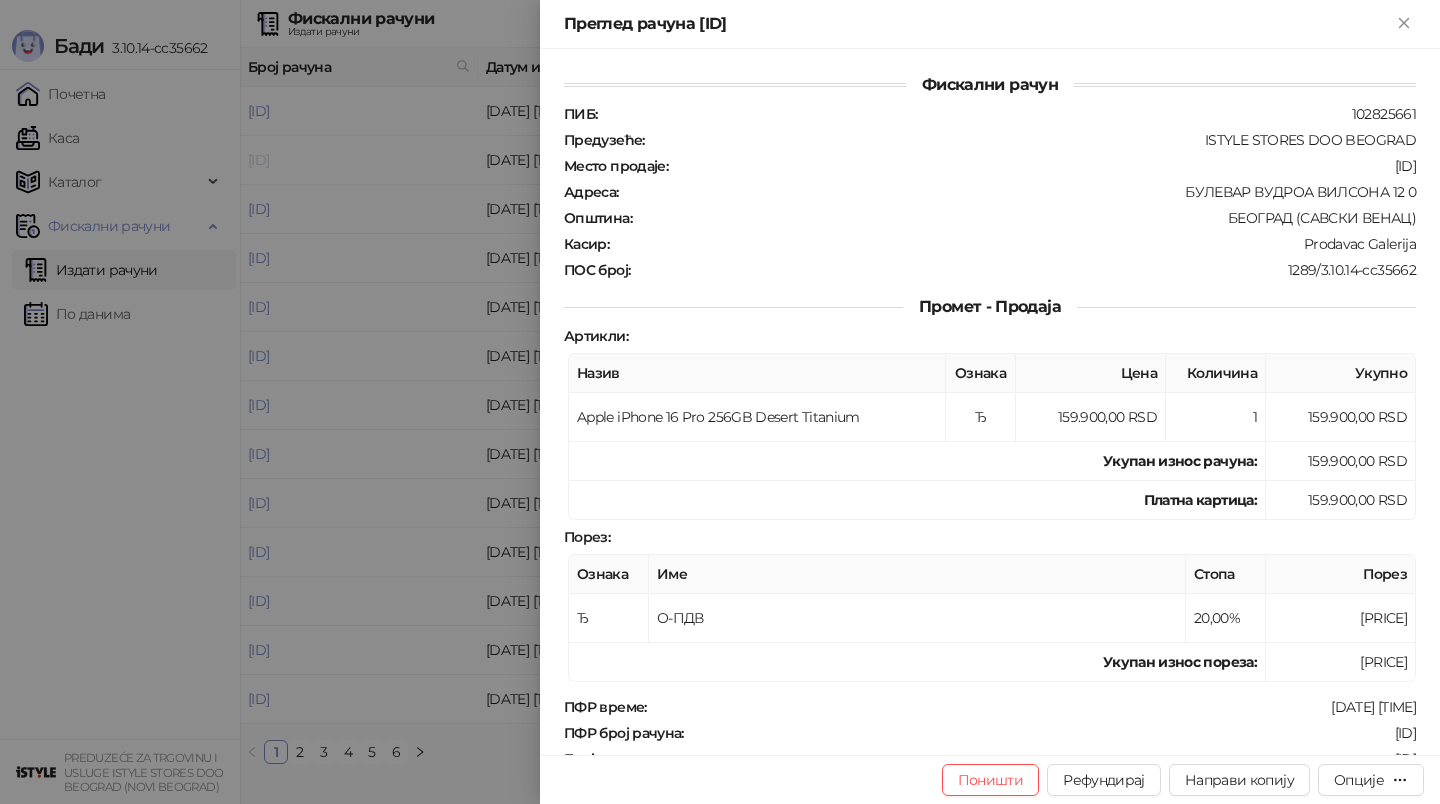 click at bounding box center (720, 402) 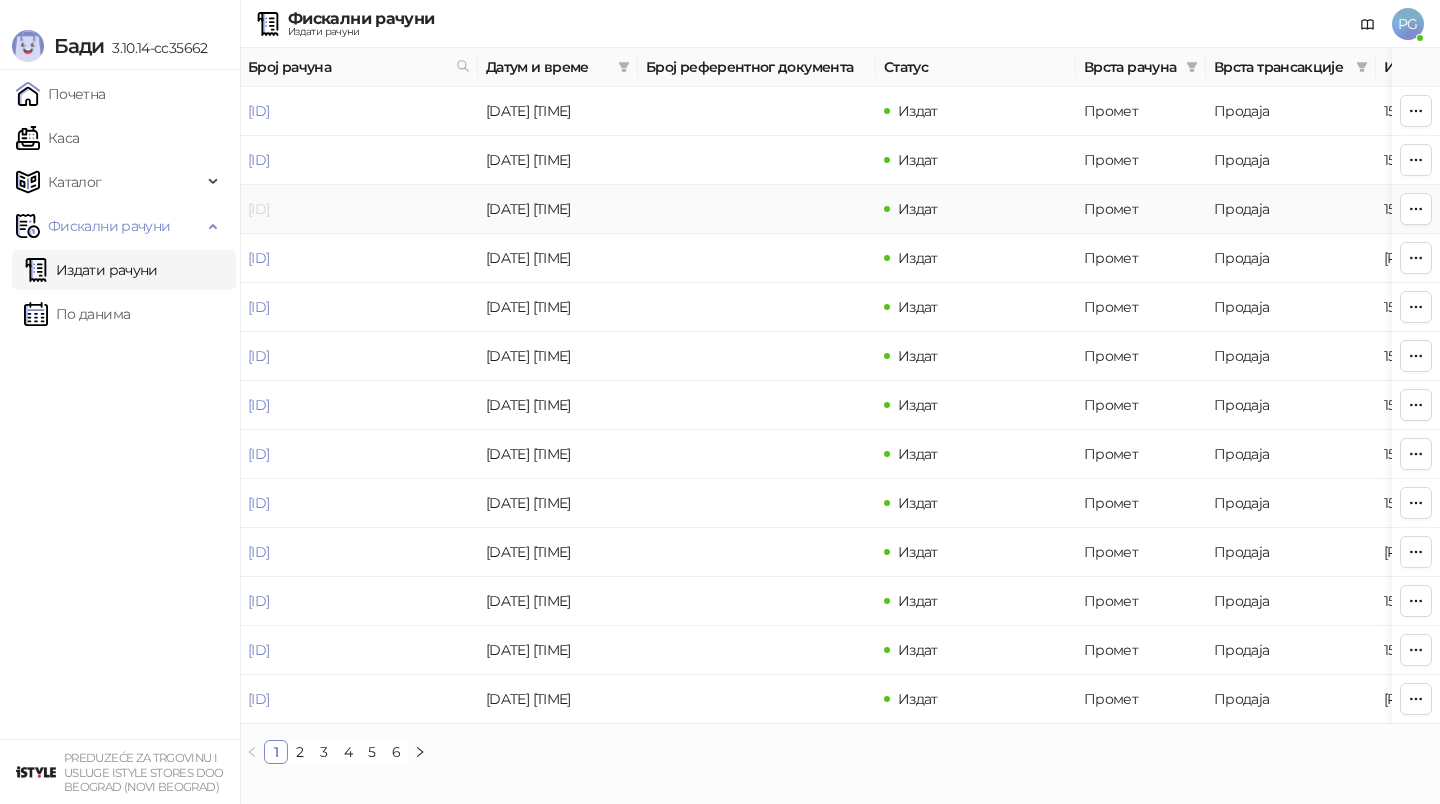click on "5HWY3QS9-5HWY3QS9-33792" at bounding box center [258, 209] 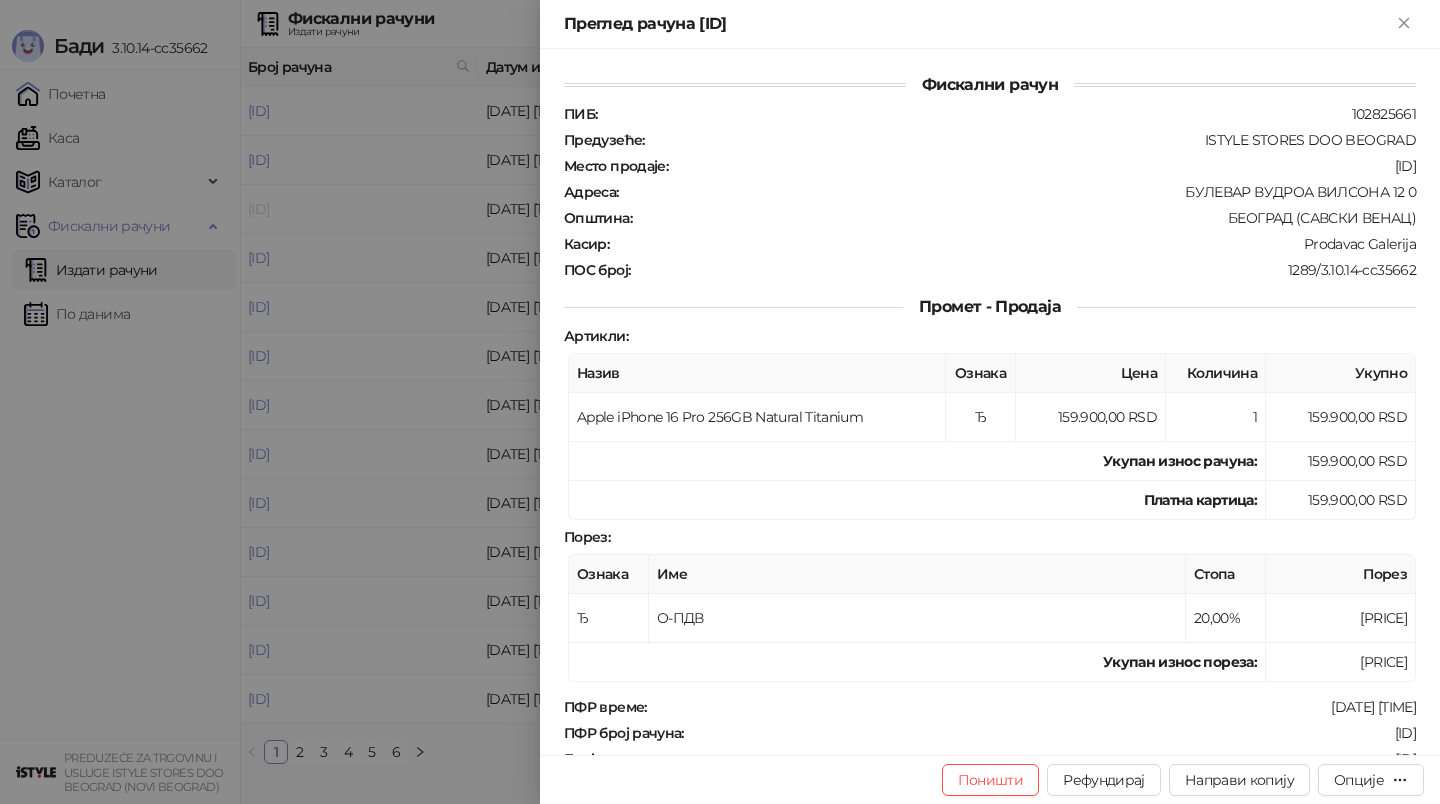 click at bounding box center [720, 402] 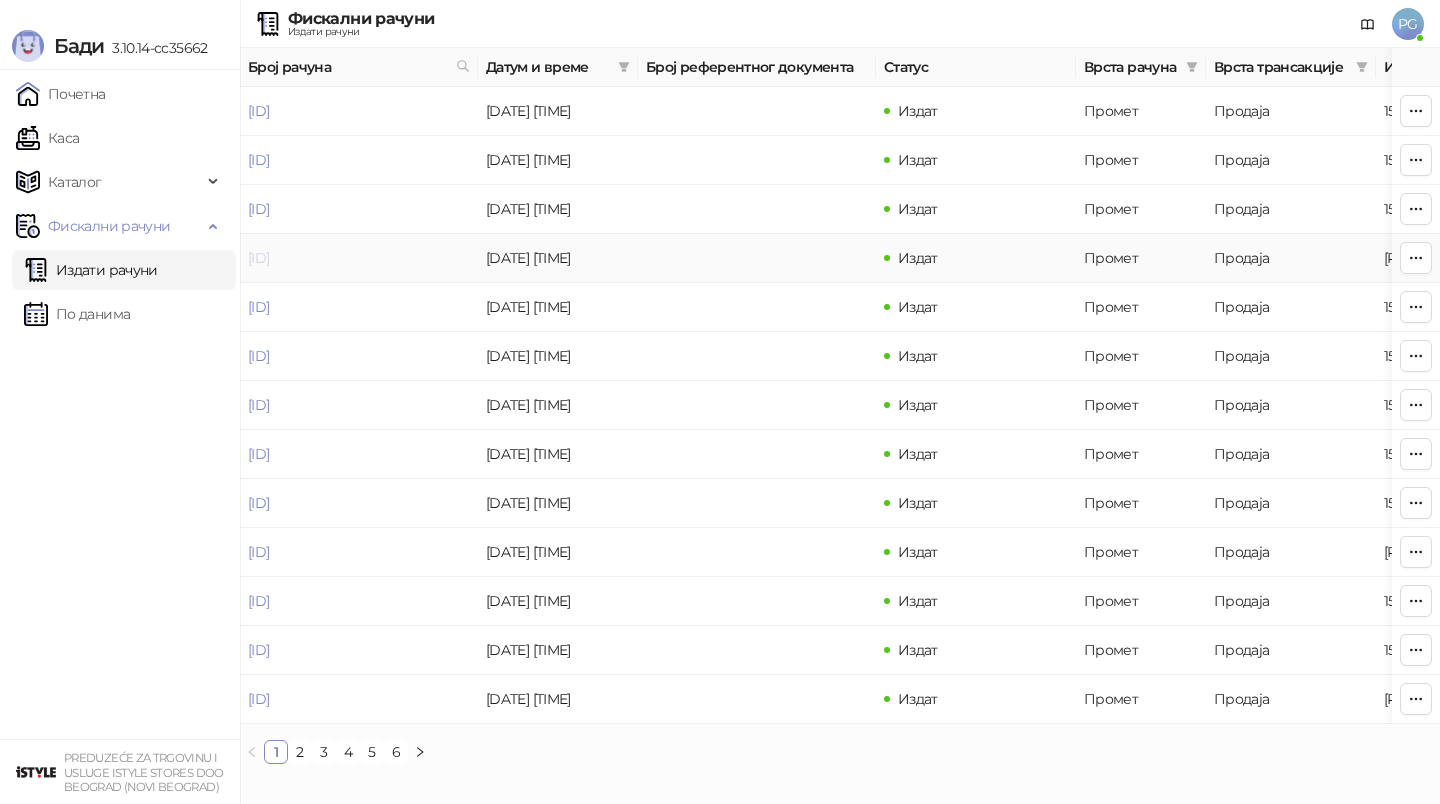 click on "FBR7N69S-FBR7N69S-22927" at bounding box center [258, 258] 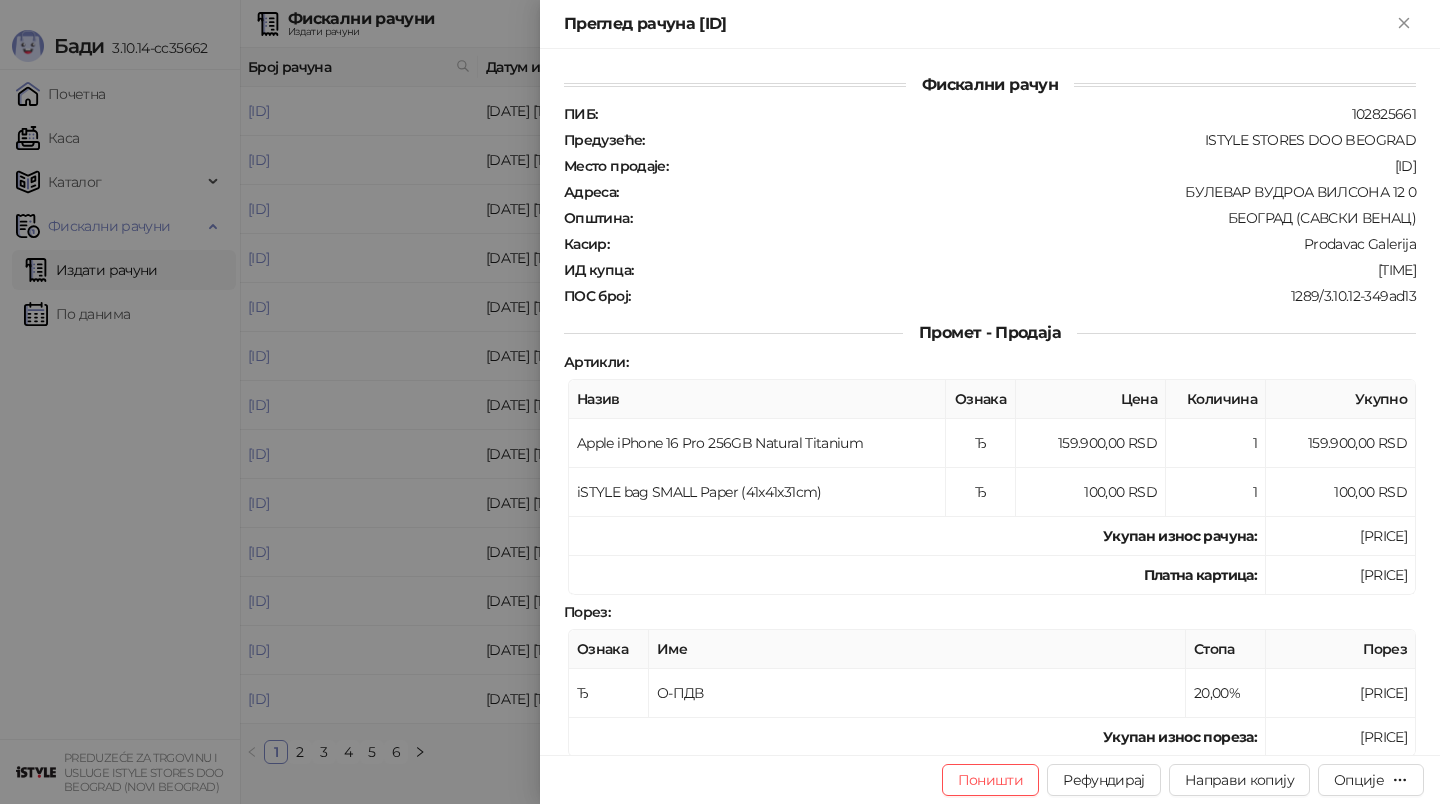 click at bounding box center (720, 402) 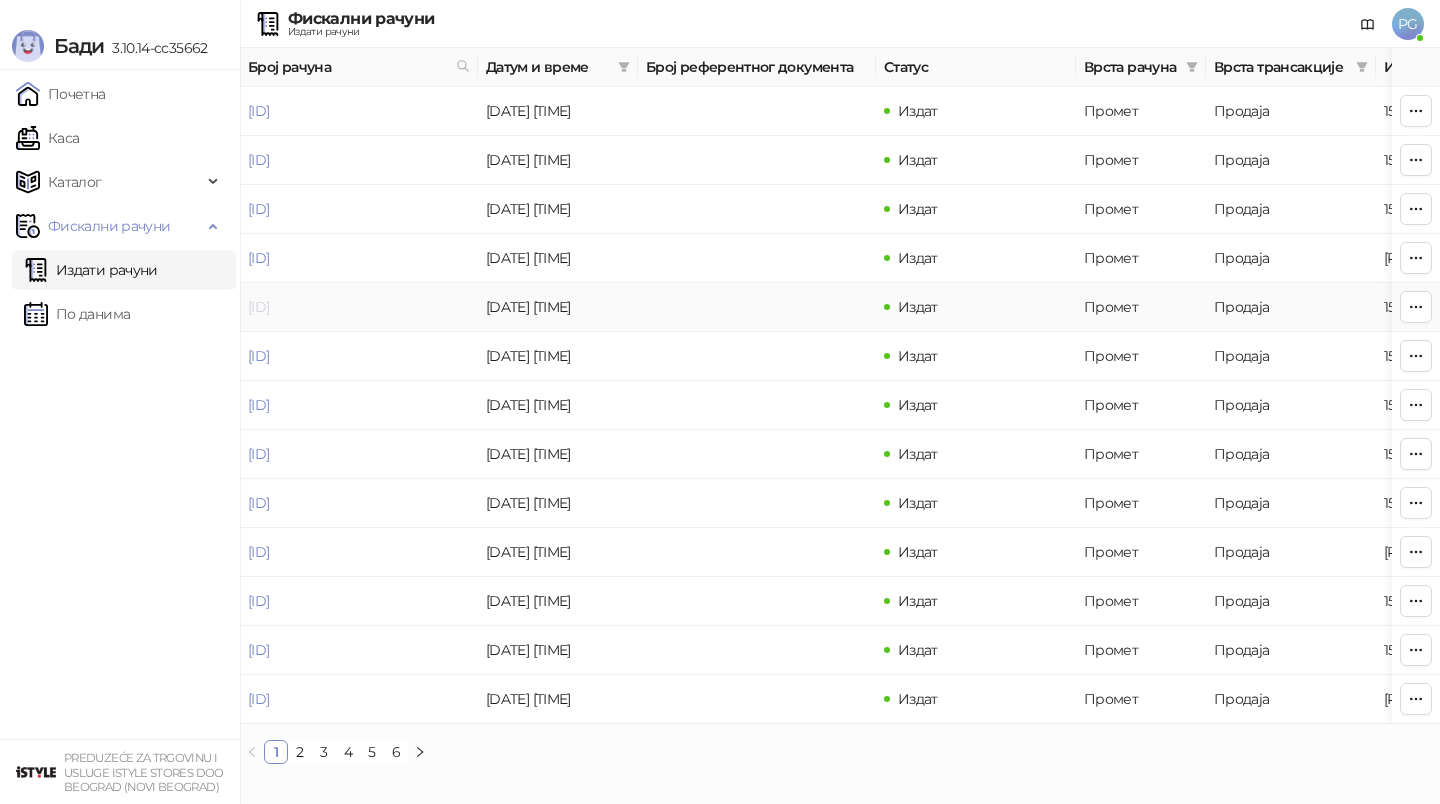 click on "5HWY3QS9-5HWY3QS9-33583" at bounding box center (258, 307) 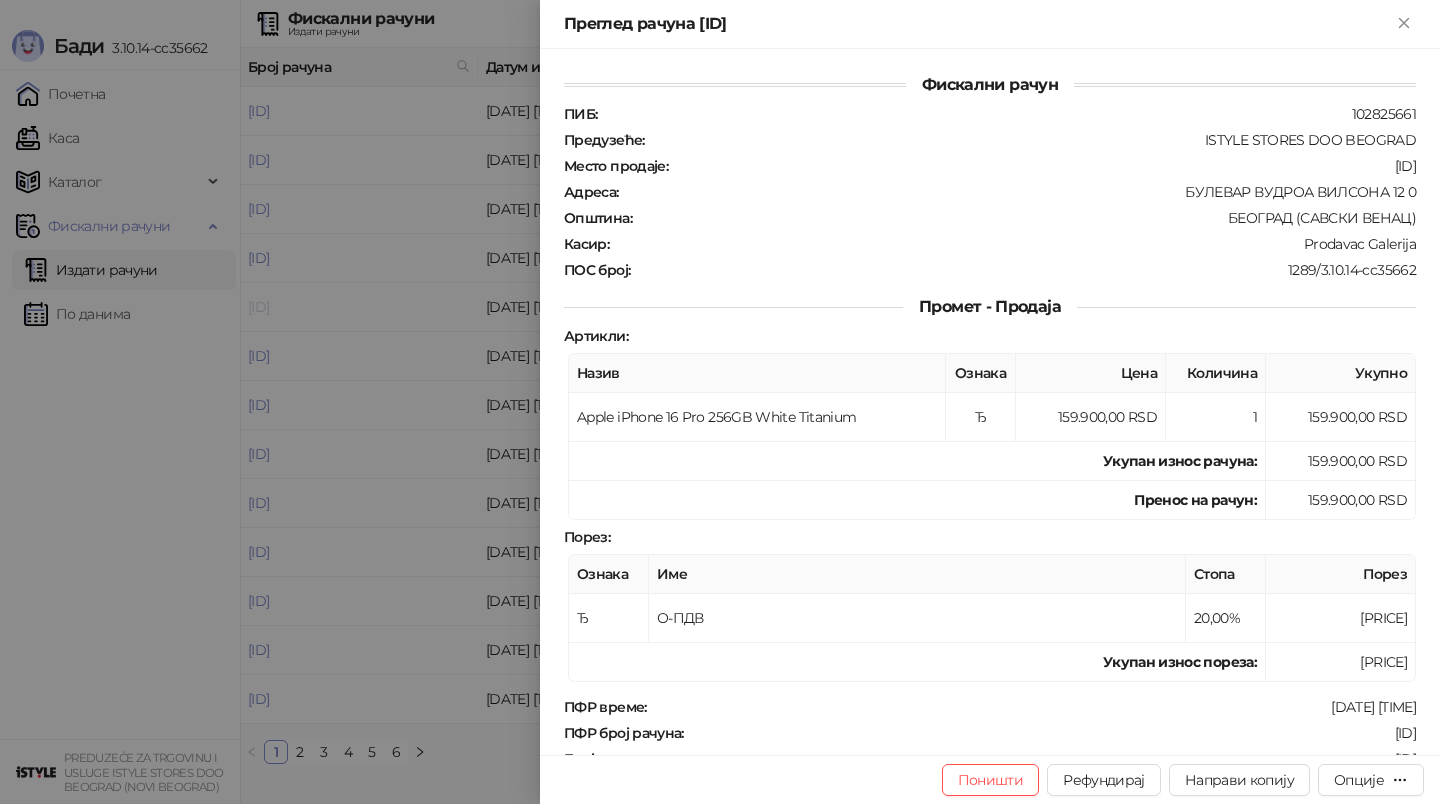 click at bounding box center (720, 402) 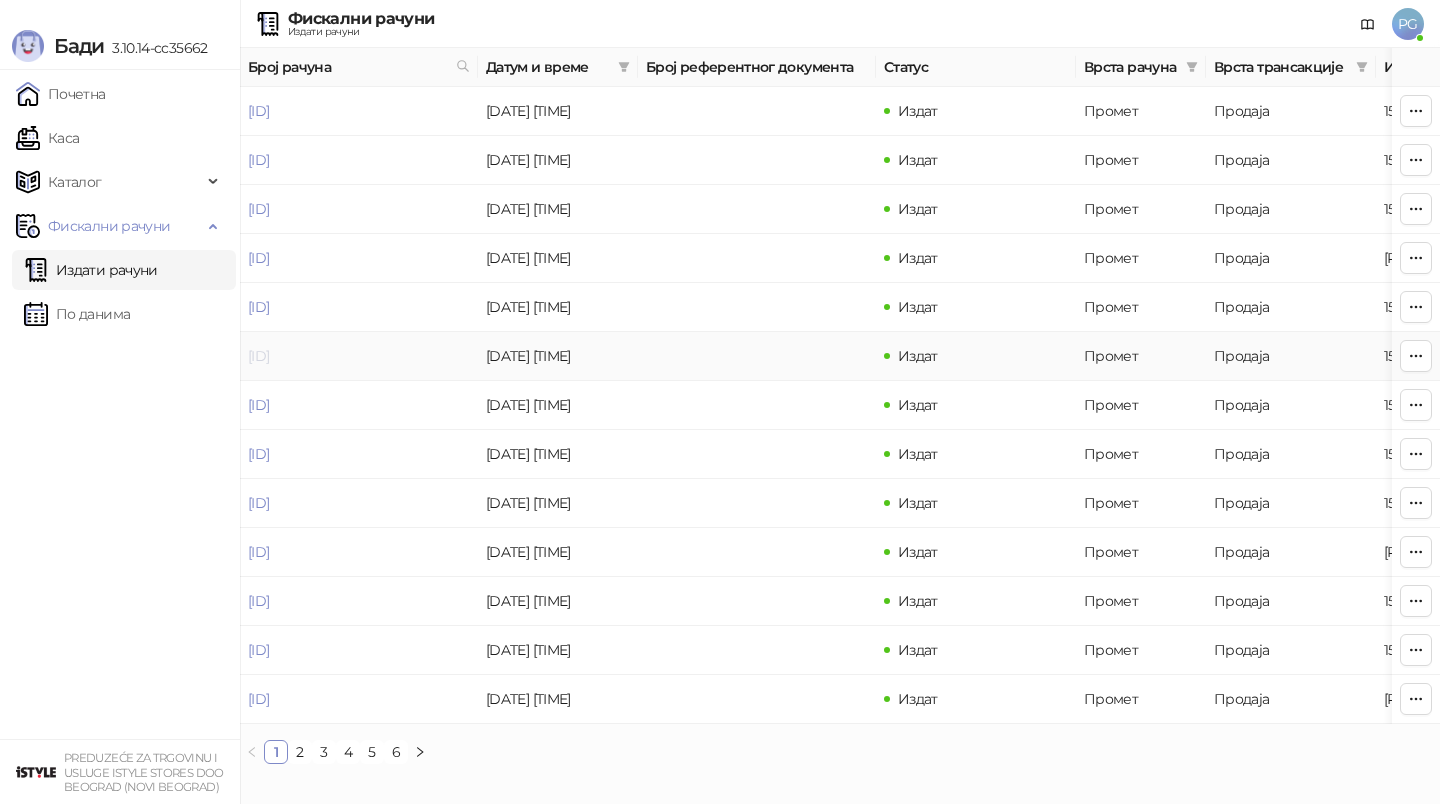 click on "5HWY3QS9-5HWY3QS9-33496" at bounding box center (258, 356) 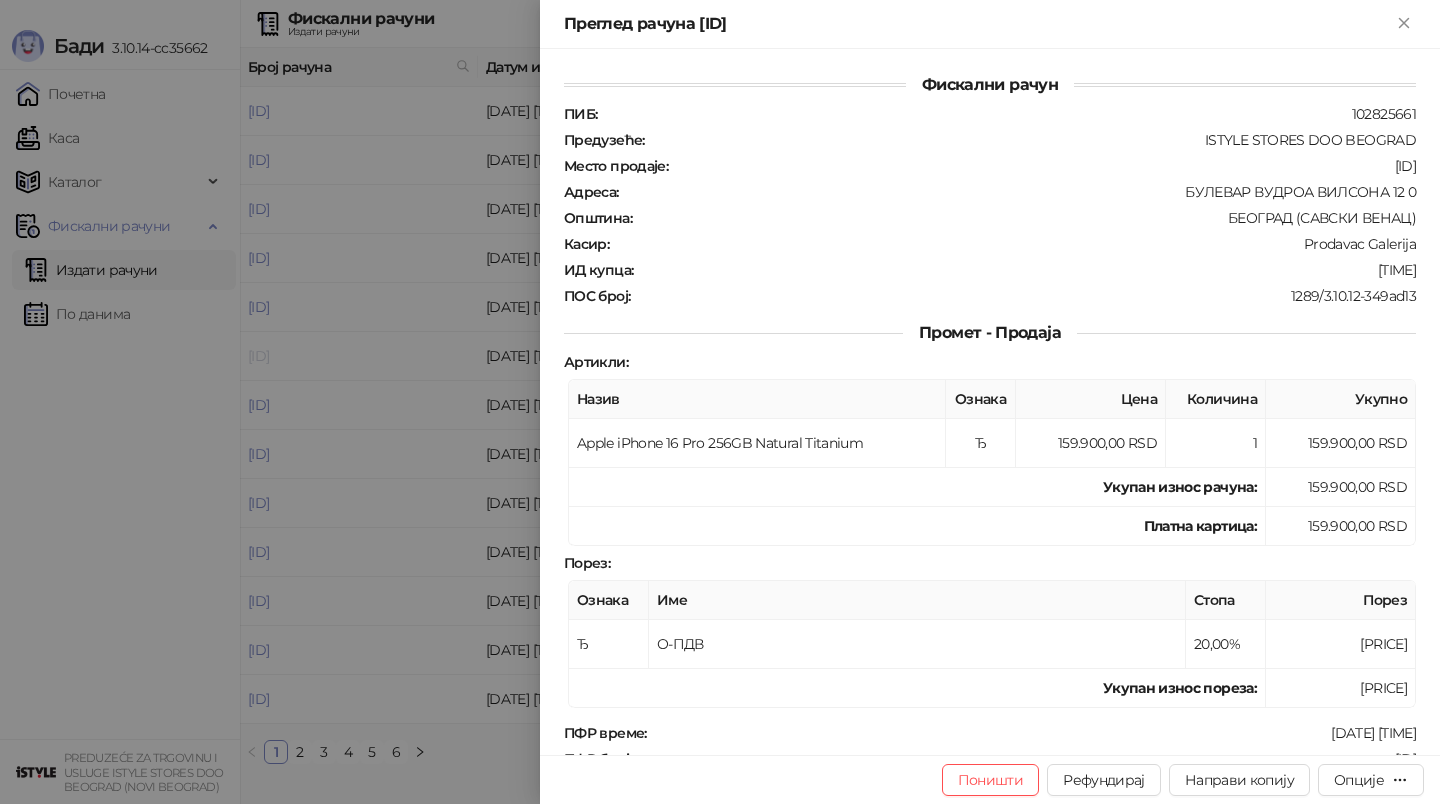 click at bounding box center [720, 402] 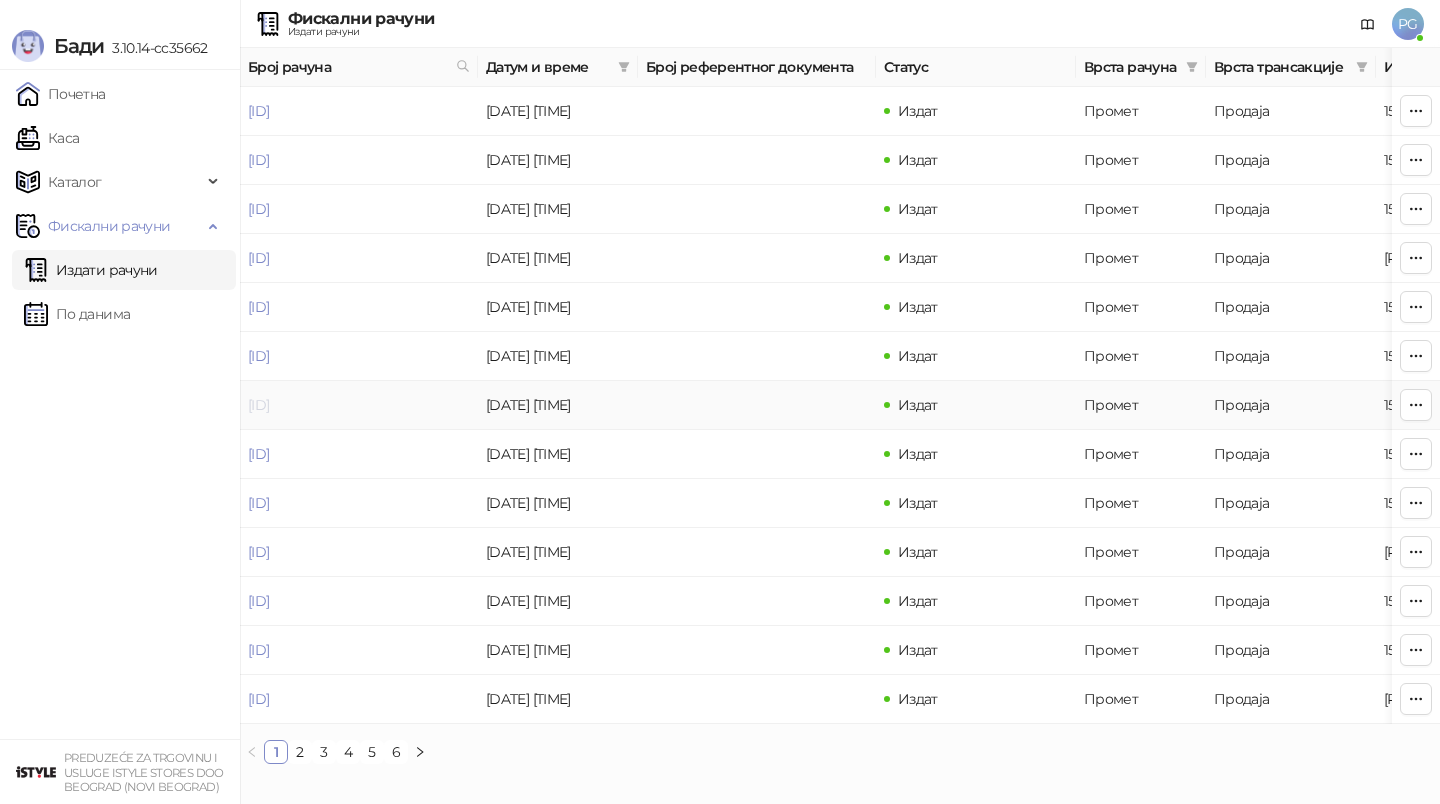 click on "5HWY3QS9-5HWY3QS9-33317" at bounding box center [258, 405] 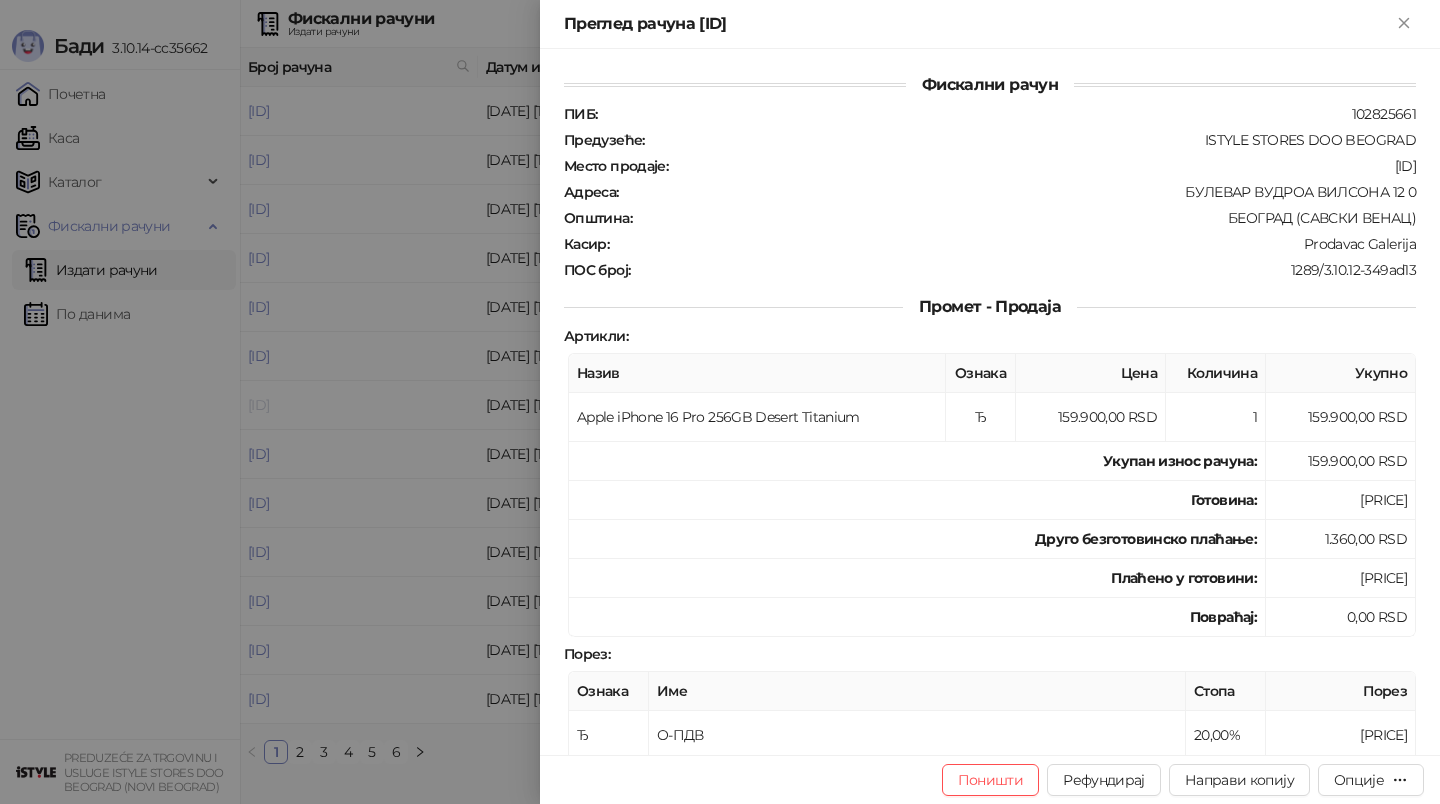 click at bounding box center (720, 402) 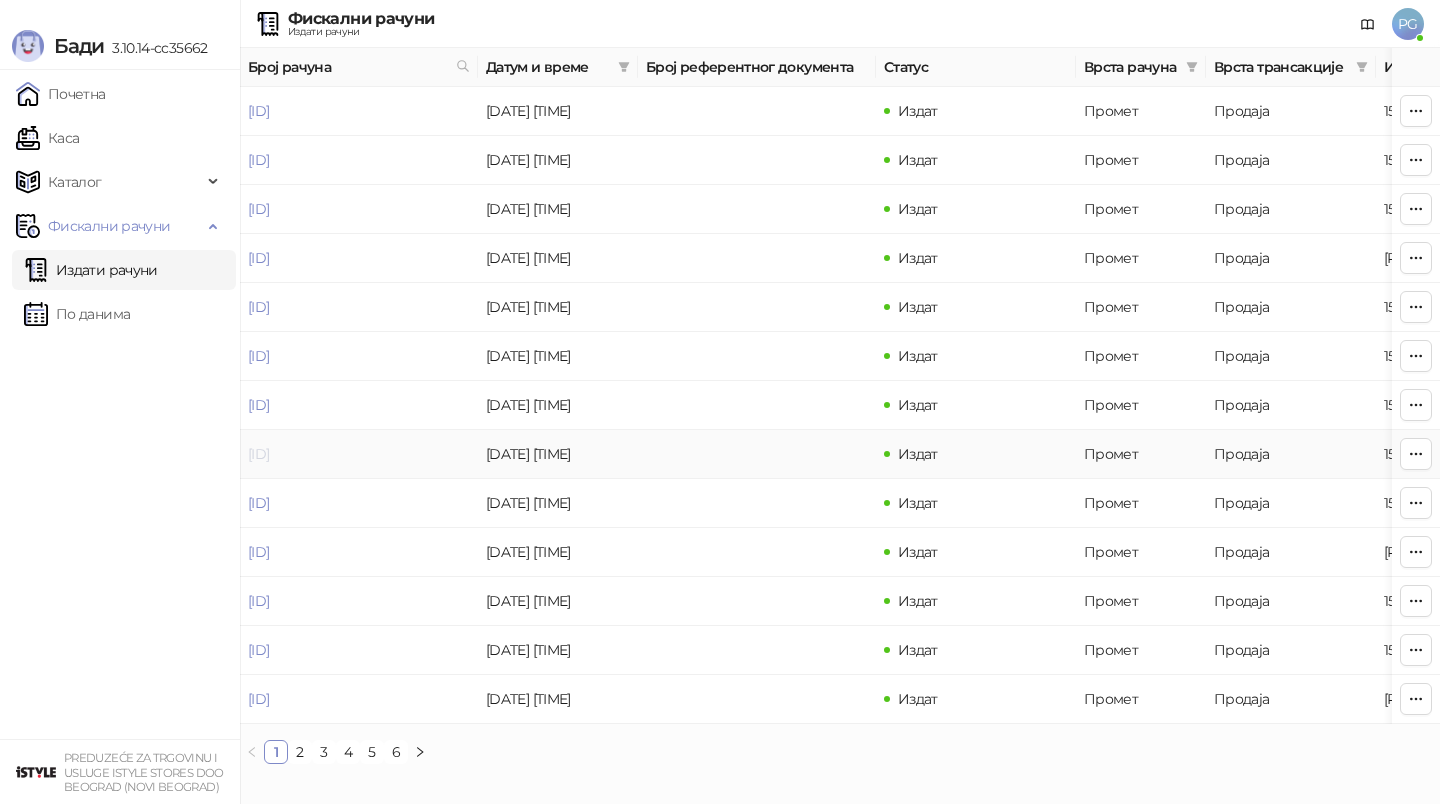 click on "FBR7N69S-FBR7N69S-22762" at bounding box center [258, 454] 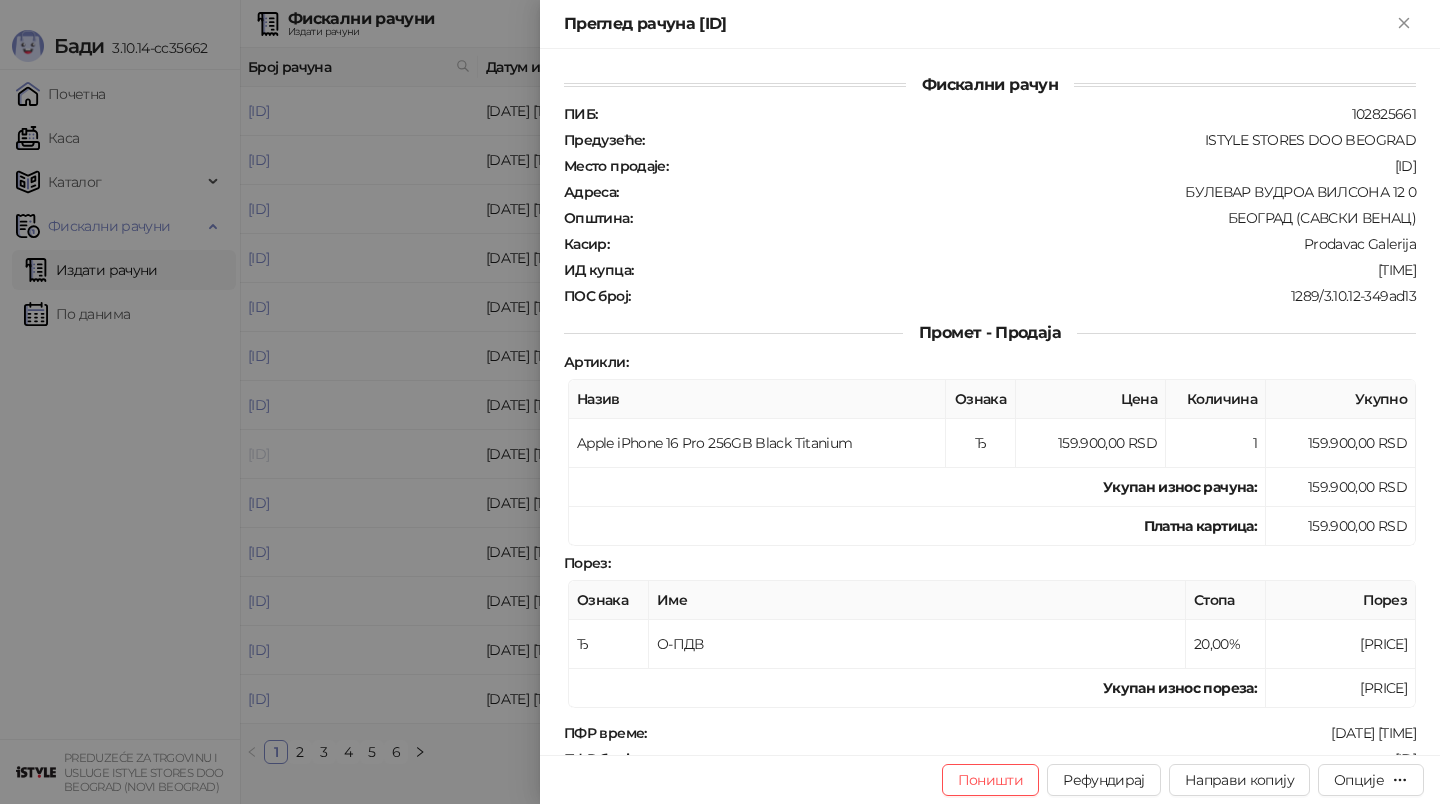click at bounding box center [720, 402] 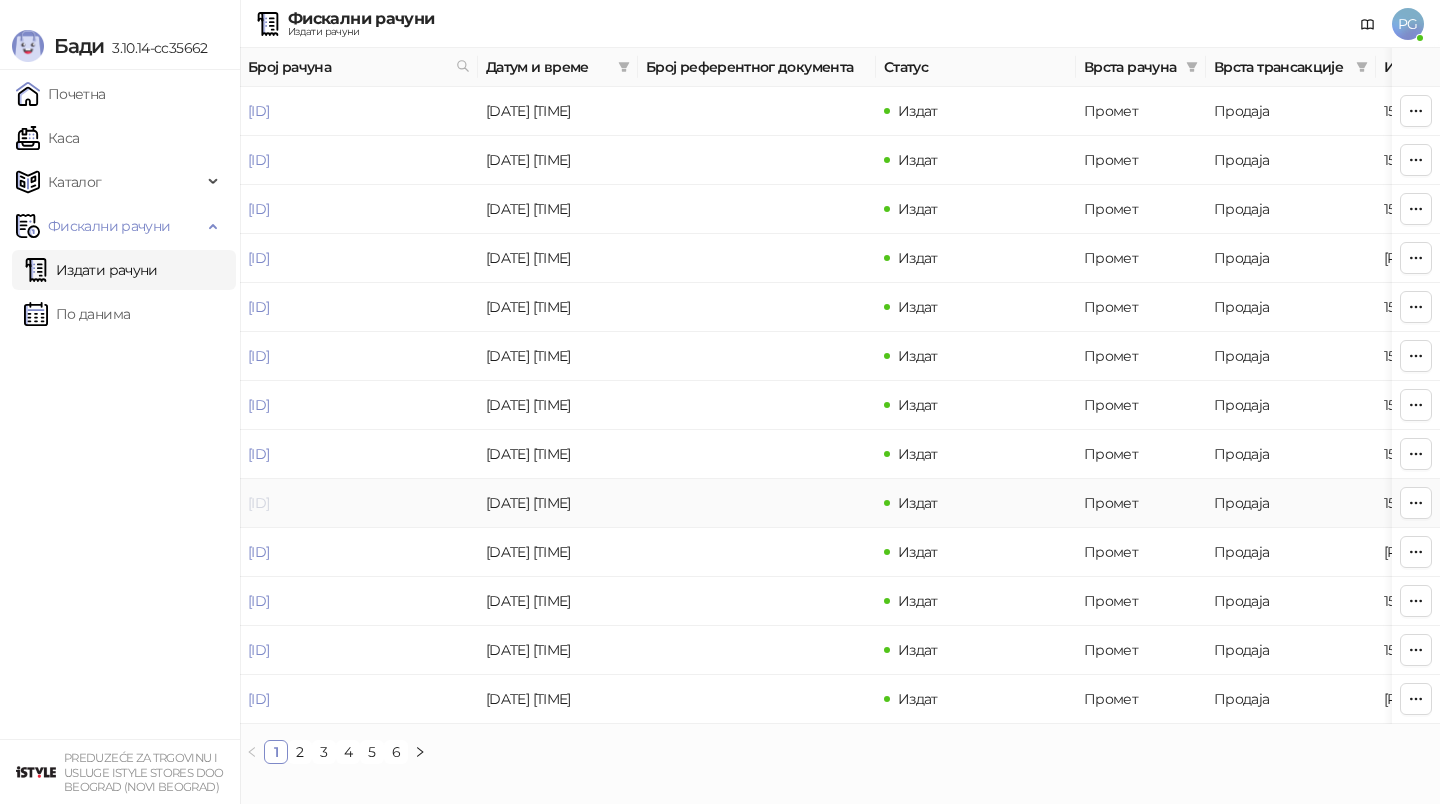 click on "5HWY3QS9-5HWY3QS9-32731" at bounding box center (258, 503) 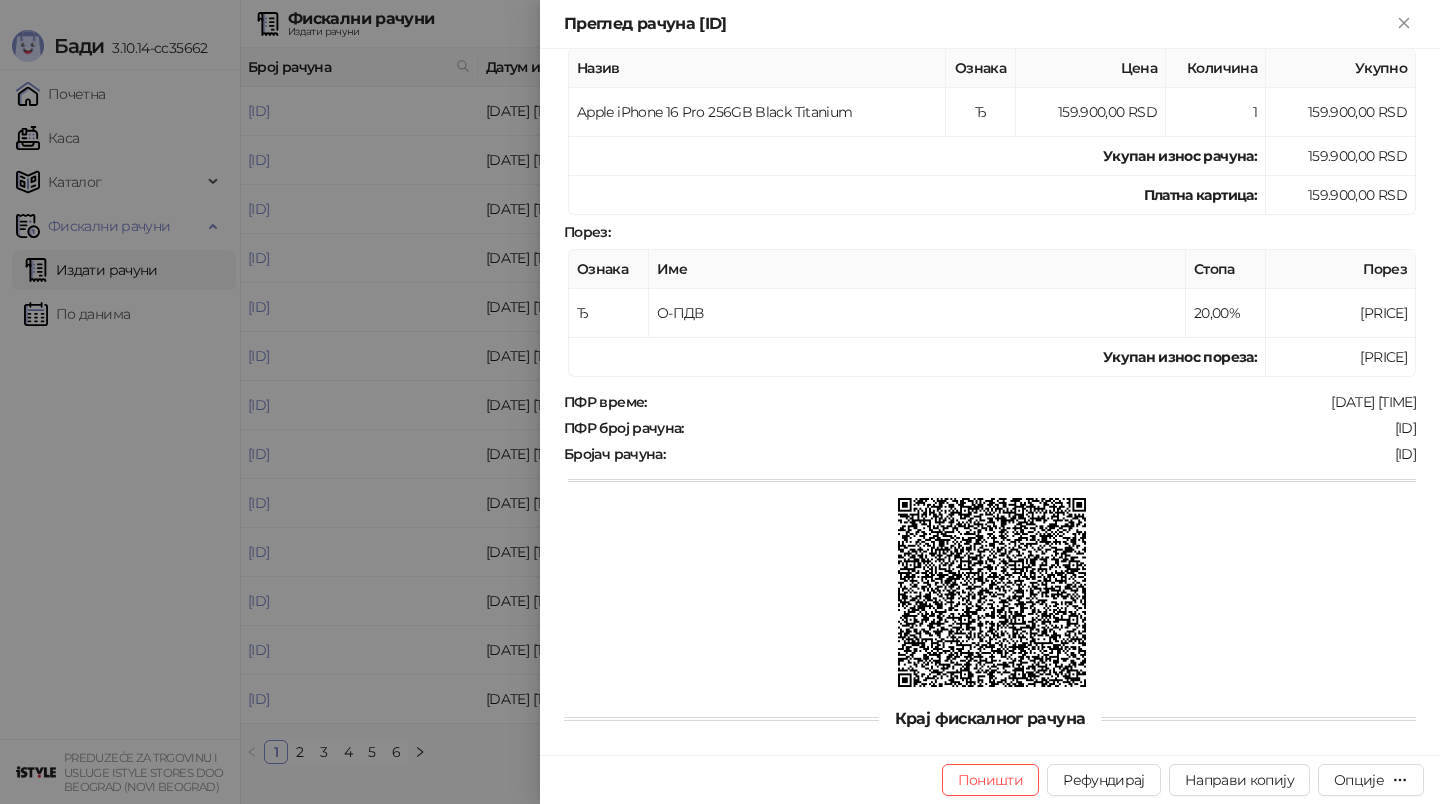 scroll, scrollTop: 317, scrollLeft: 0, axis: vertical 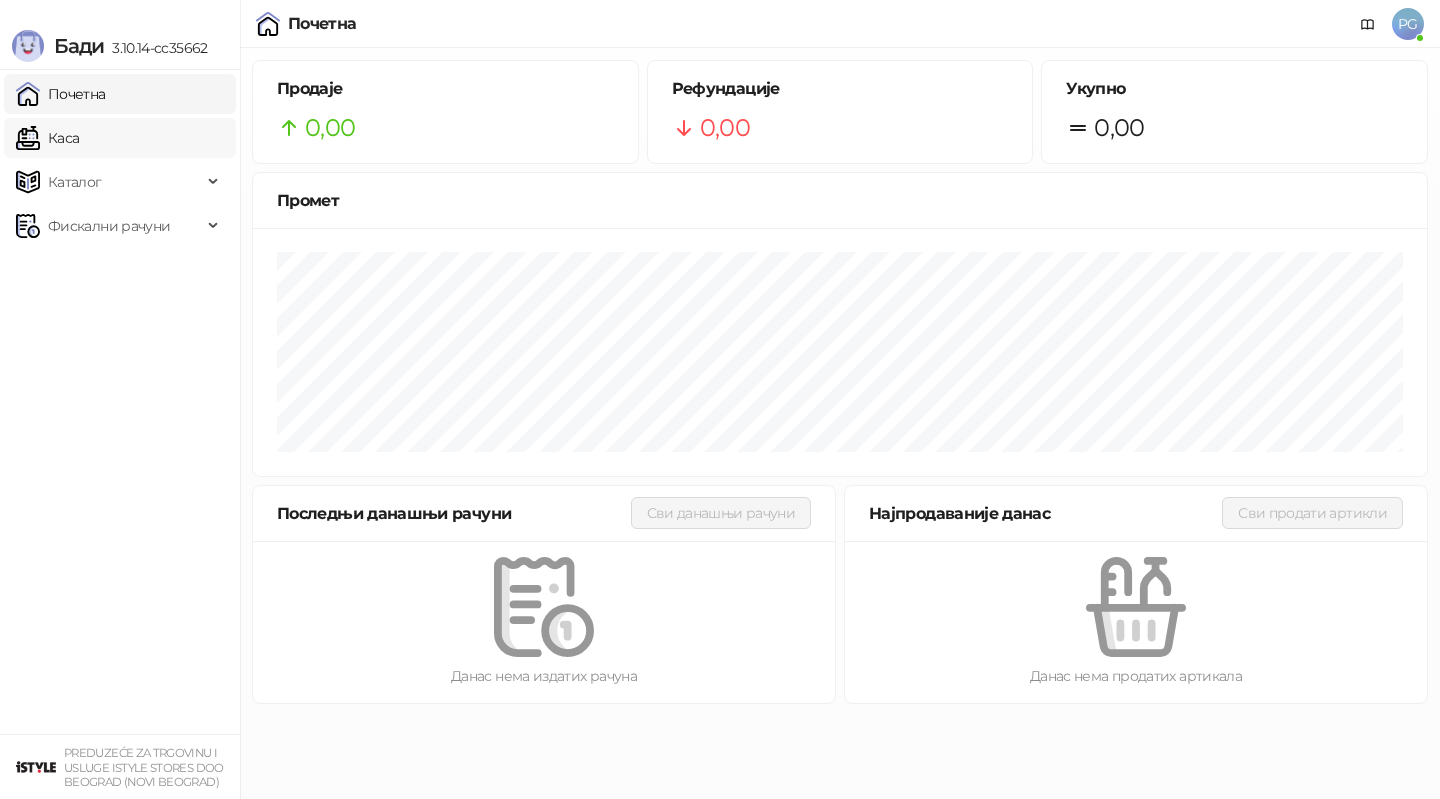 click on "Каса" at bounding box center [47, 138] 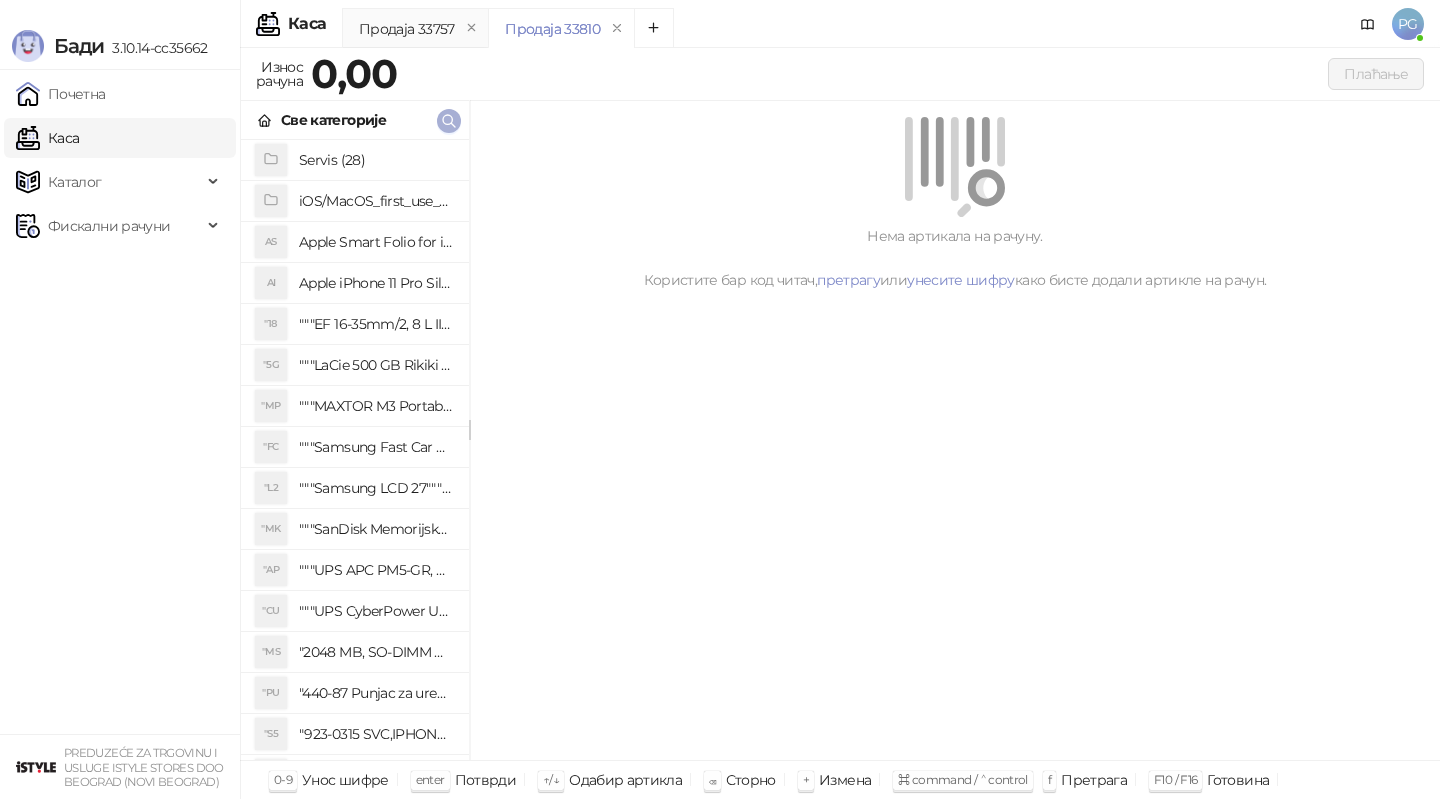 click 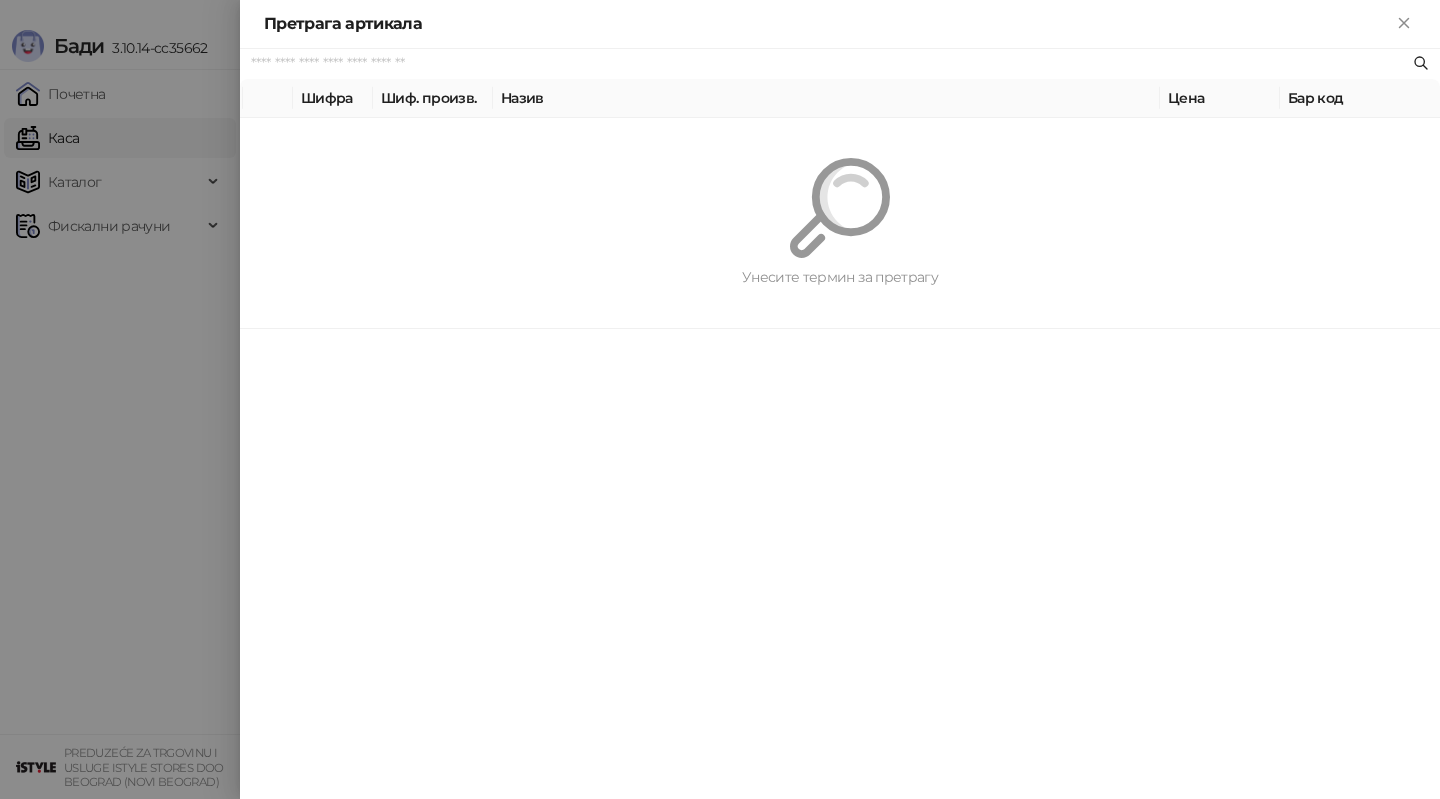 paste on "**********" 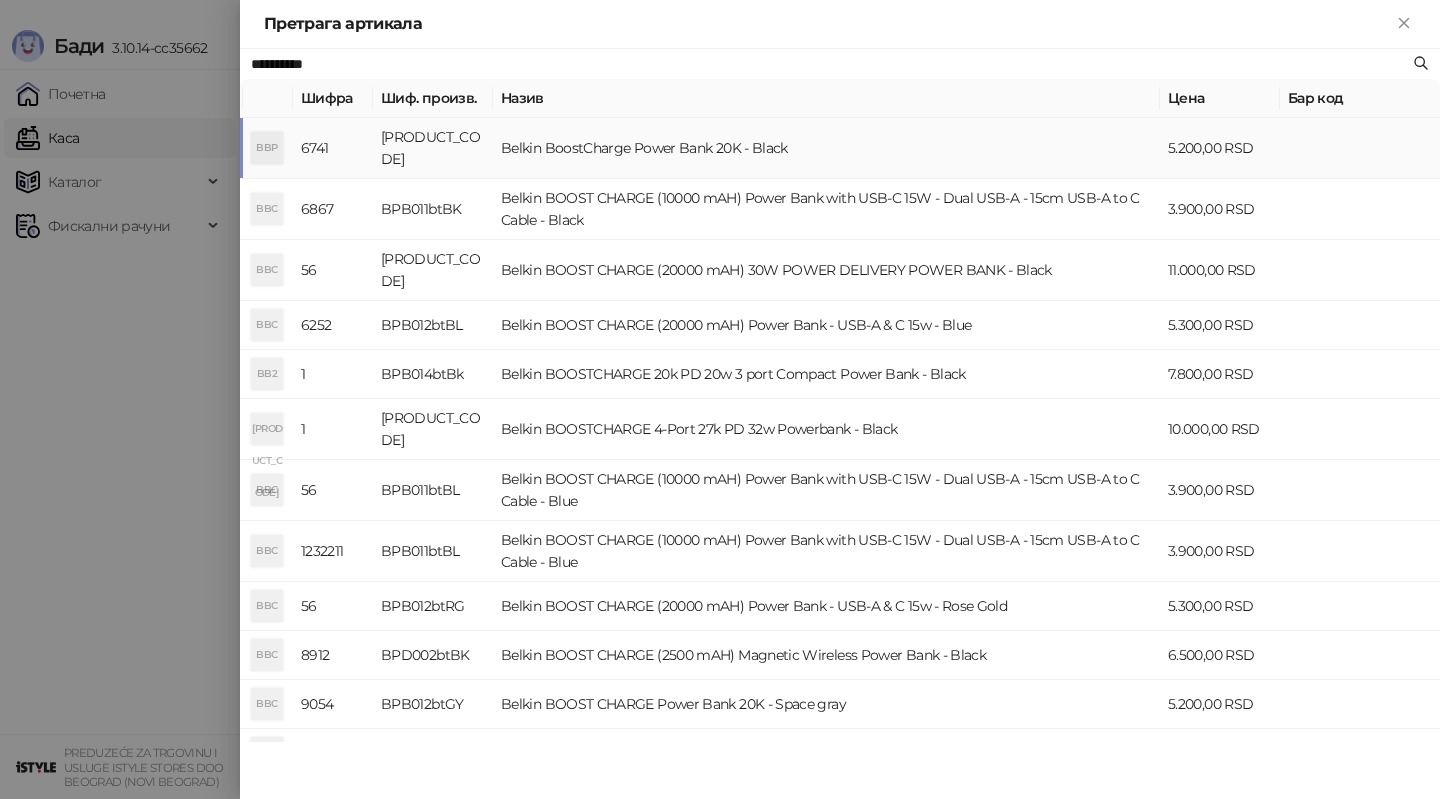 type on "**********" 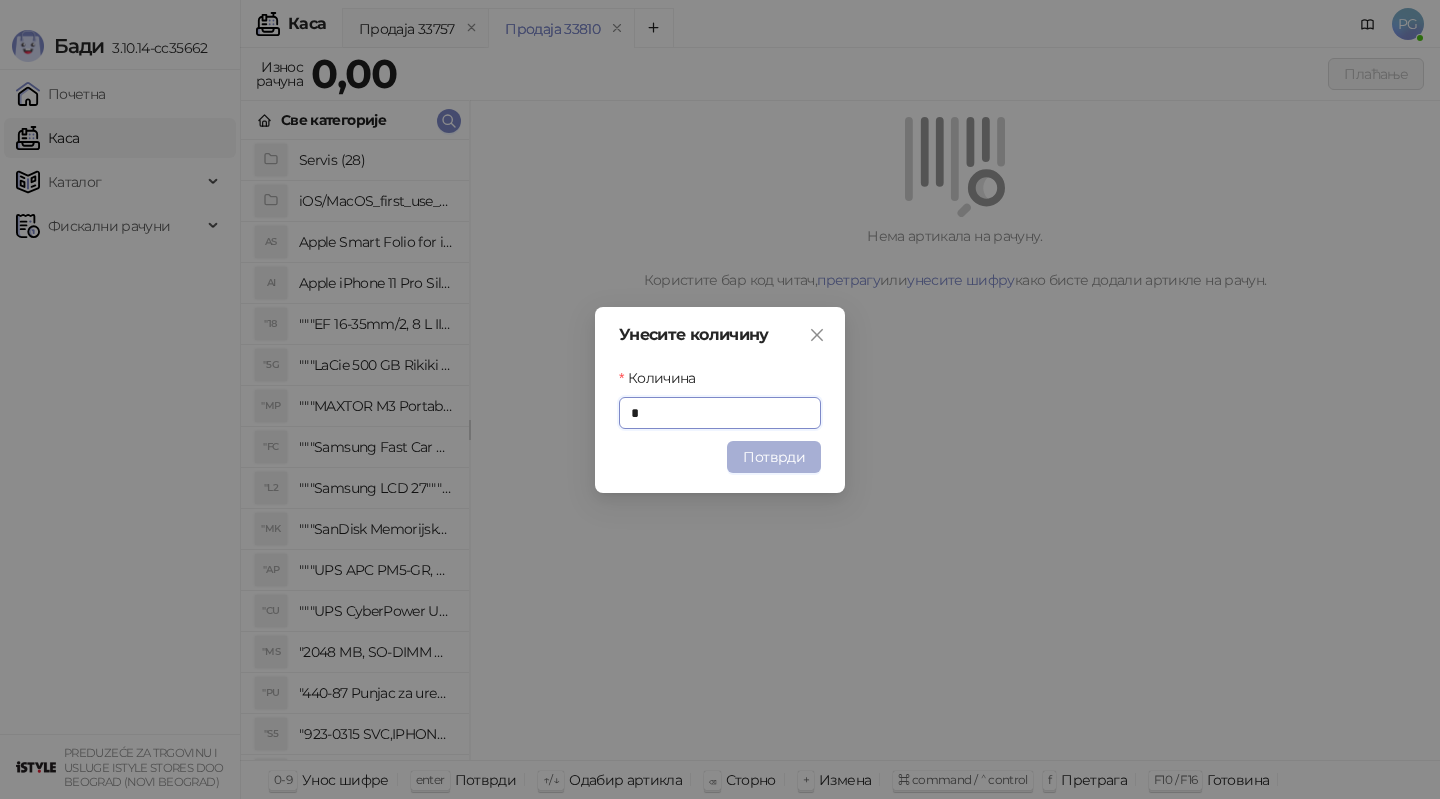 click on "Потврди" at bounding box center (774, 457) 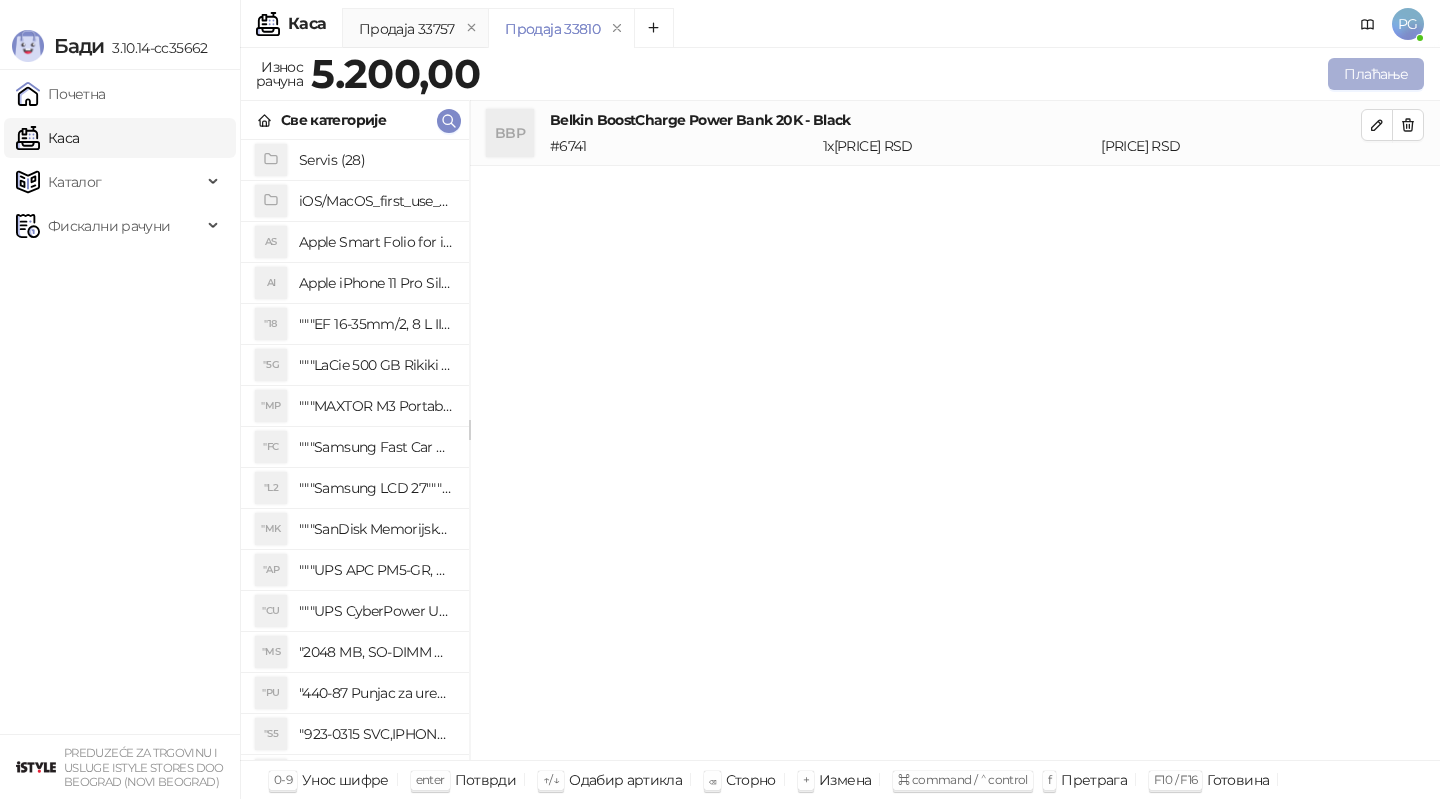 click on "Плаћање" at bounding box center [1376, 74] 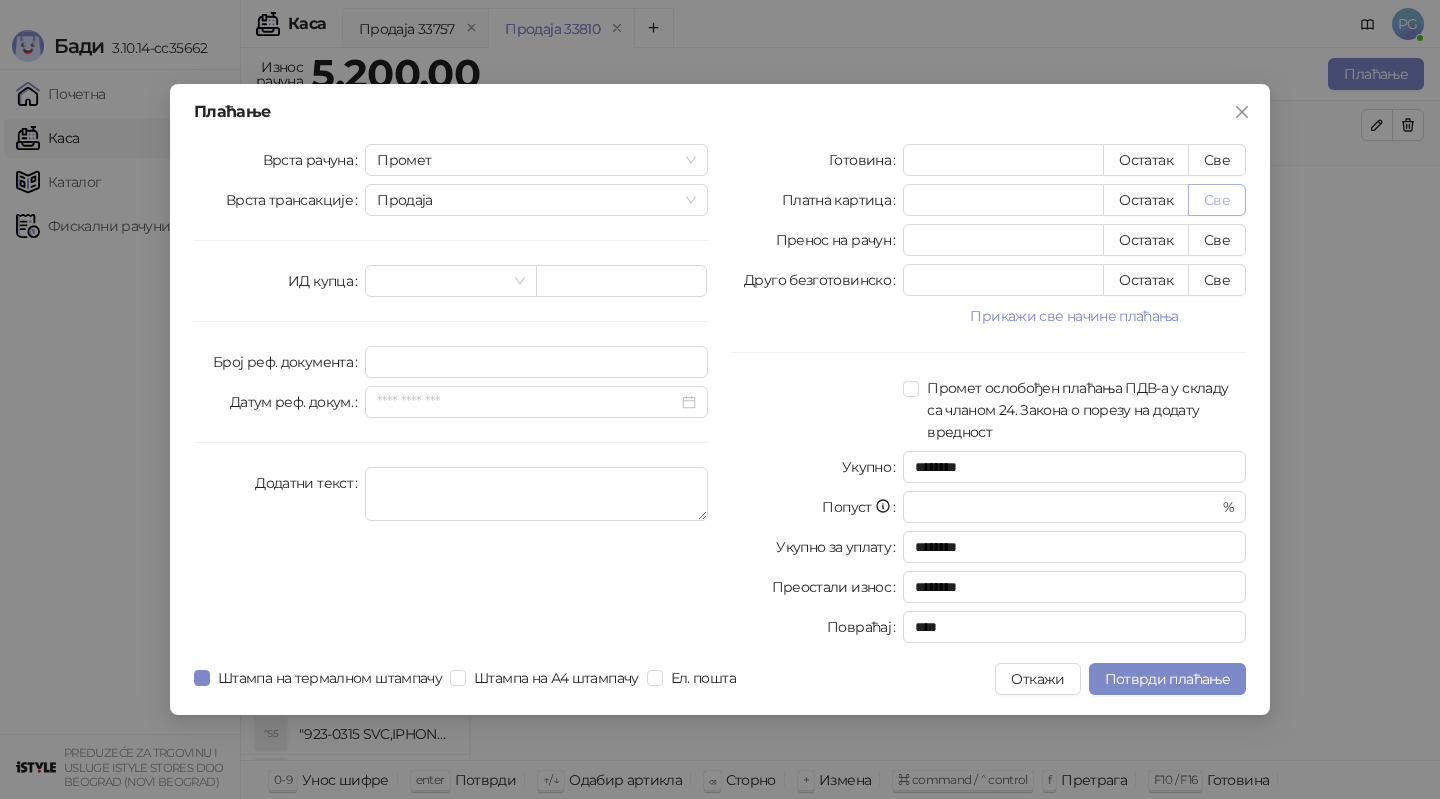 click on "Све" at bounding box center [1217, 200] 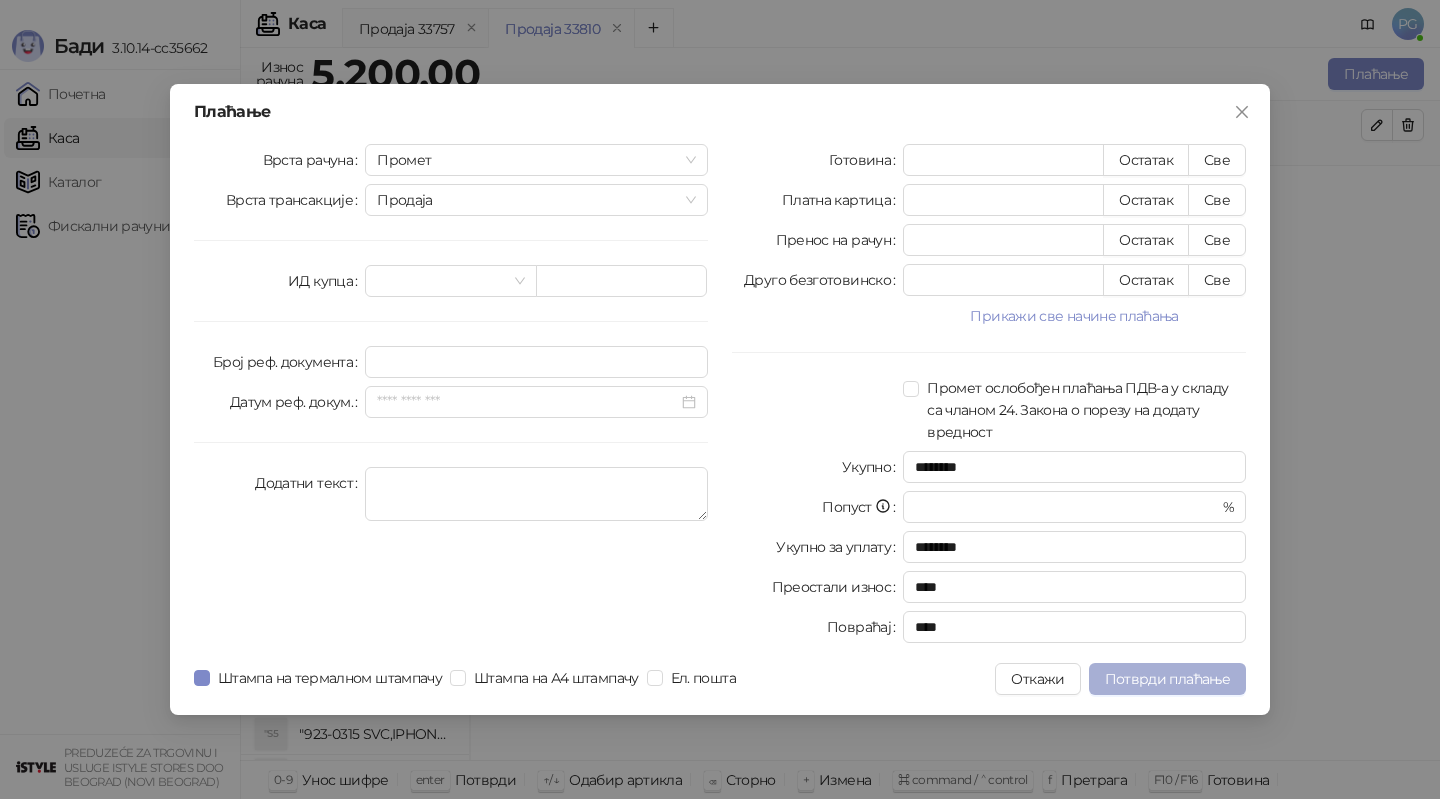 click on "Потврди плаћање" at bounding box center [1167, 679] 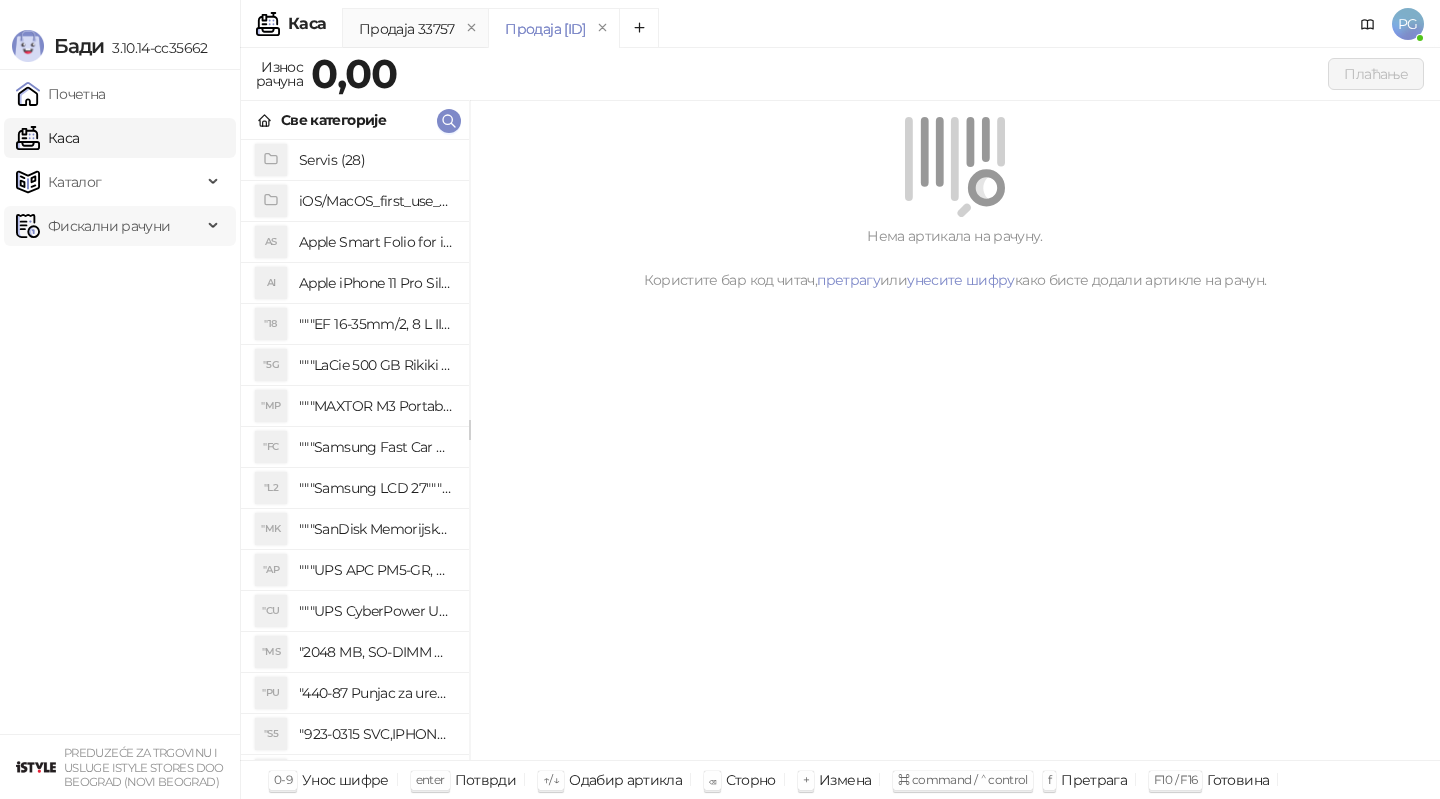 click on "Фискални рачуни" at bounding box center (109, 226) 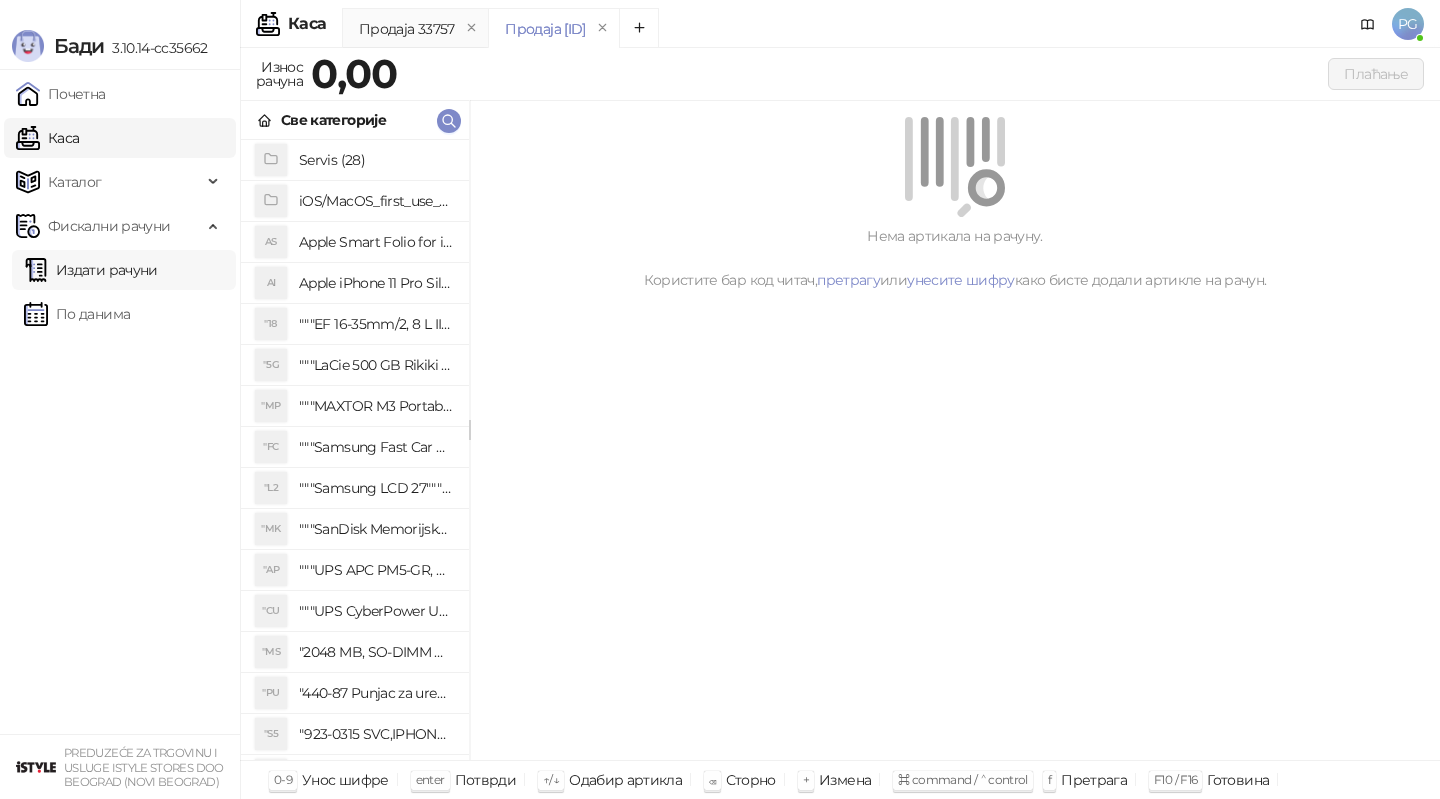 click on "Издати рачуни" at bounding box center [91, 270] 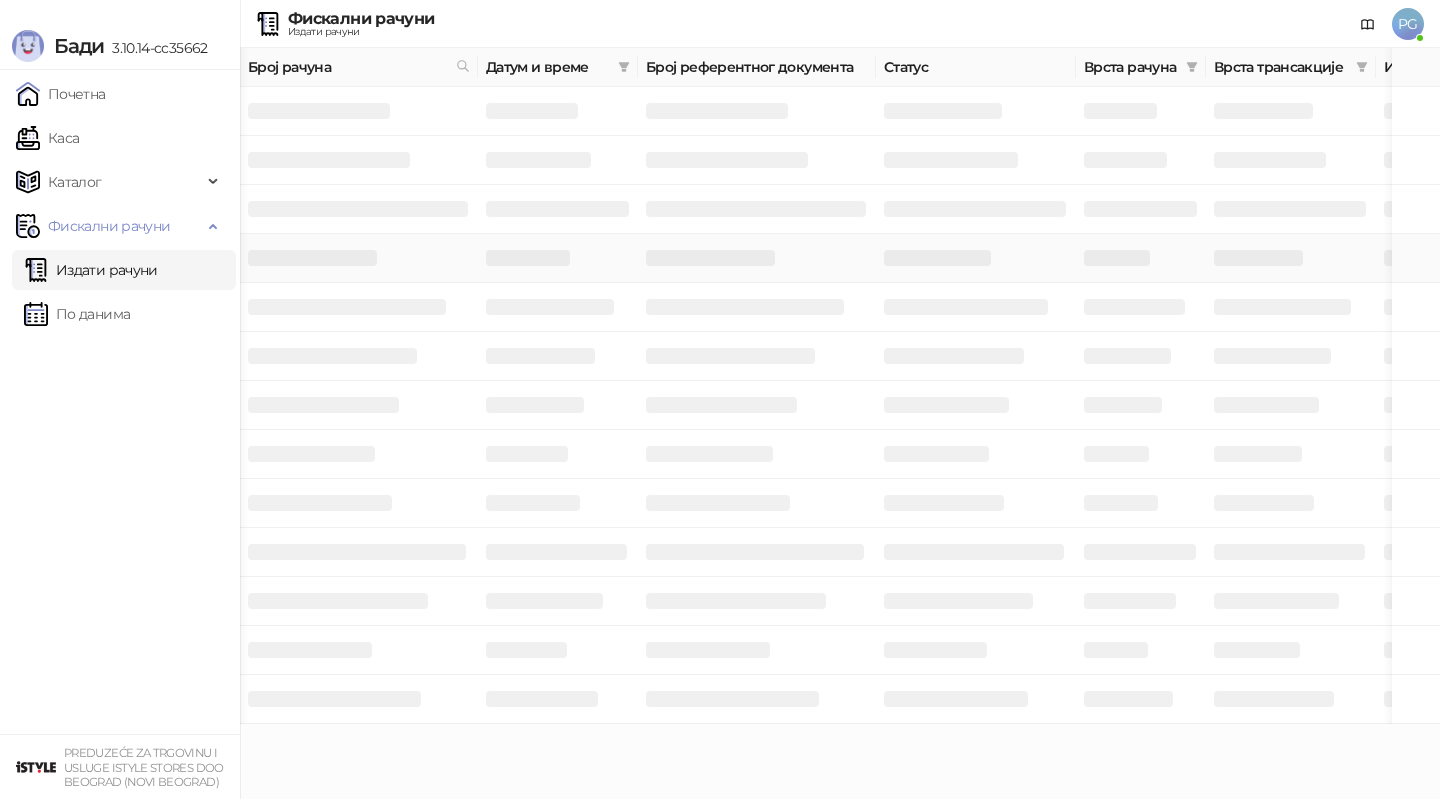 scroll, scrollTop: 0, scrollLeft: 600, axis: horizontal 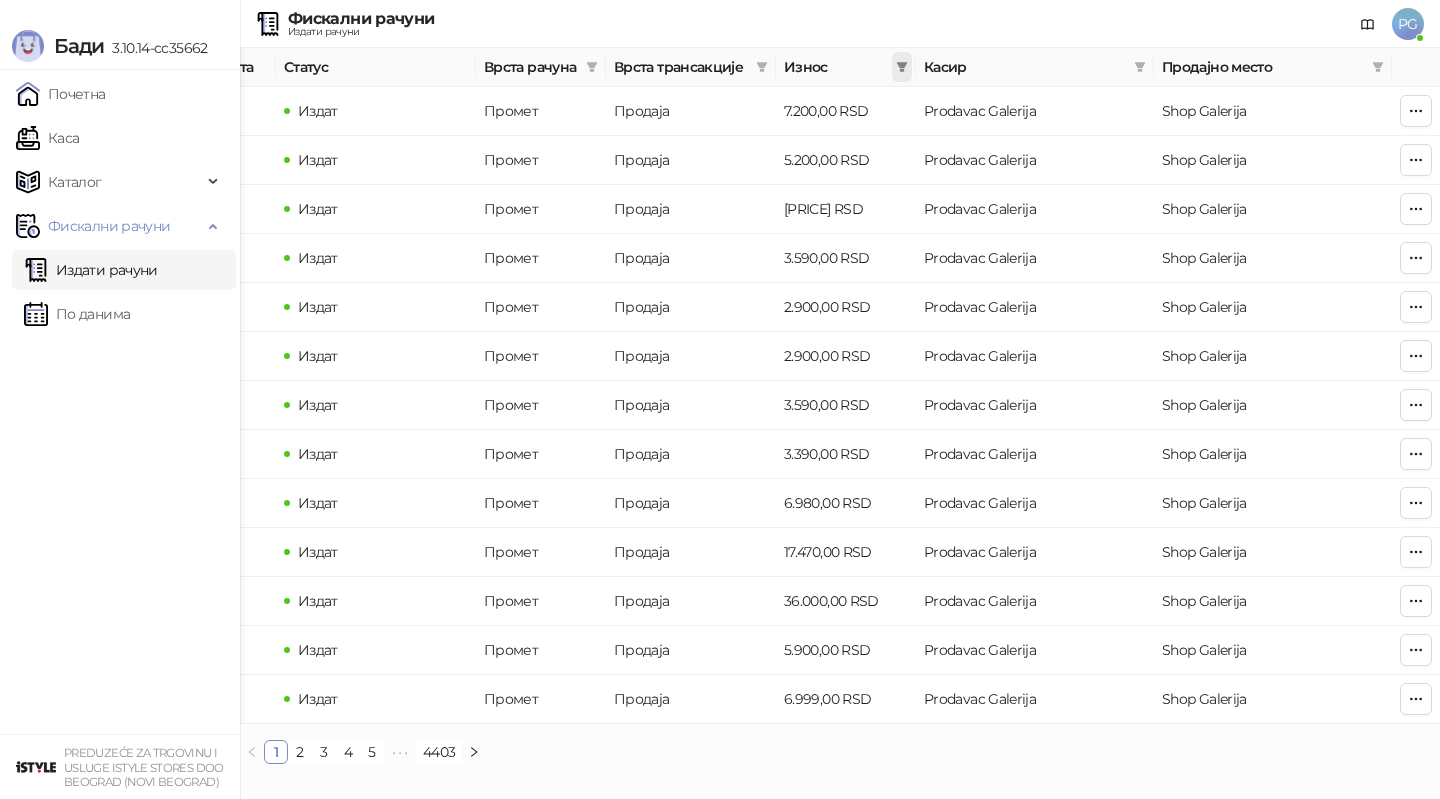 click at bounding box center [902, 67] 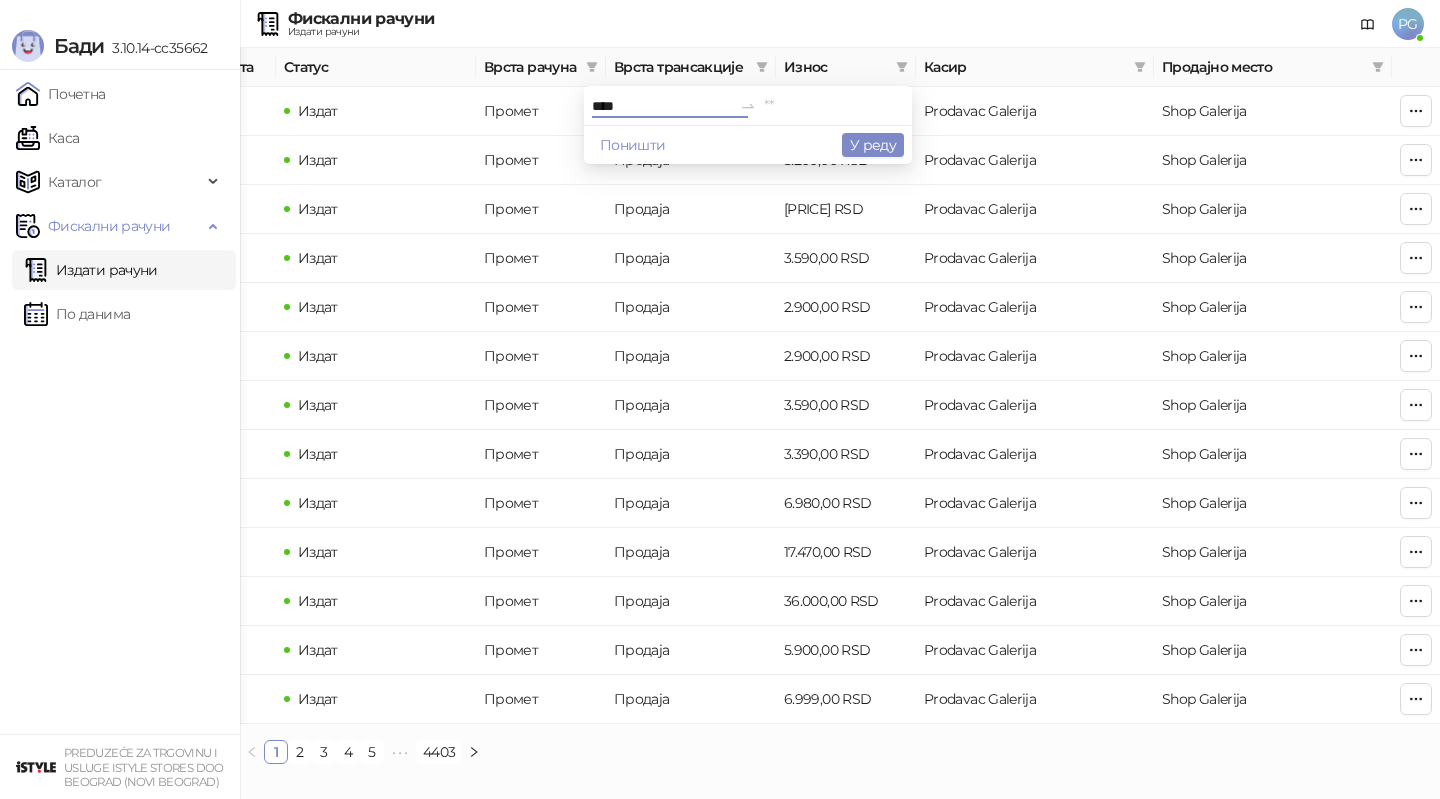 type on "****" 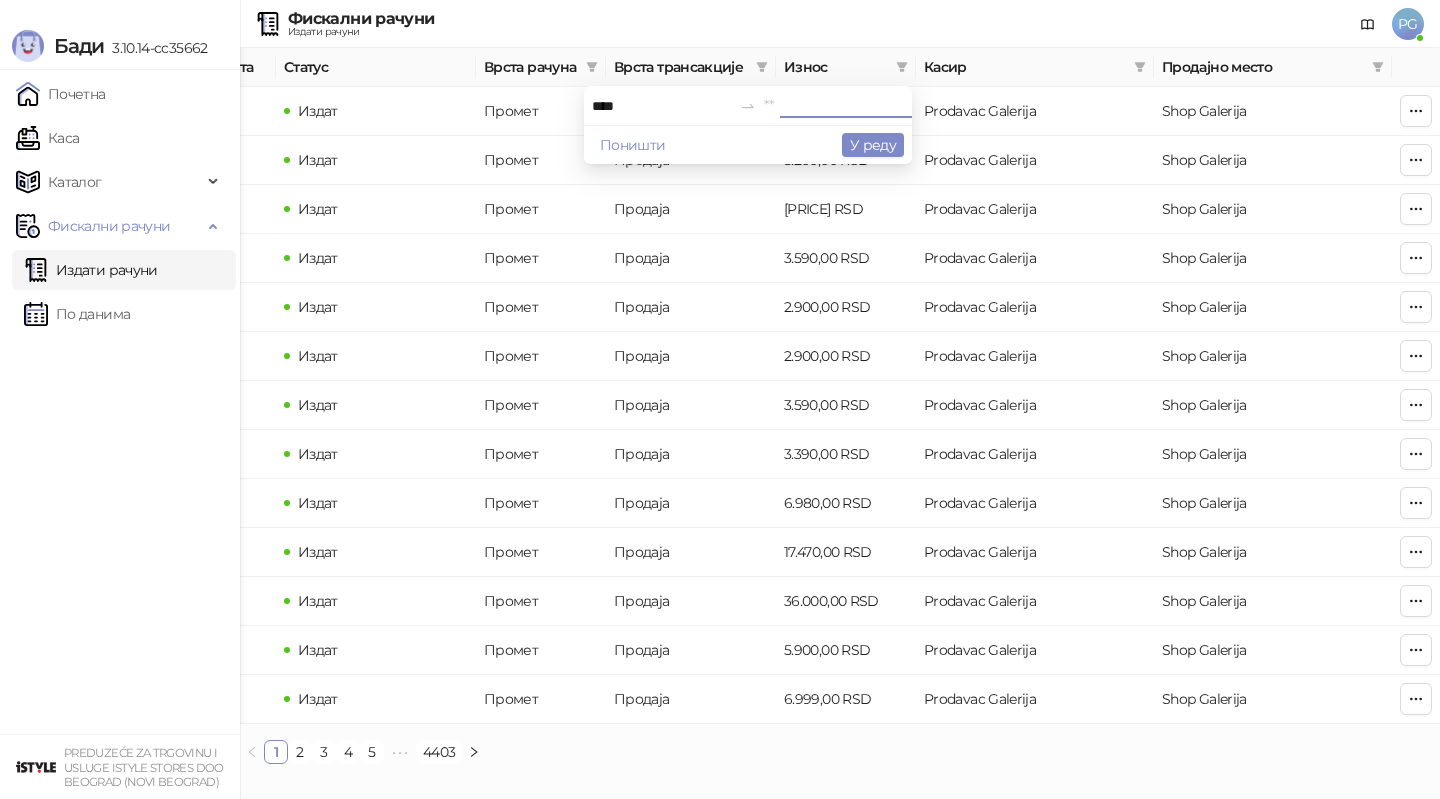 click at bounding box center [834, 106] 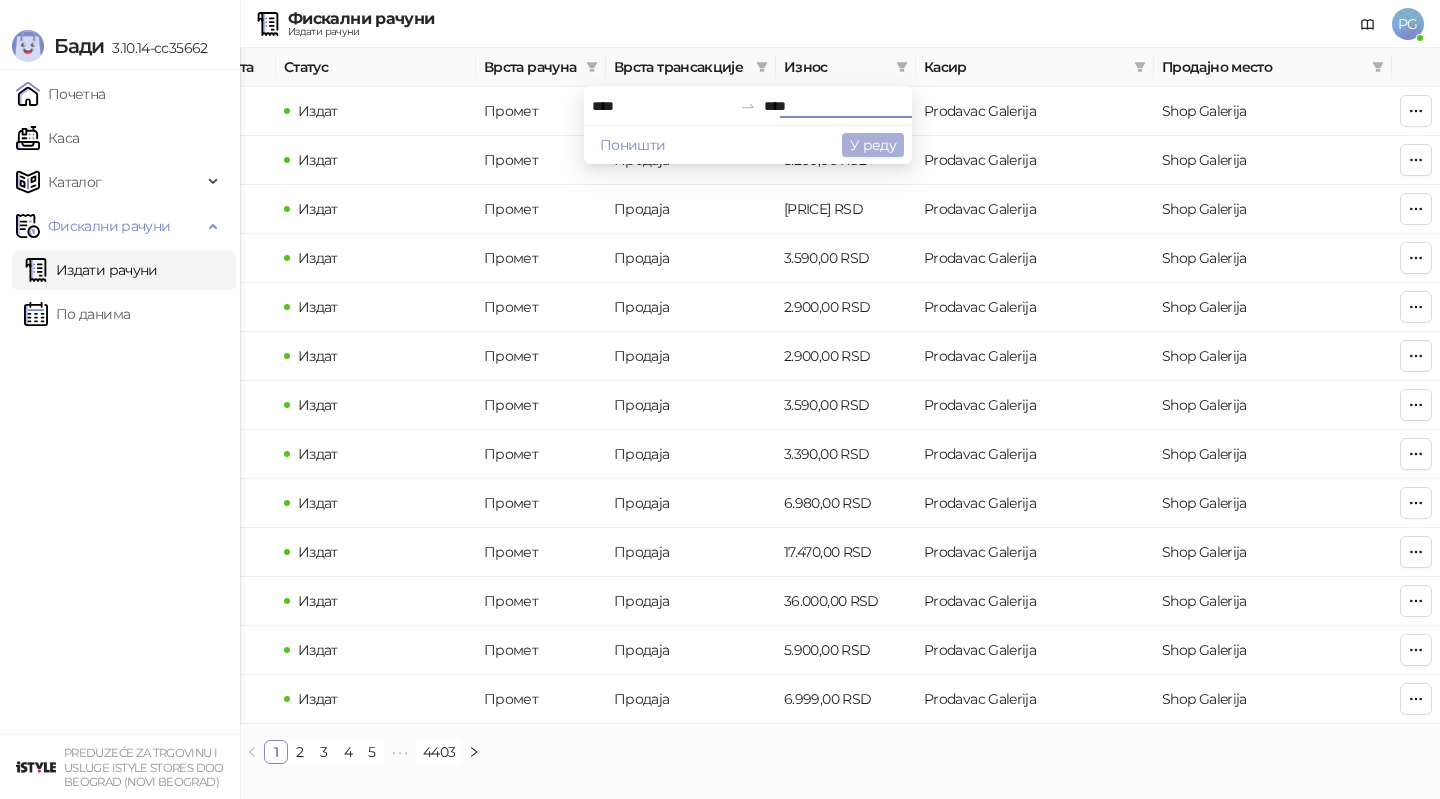 type on "****" 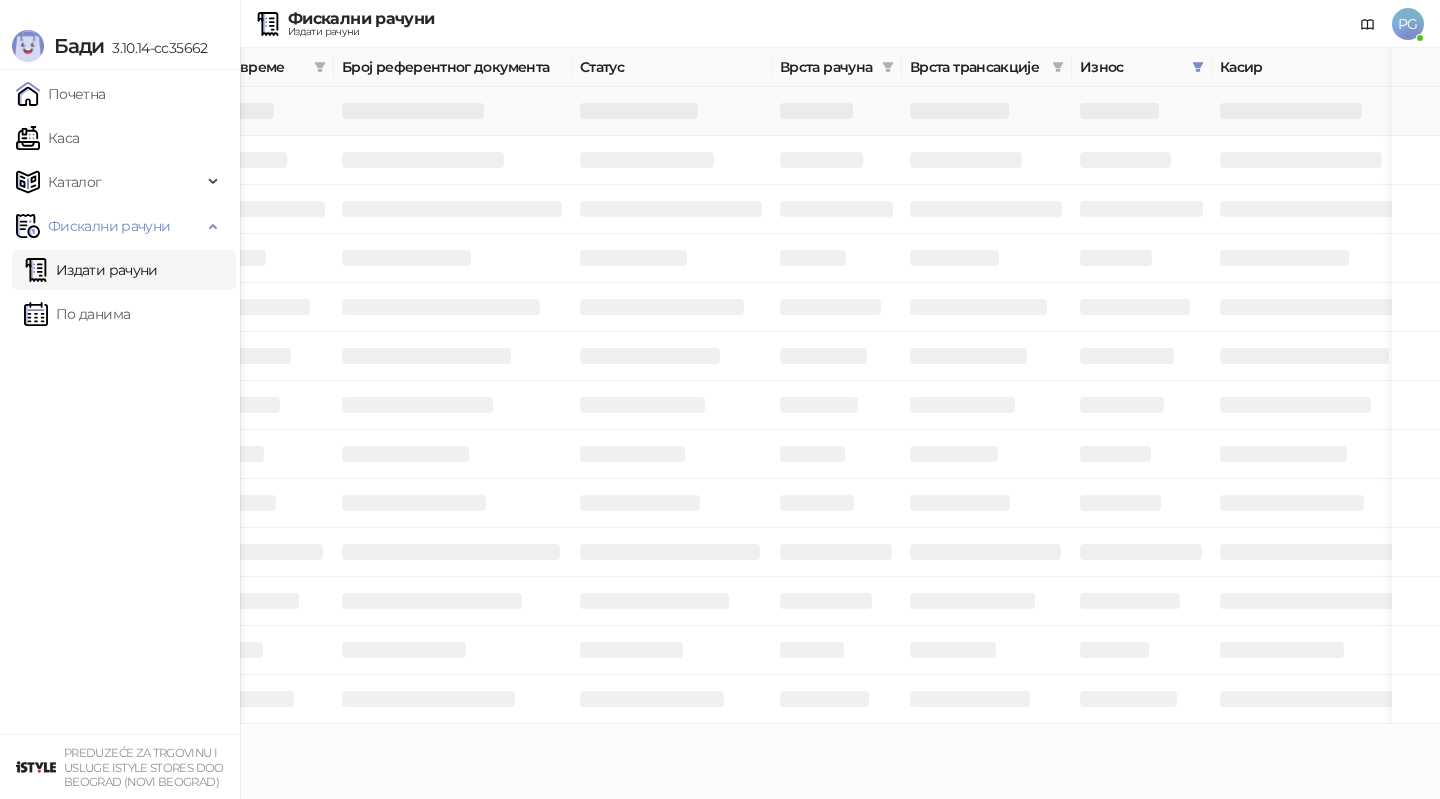 scroll, scrollTop: 0, scrollLeft: 0, axis: both 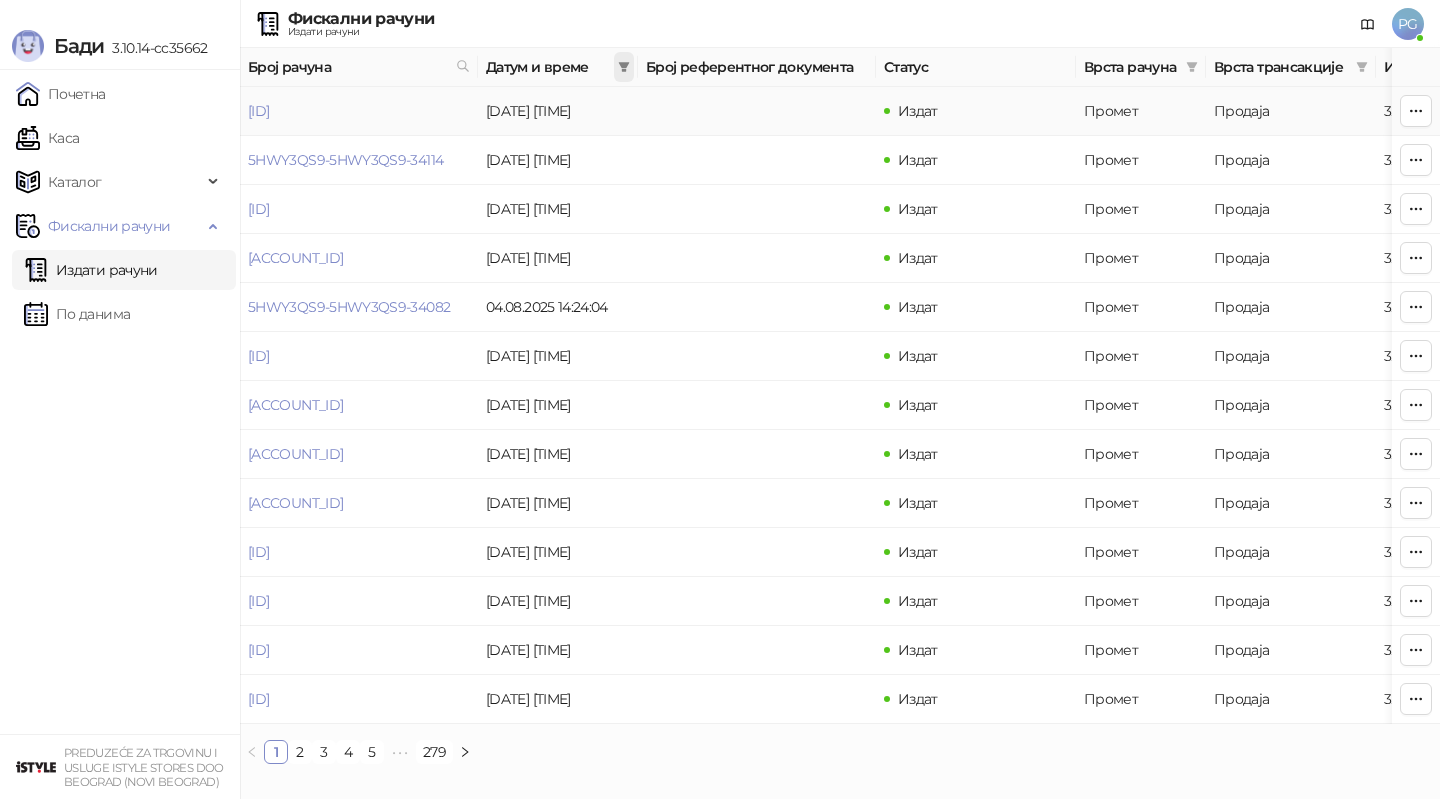 click at bounding box center [624, 67] 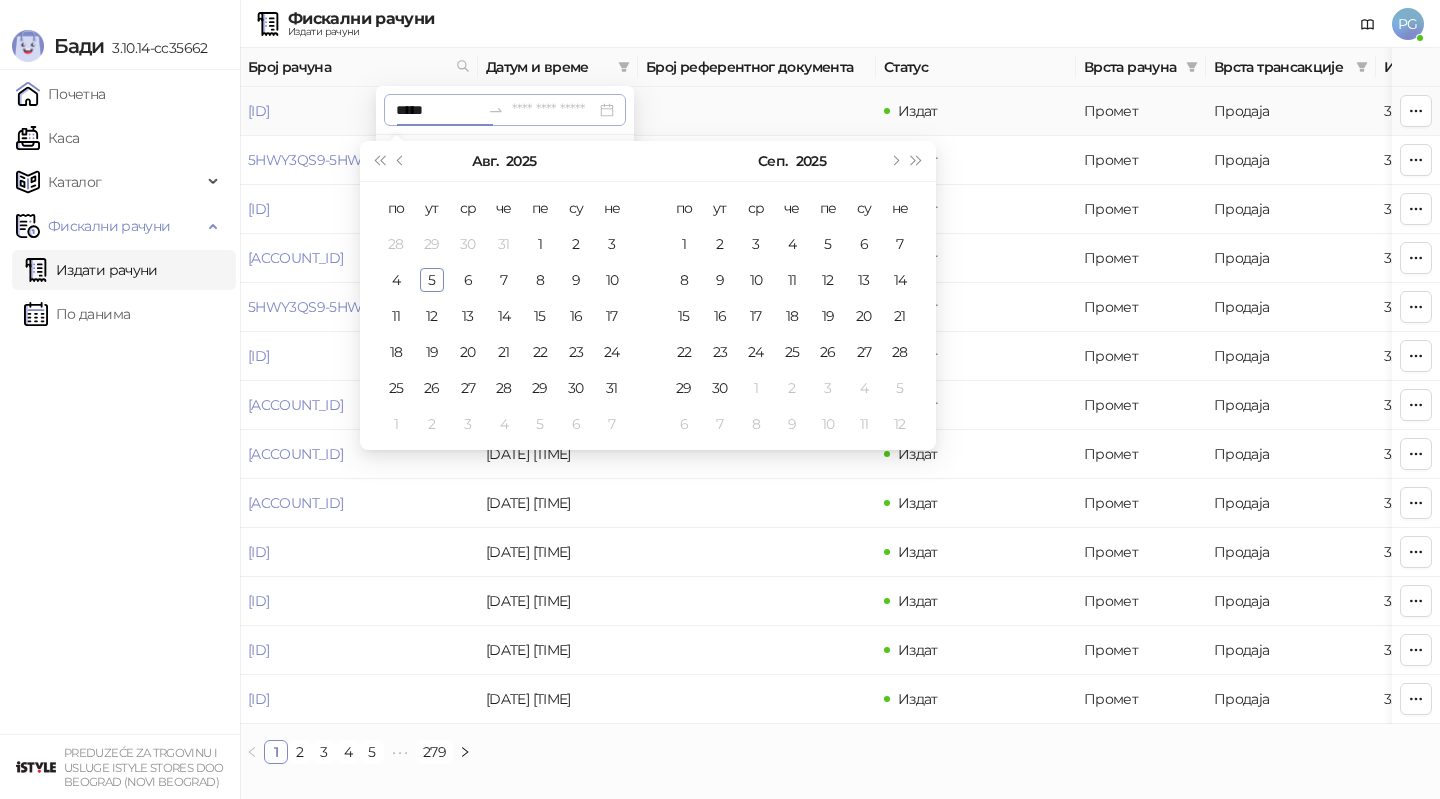 type on "*****" 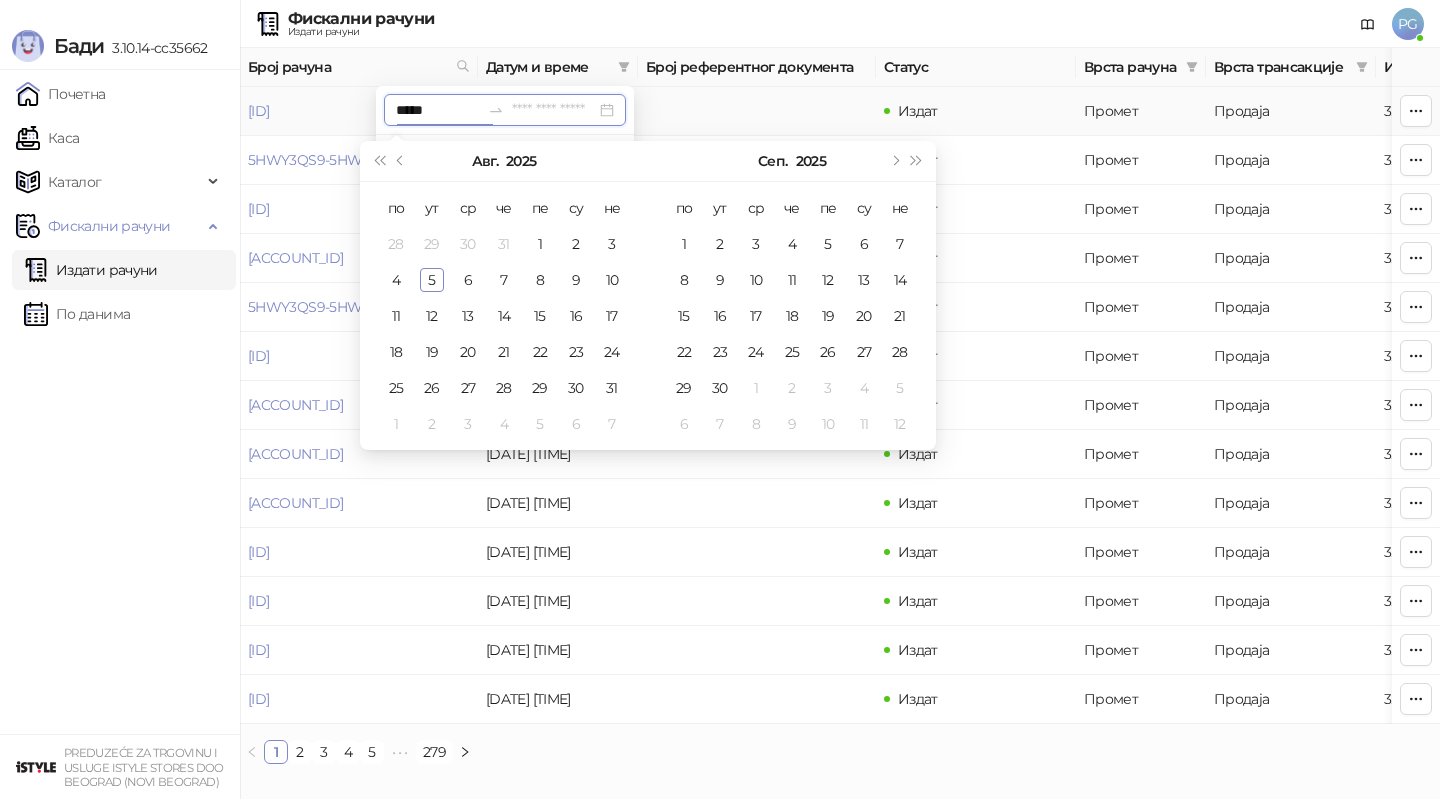 type 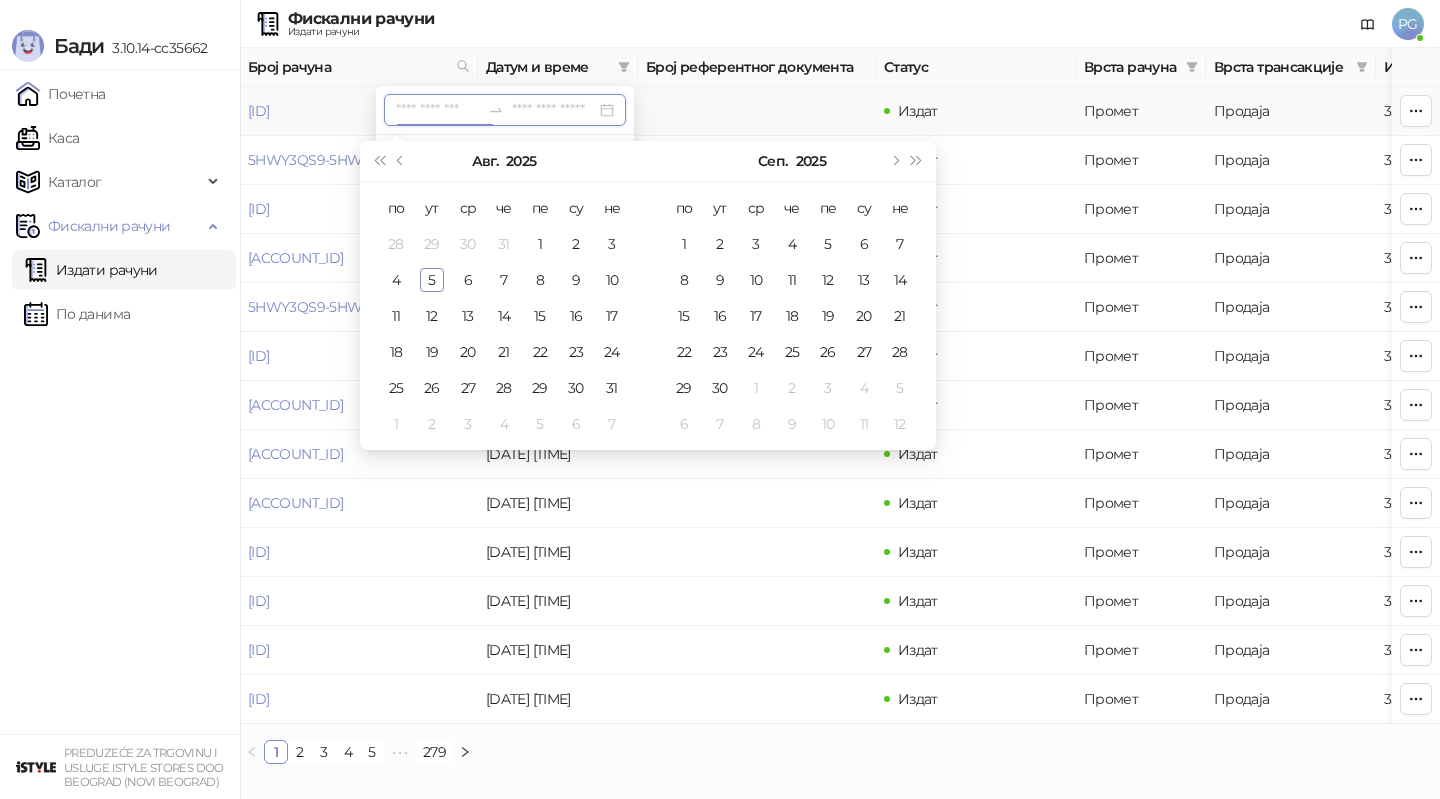 click at bounding box center [554, 110] 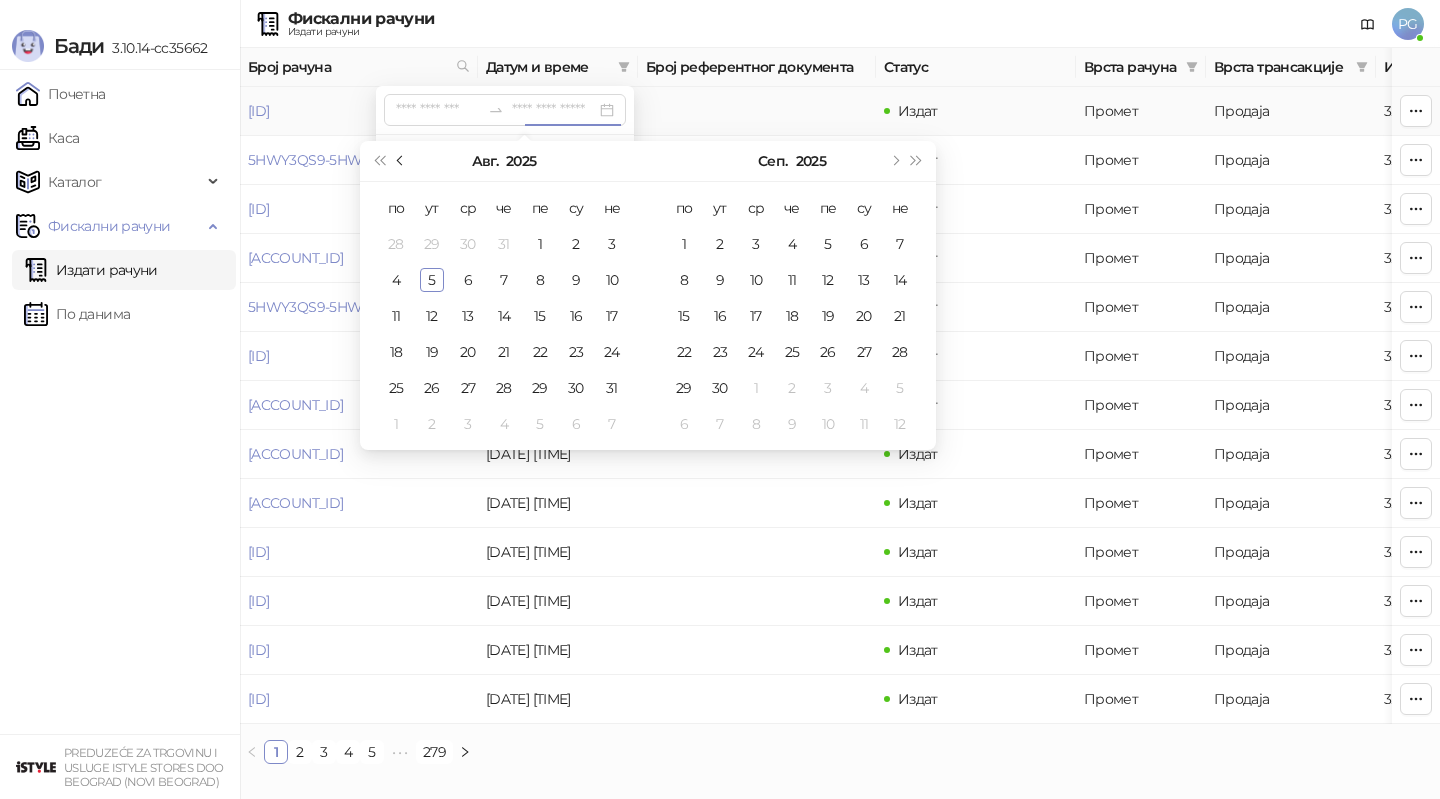 click at bounding box center (401, 161) 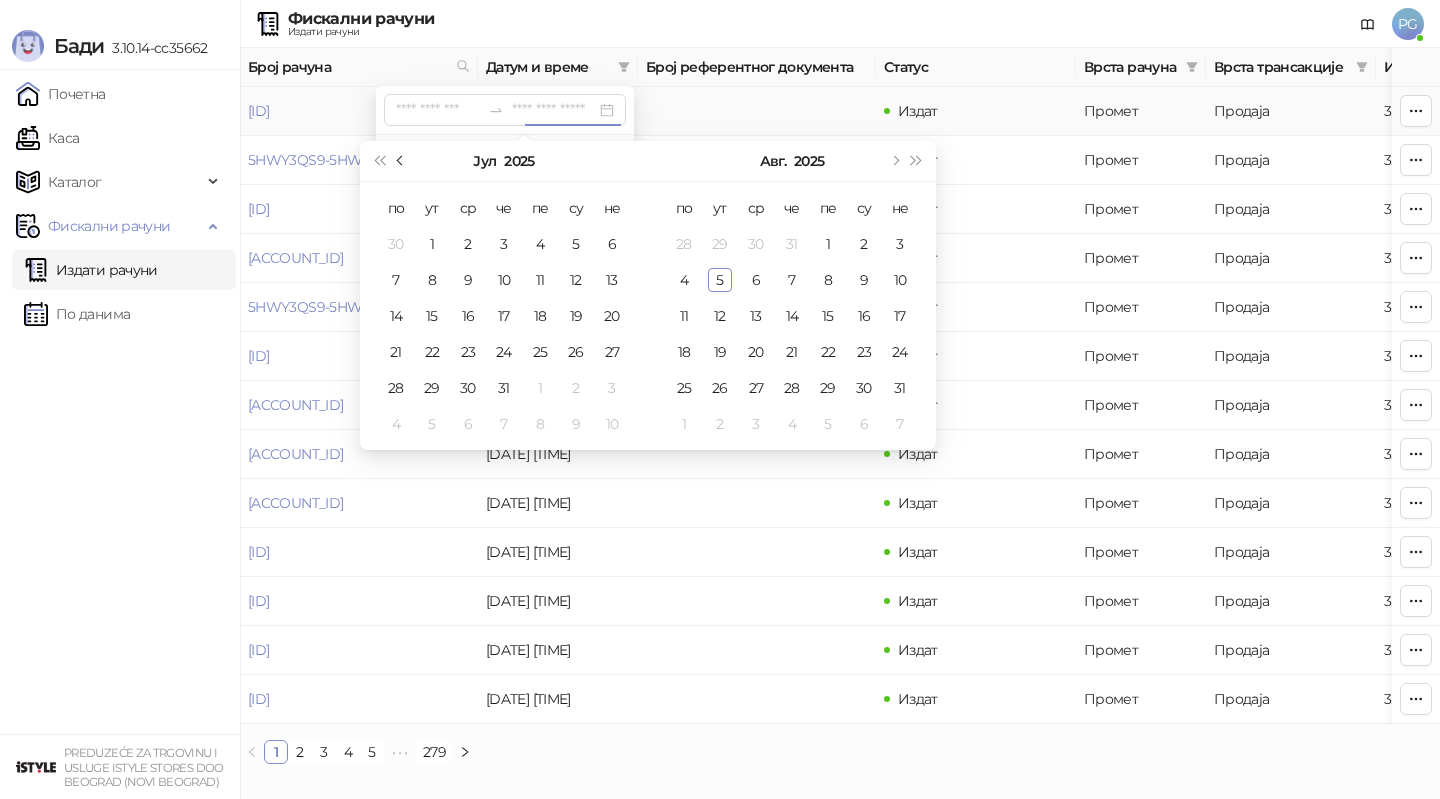 click at bounding box center (401, 161) 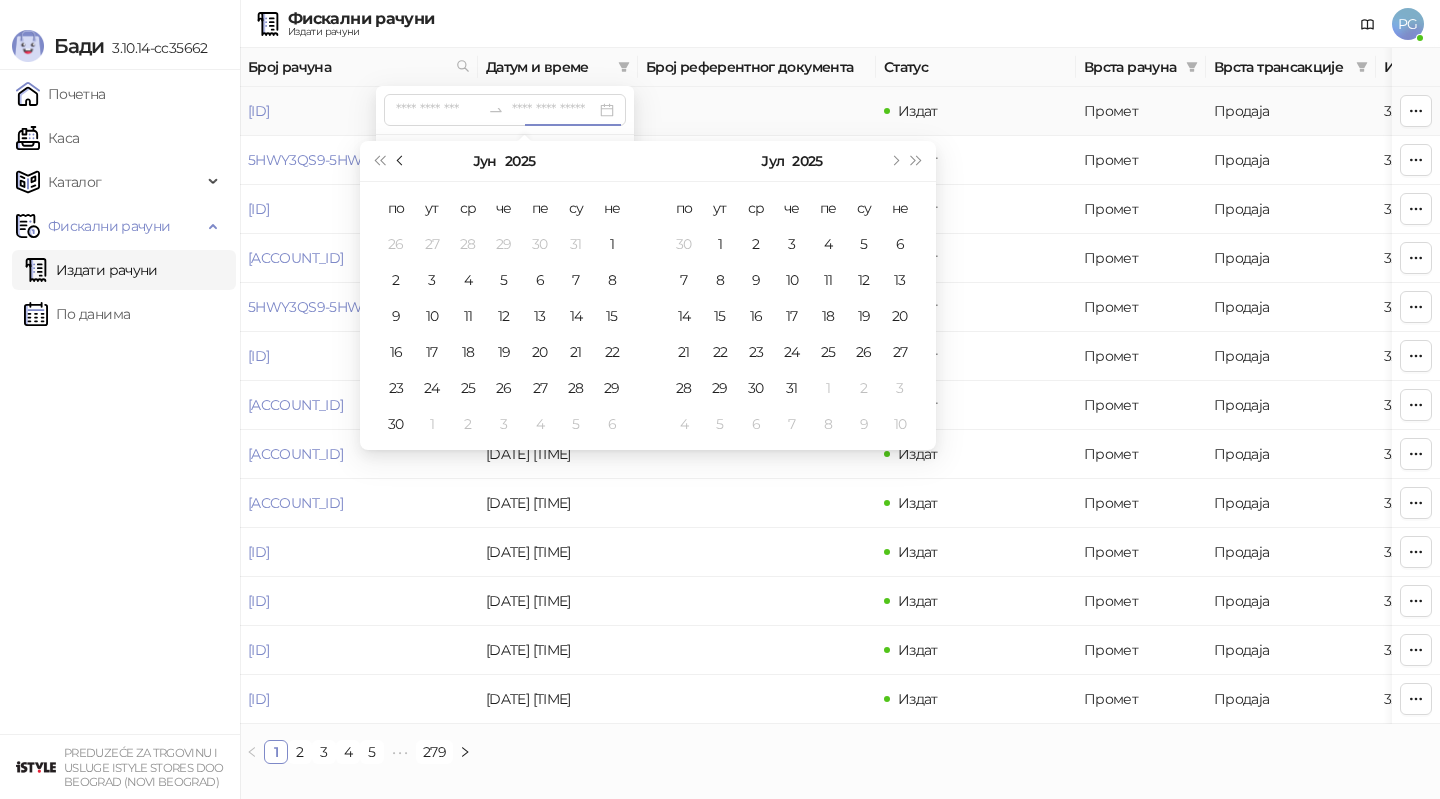 click at bounding box center [401, 161] 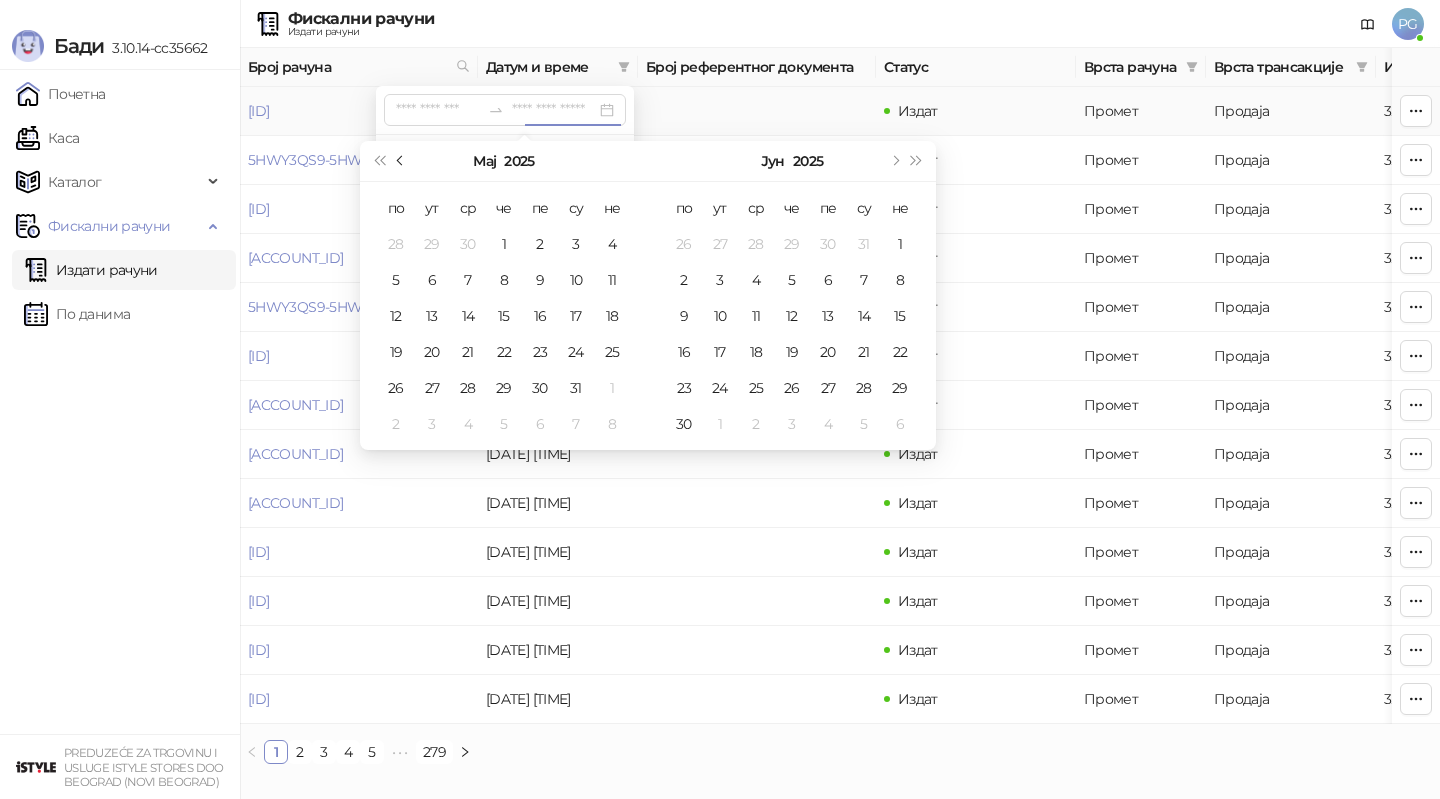 click at bounding box center (401, 161) 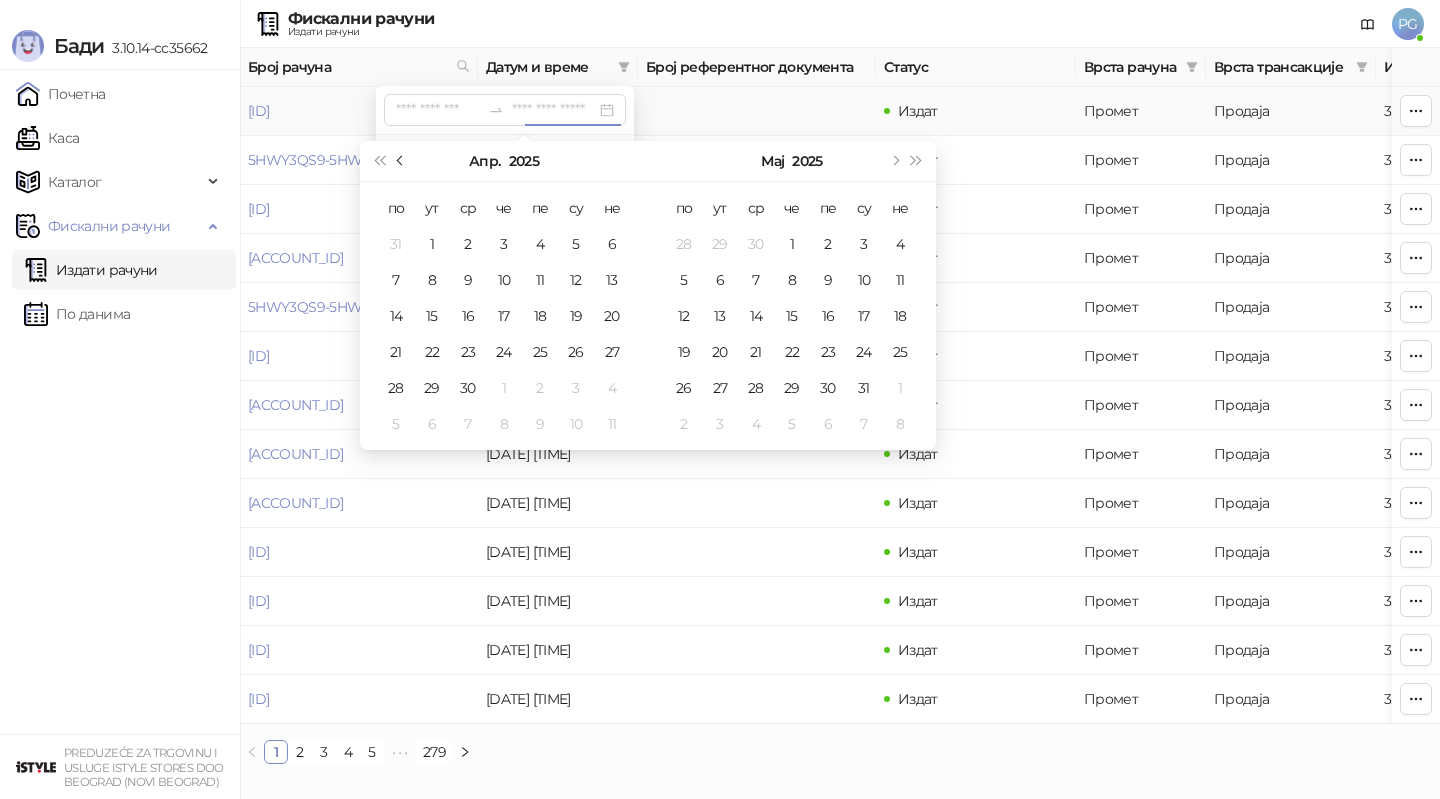 click at bounding box center [401, 161] 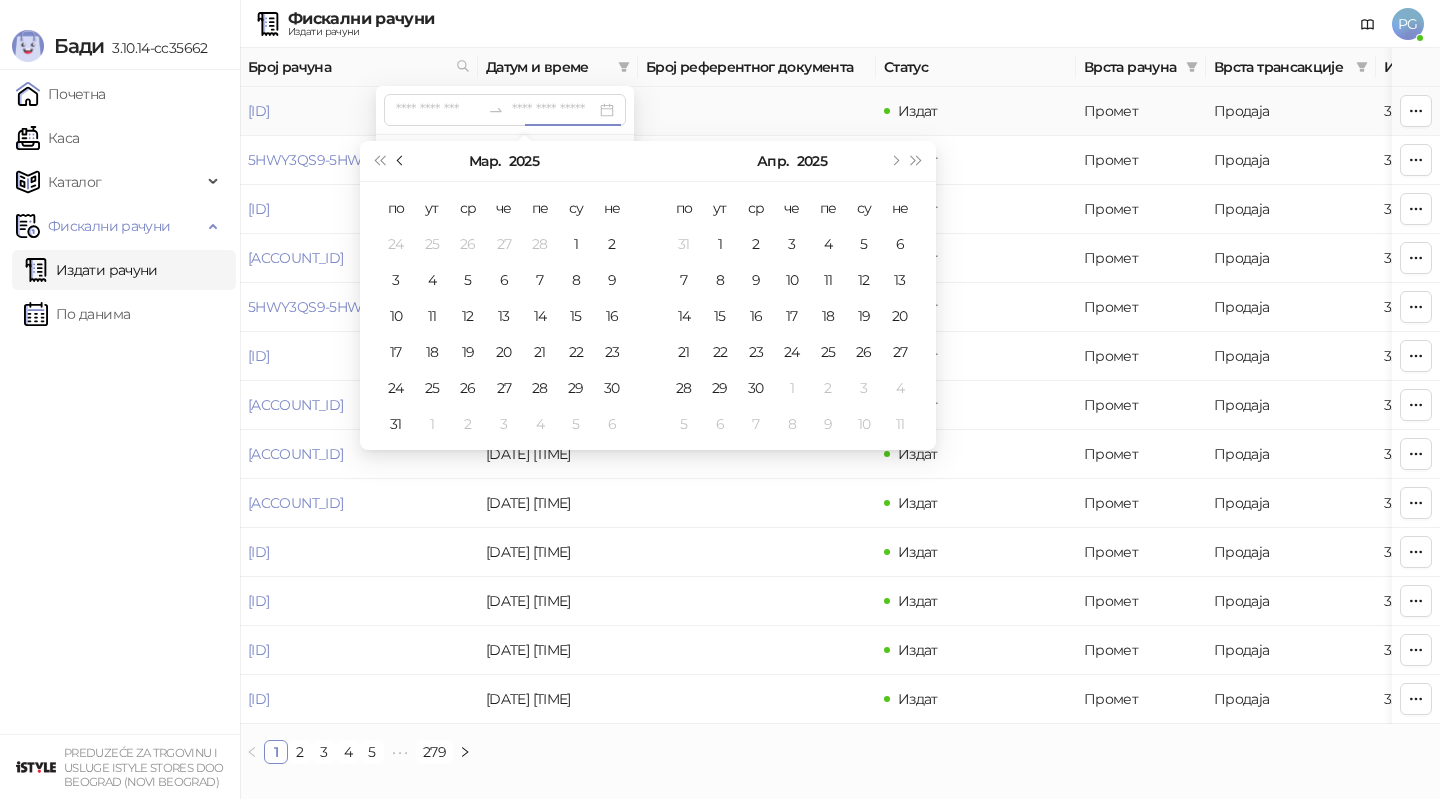 click at bounding box center [401, 161] 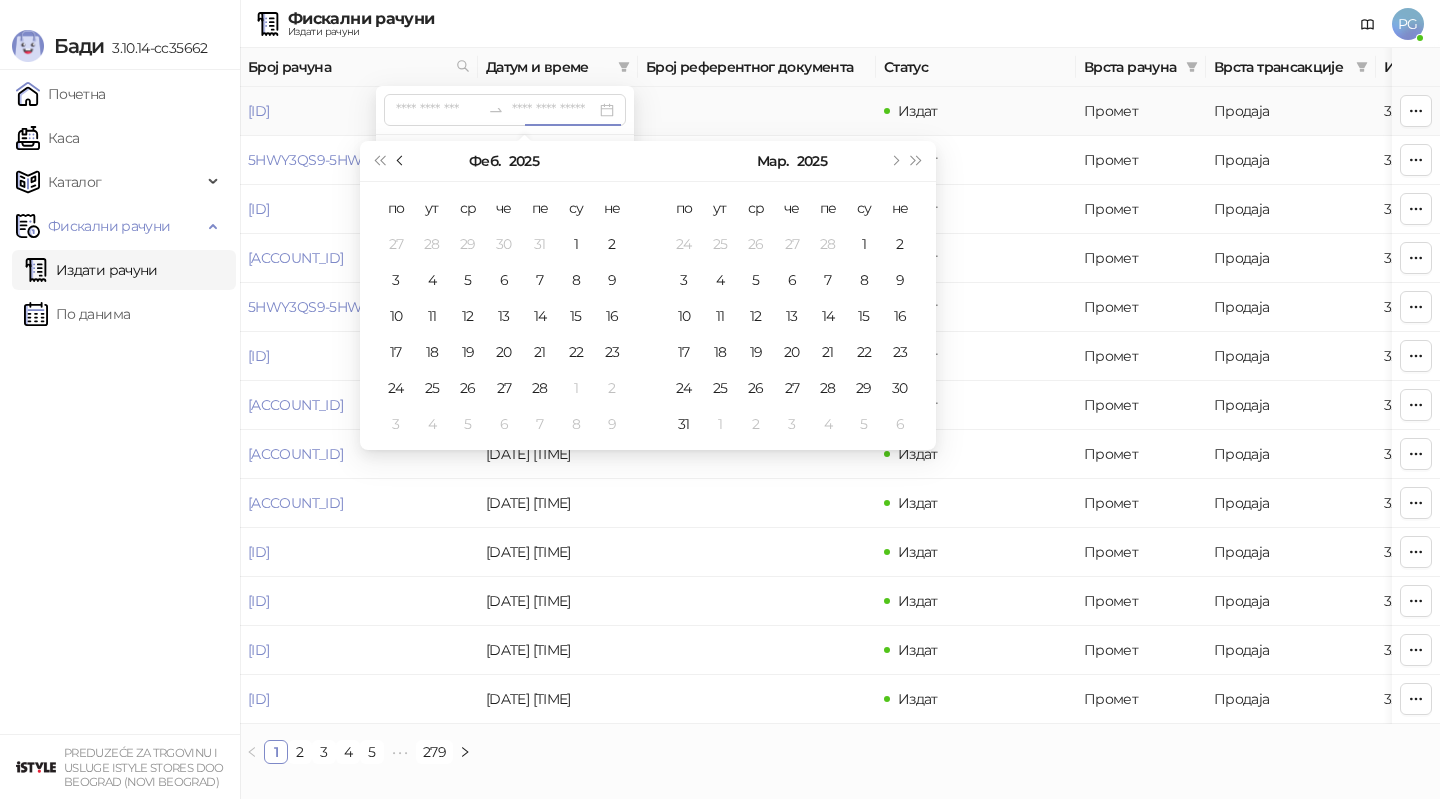 click at bounding box center [401, 161] 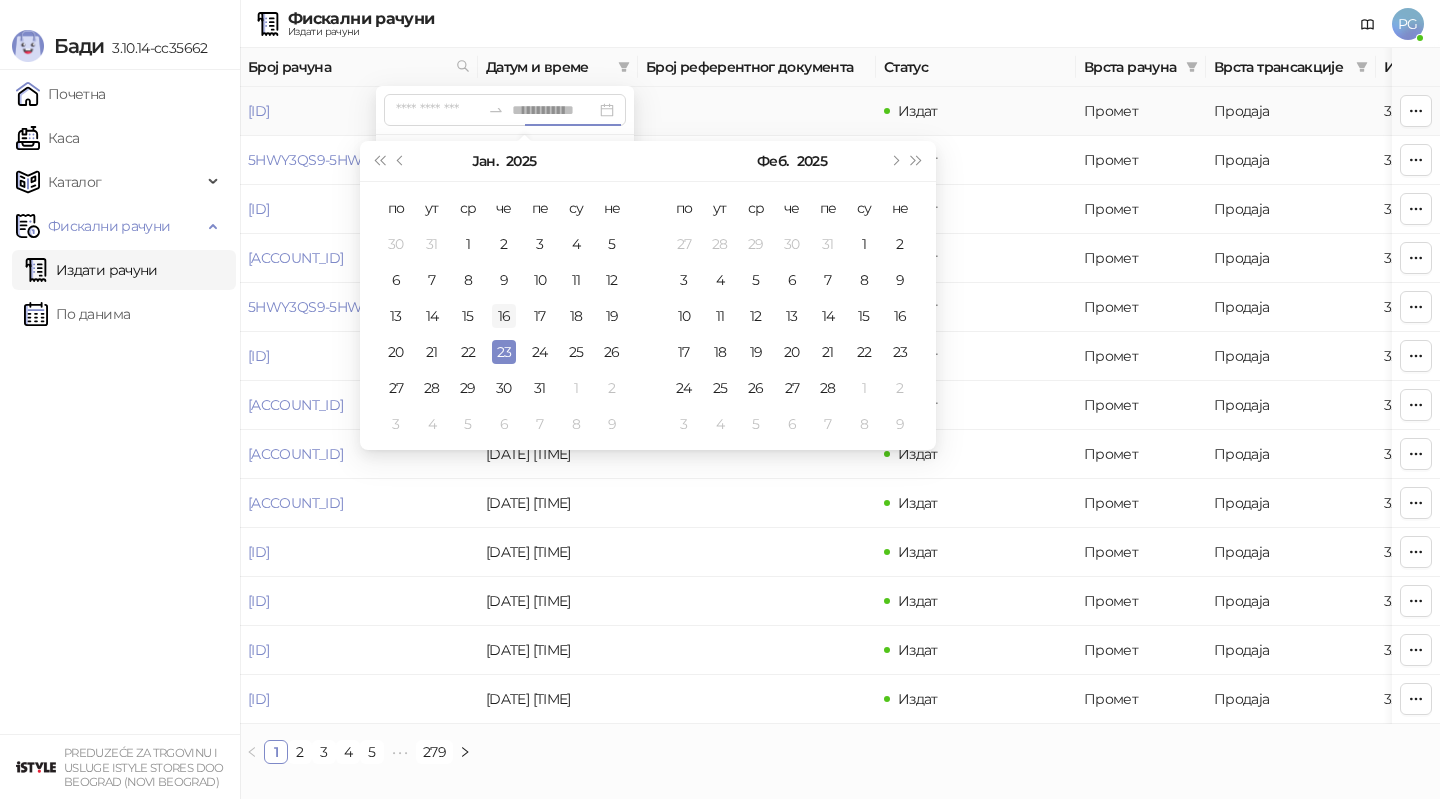 type on "**********" 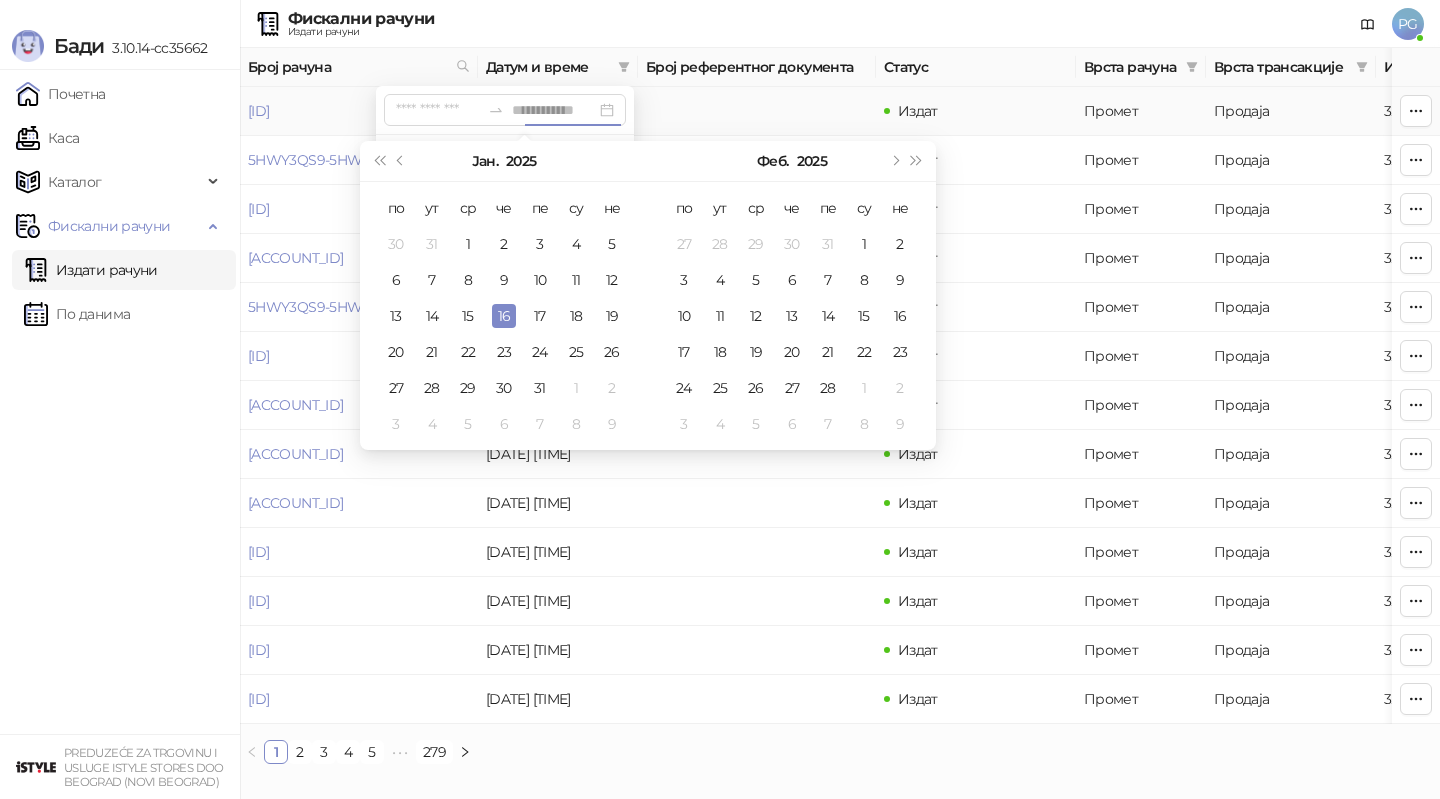 click on "16" at bounding box center [504, 316] 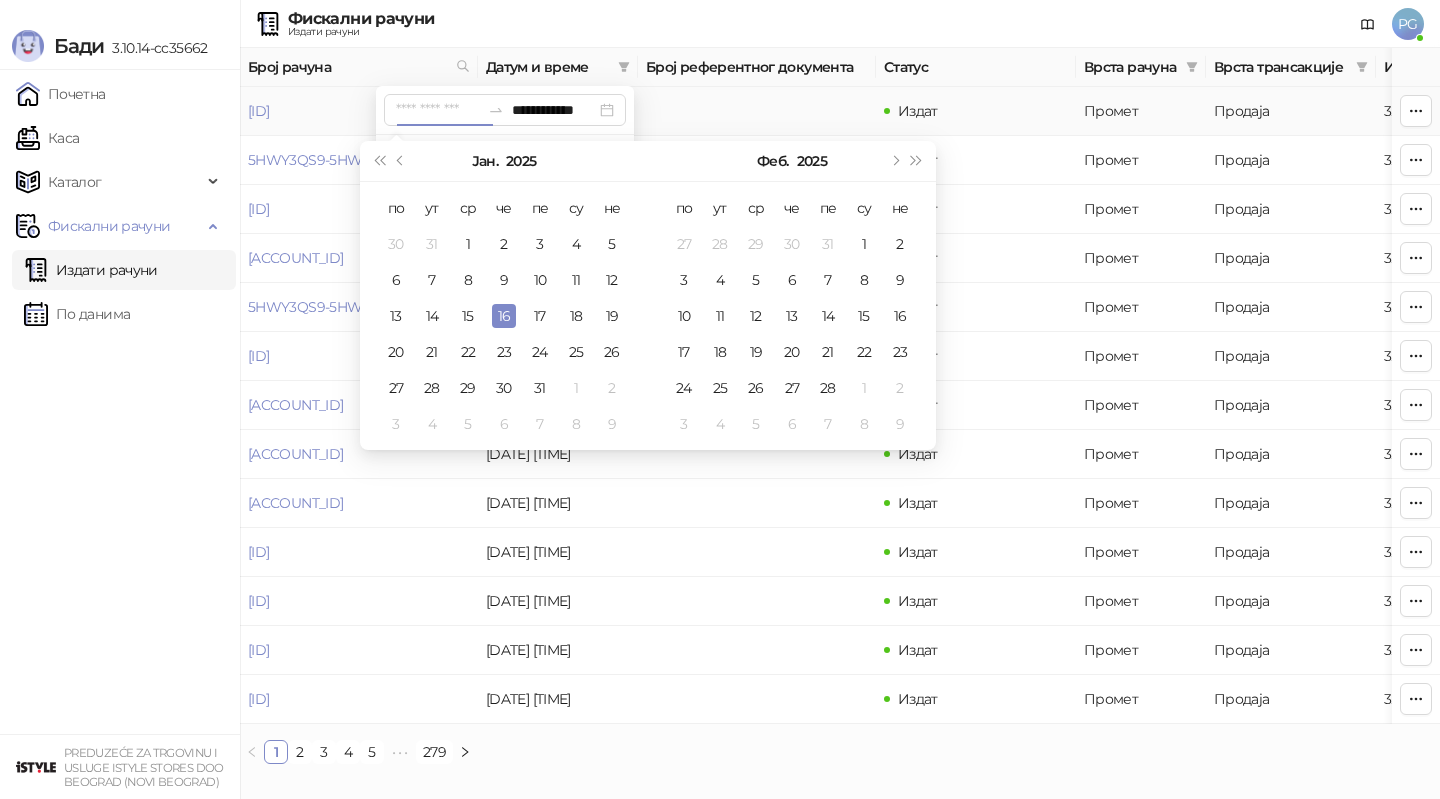 click on "16" at bounding box center [504, 316] 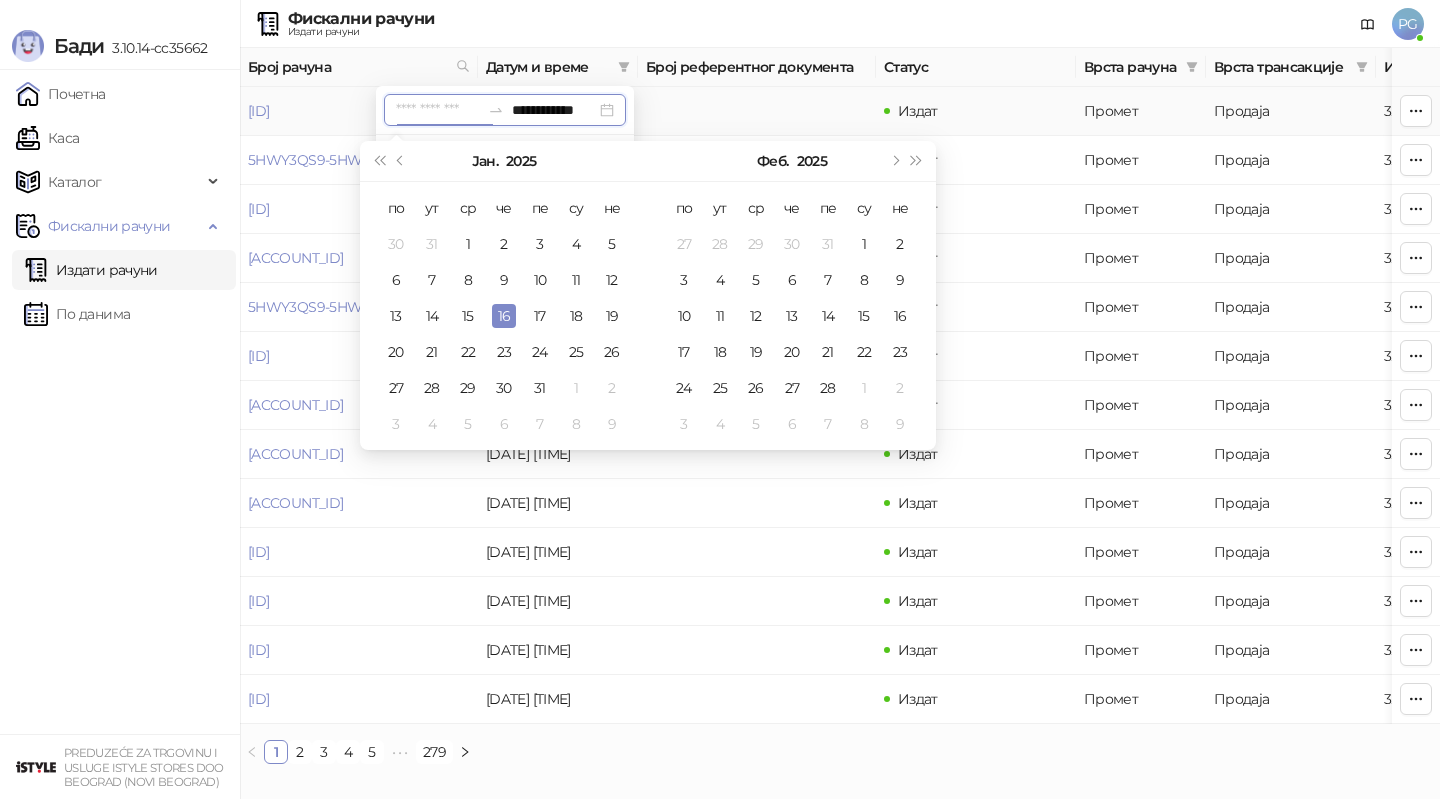 type on "**********" 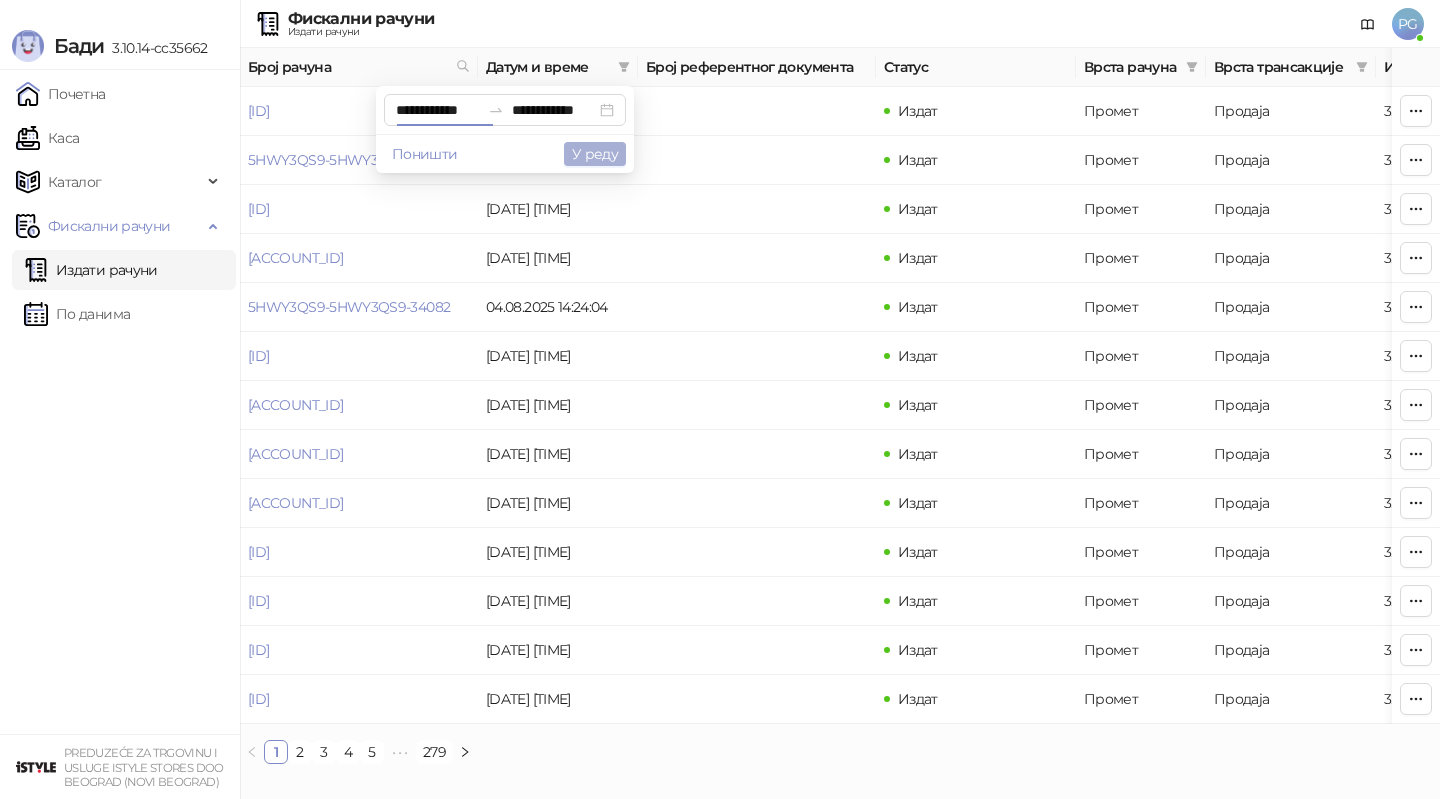 click on "У реду" at bounding box center [595, 154] 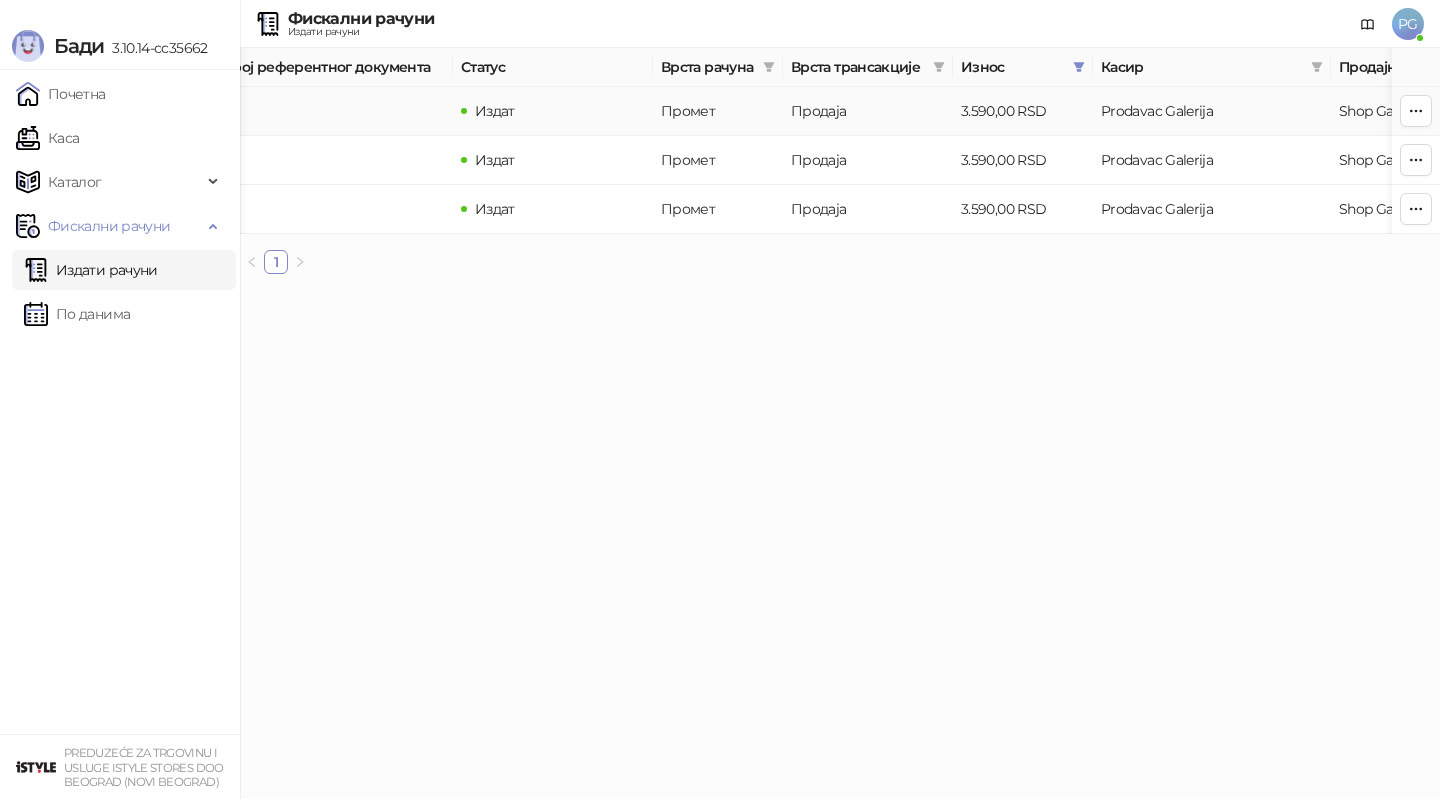 scroll, scrollTop: 0, scrollLeft: 0, axis: both 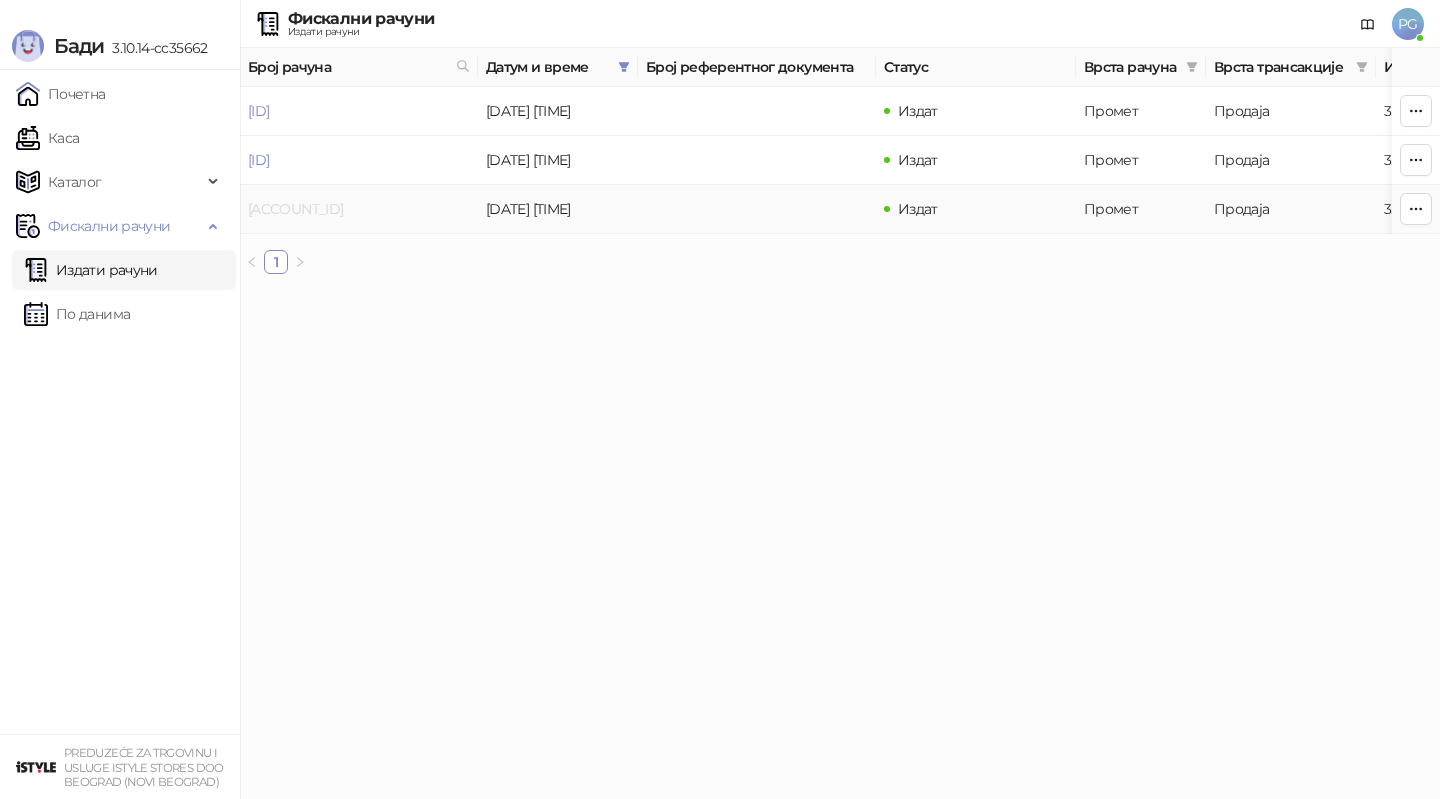 click on "[ACCOUNT_ID]" at bounding box center (295, 209) 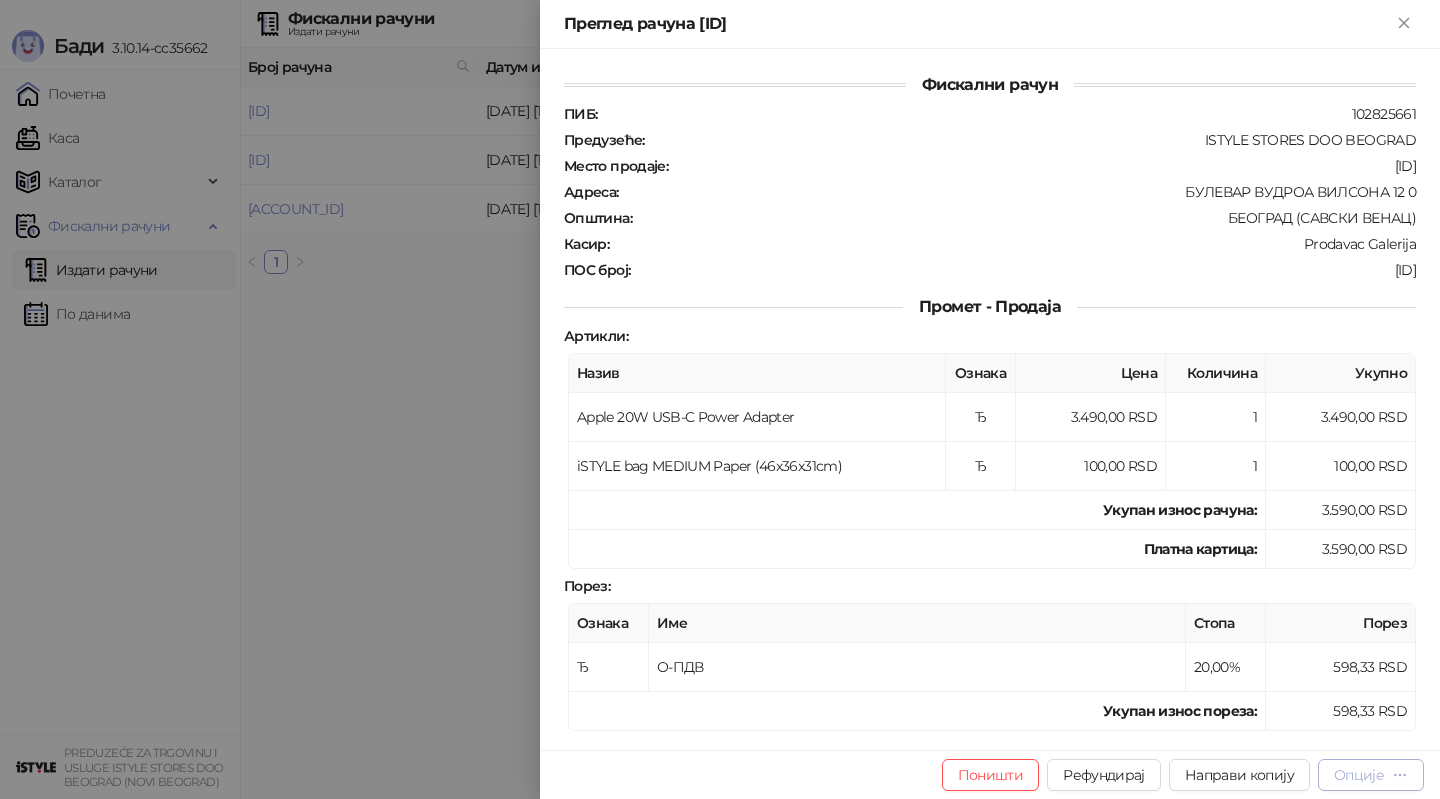 click on "Опције" at bounding box center (1359, 775) 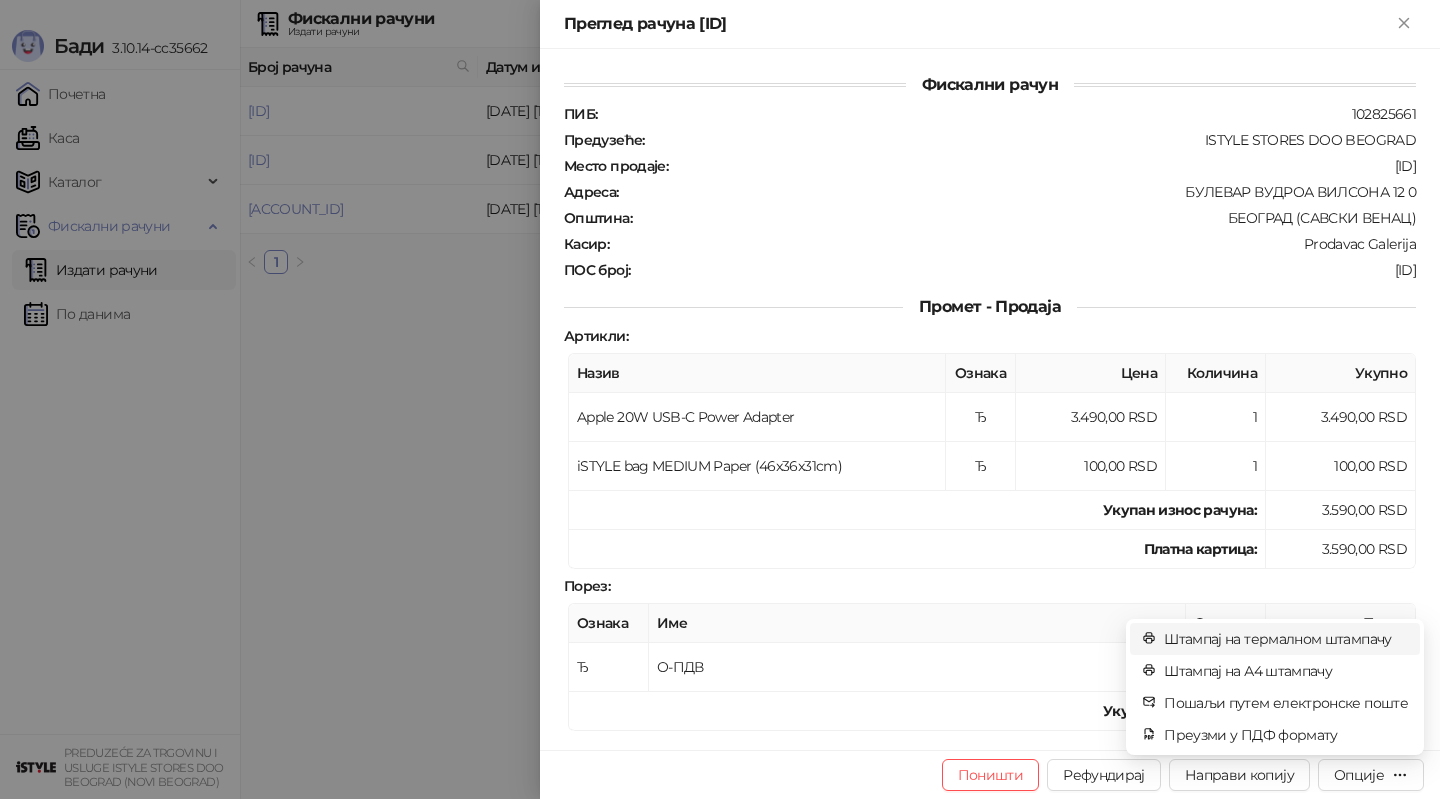 click on "Штампај на термалном штампачу" at bounding box center (1286, 639) 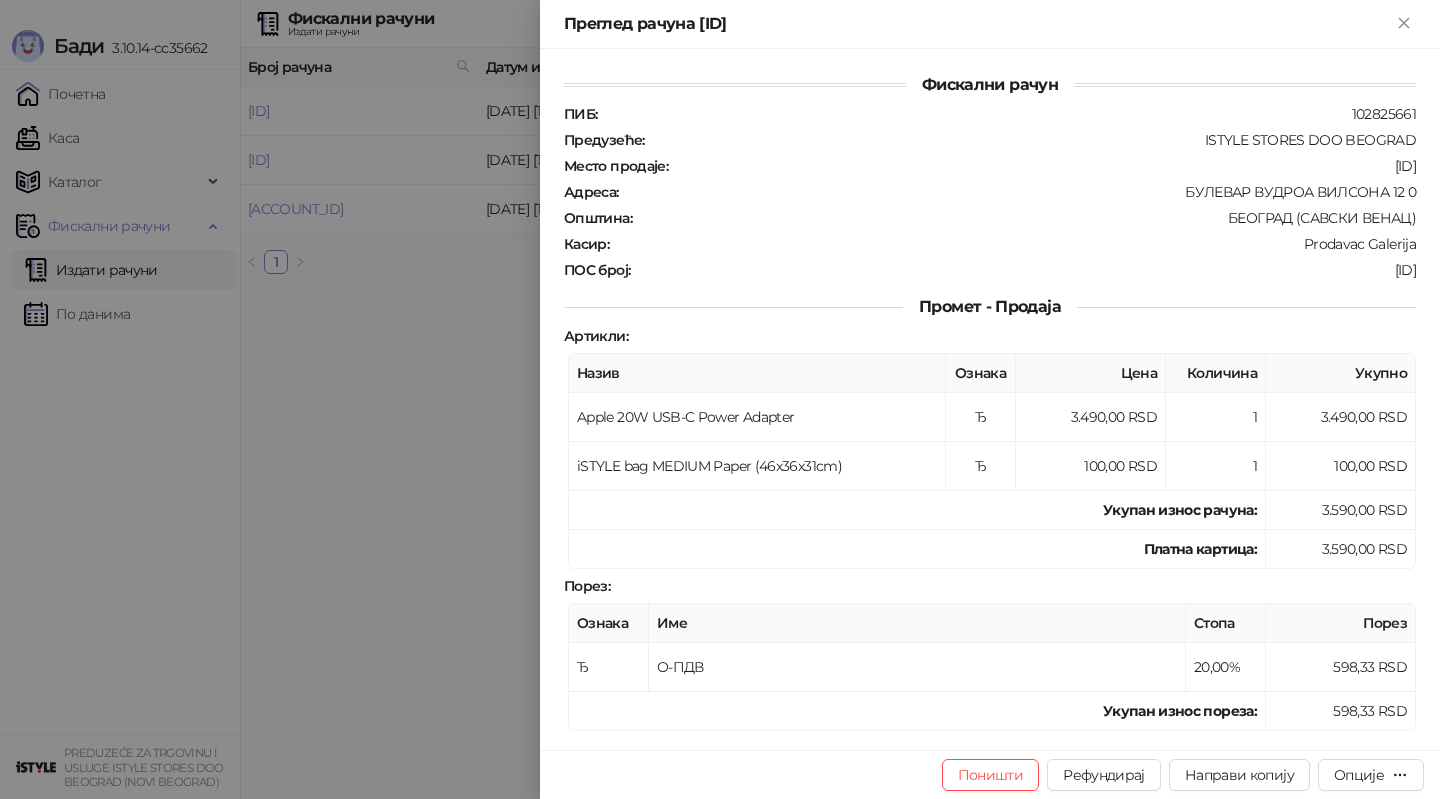 click at bounding box center (720, 399) 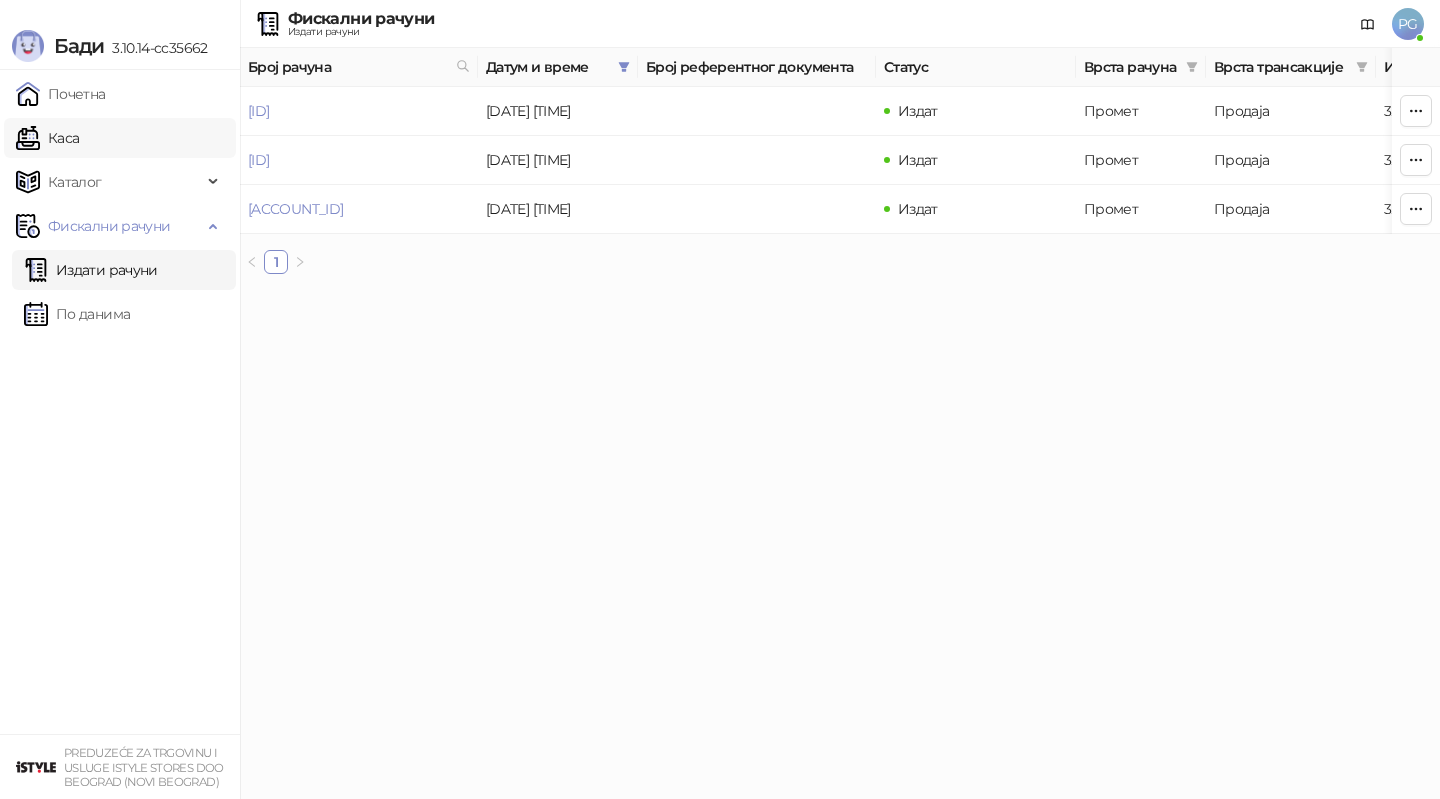 click on "Каса" at bounding box center [47, 138] 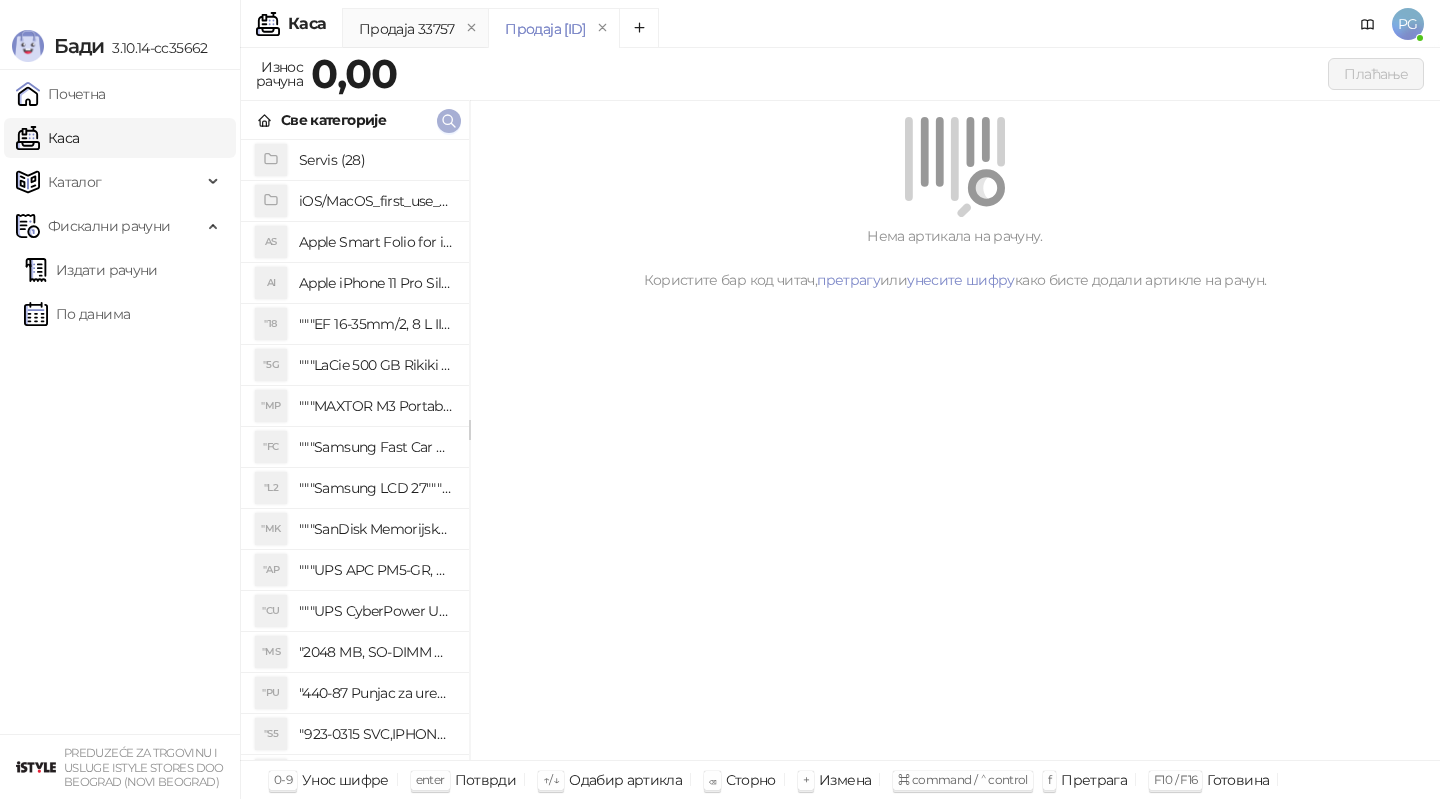 click 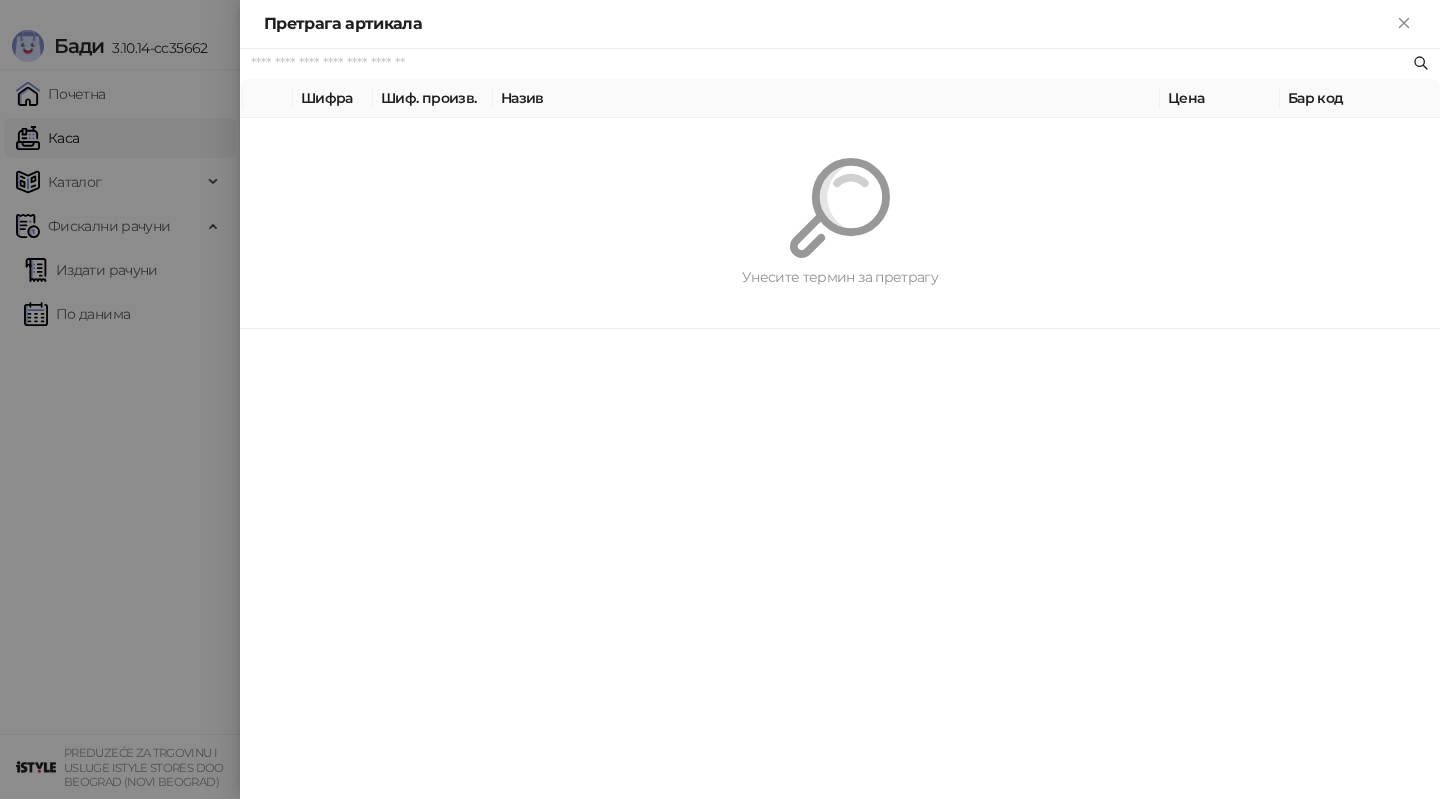 paste on "*********" 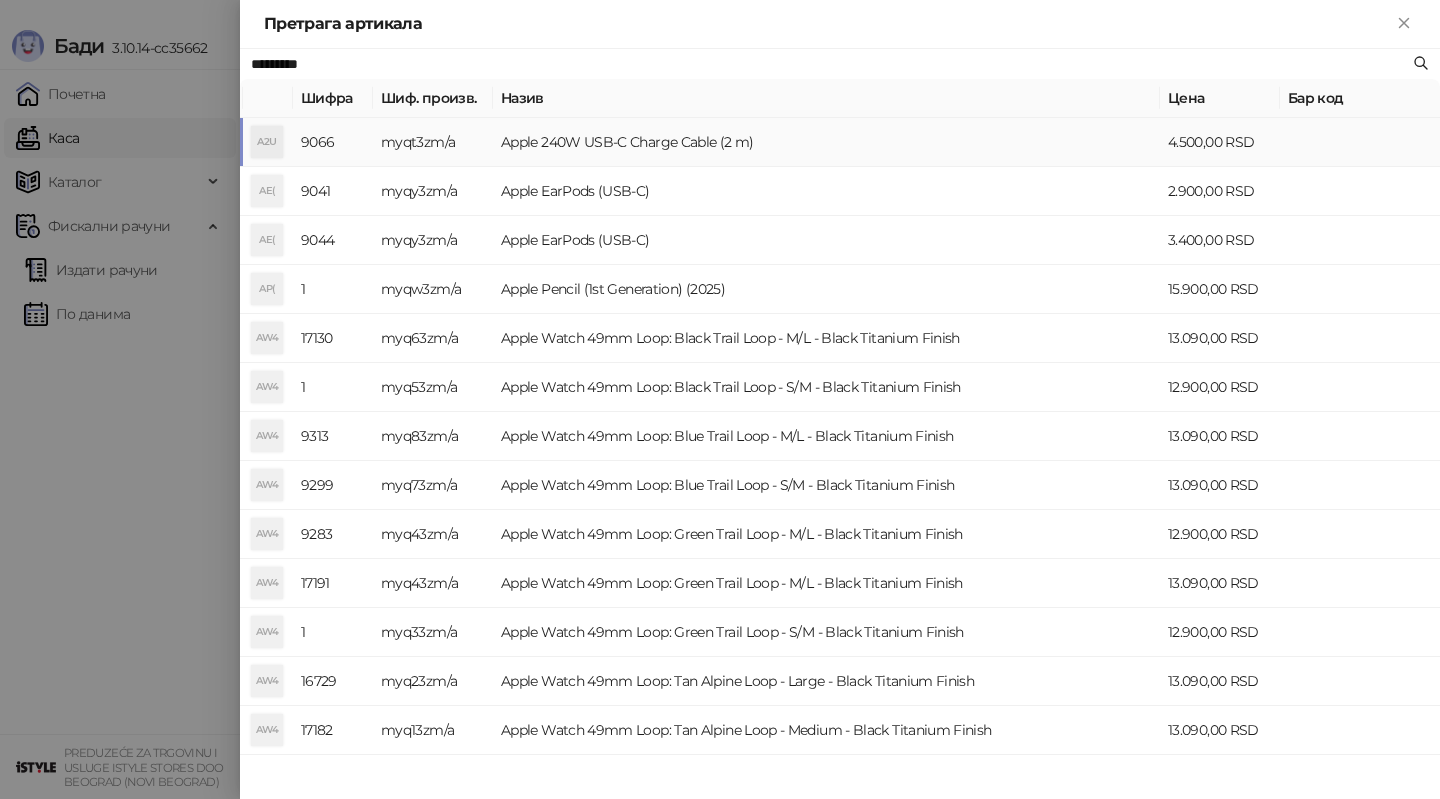 type on "*********" 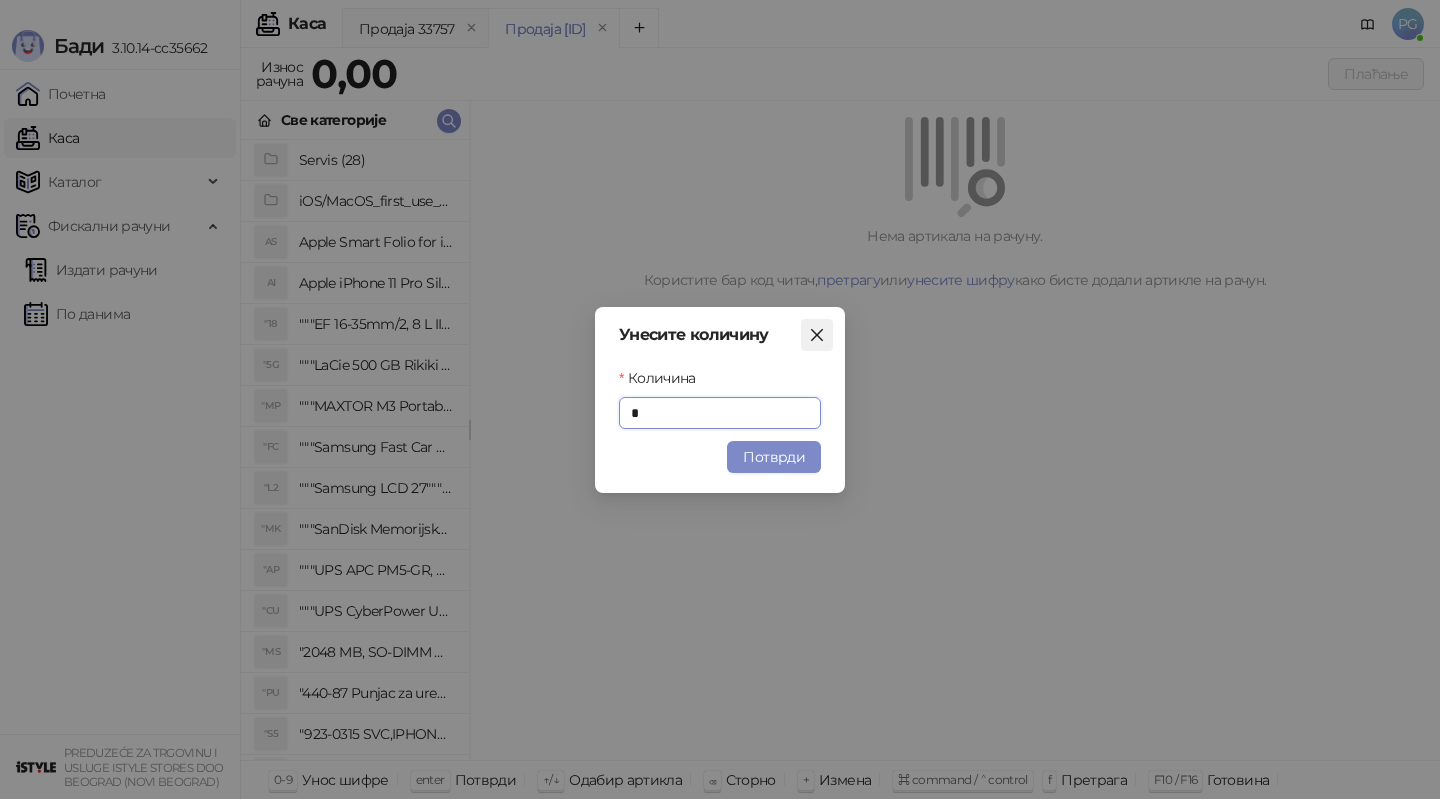 click at bounding box center (817, 335) 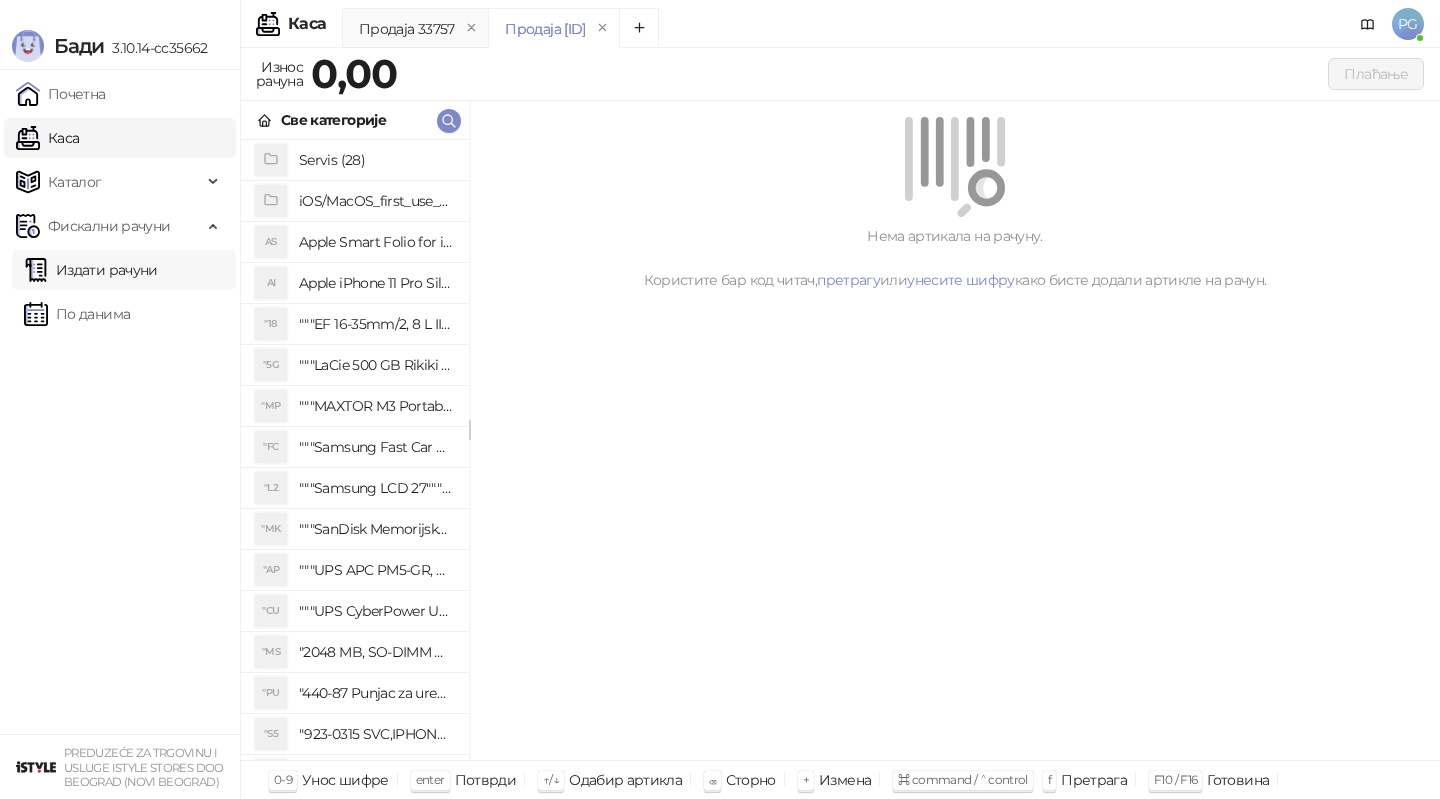 click on "Издати рачуни" at bounding box center (91, 270) 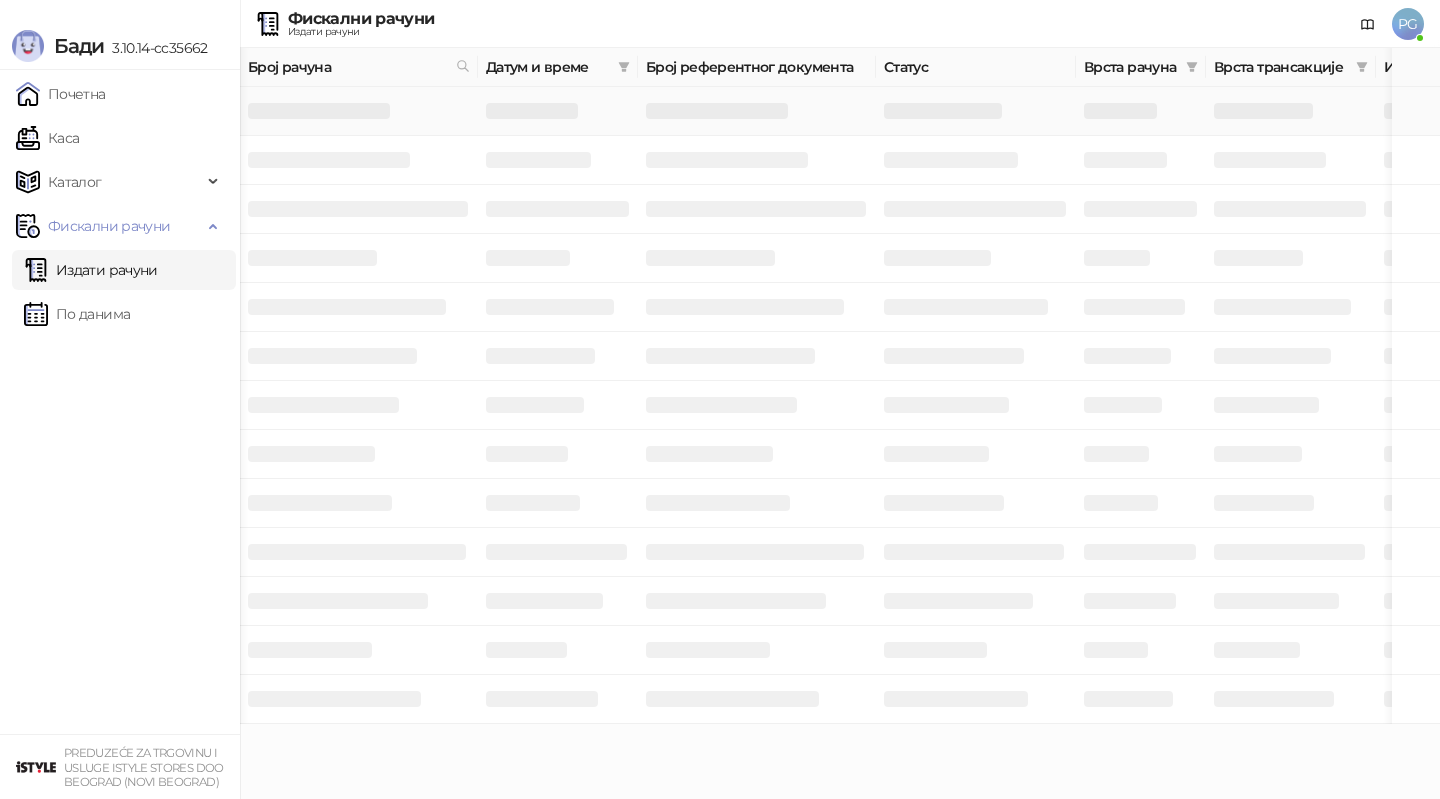 scroll, scrollTop: 0, scrollLeft: 600, axis: horizontal 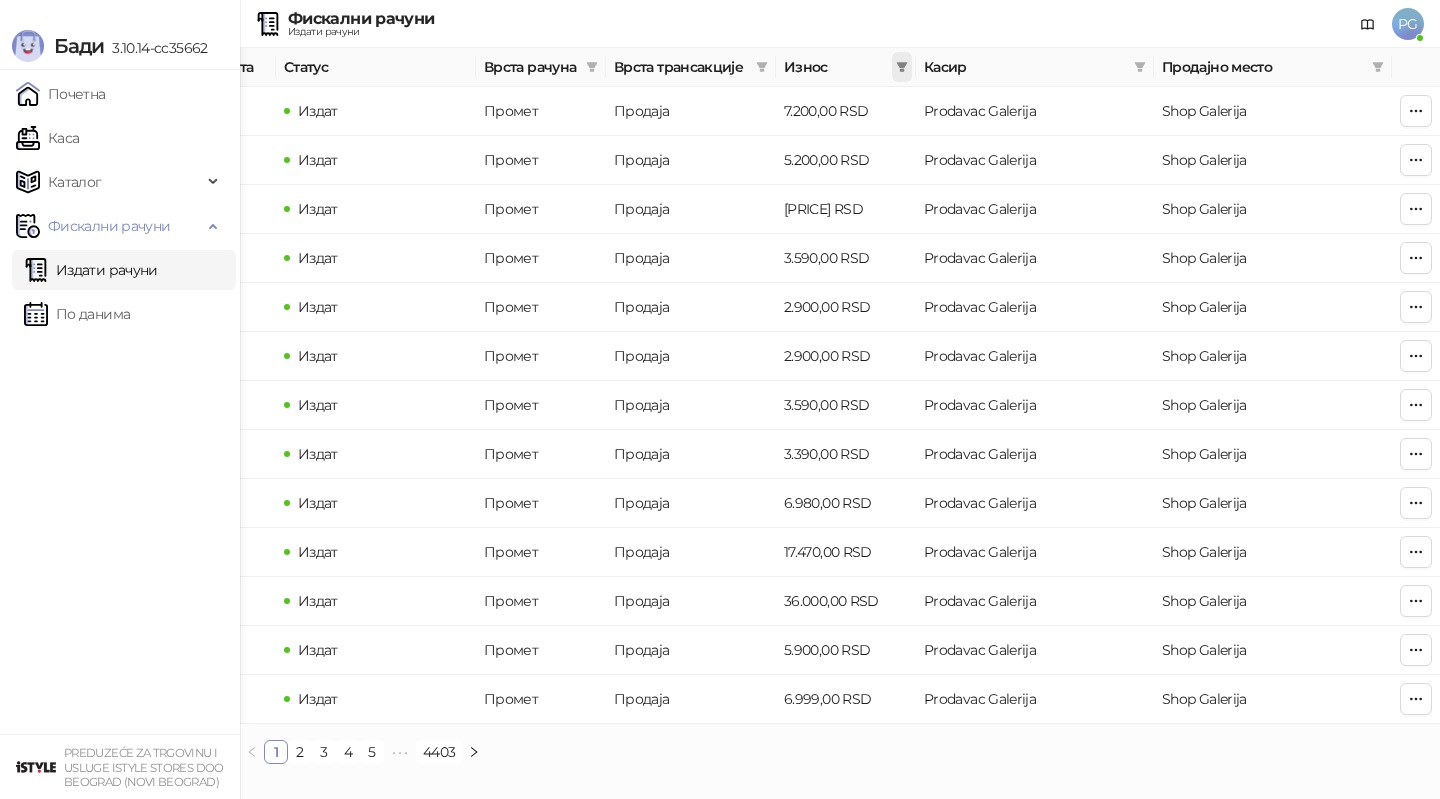 click at bounding box center [902, 67] 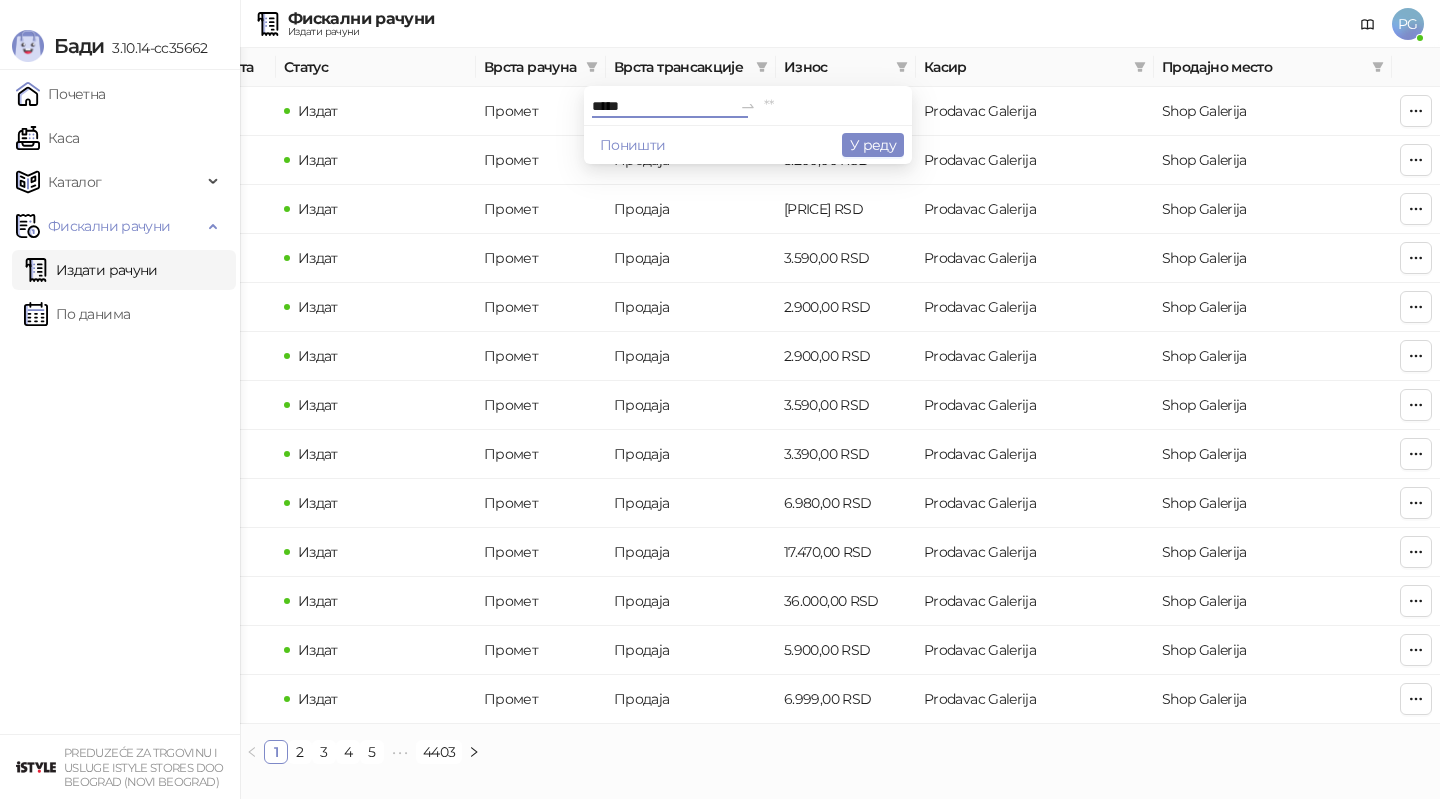 type on "*****" 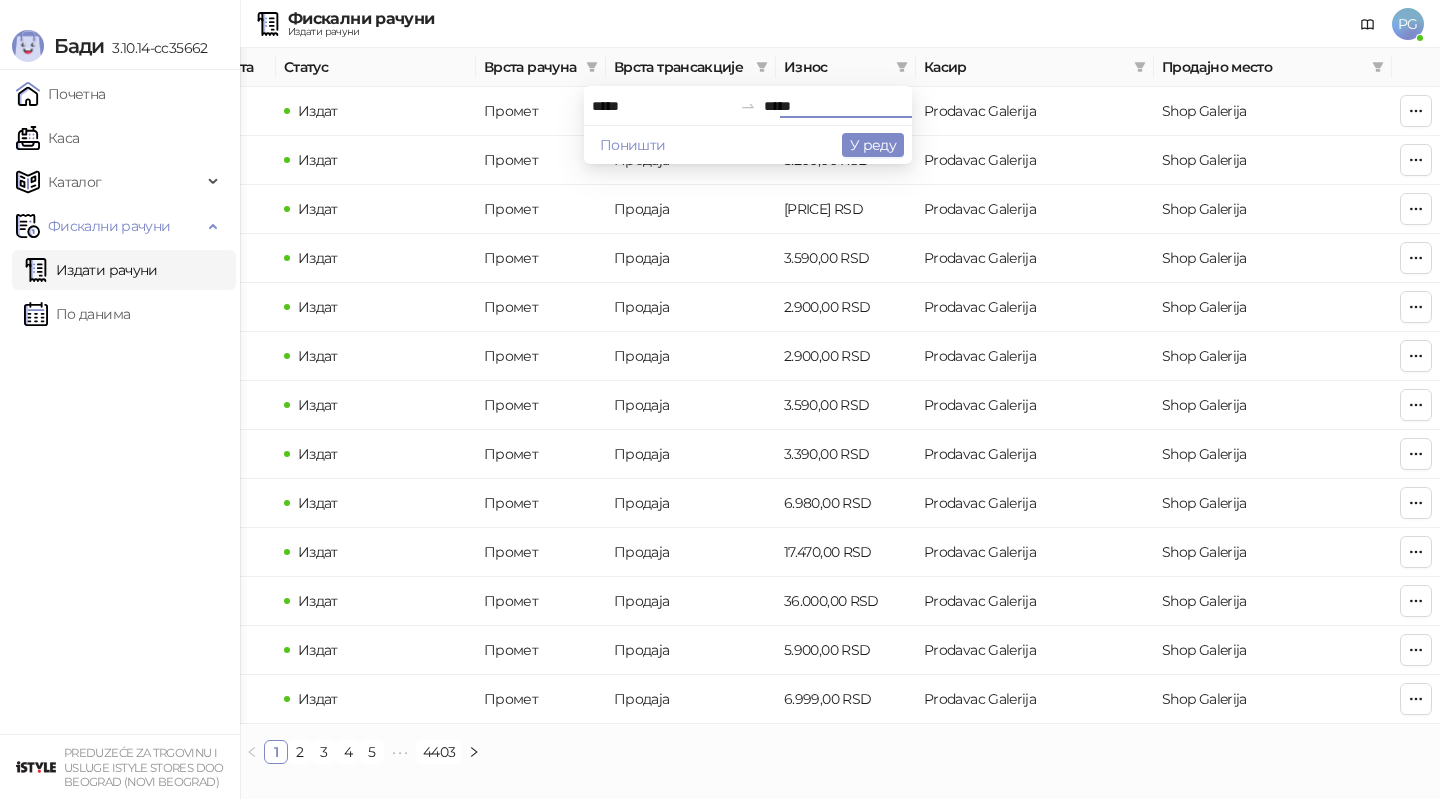 type on "*****" 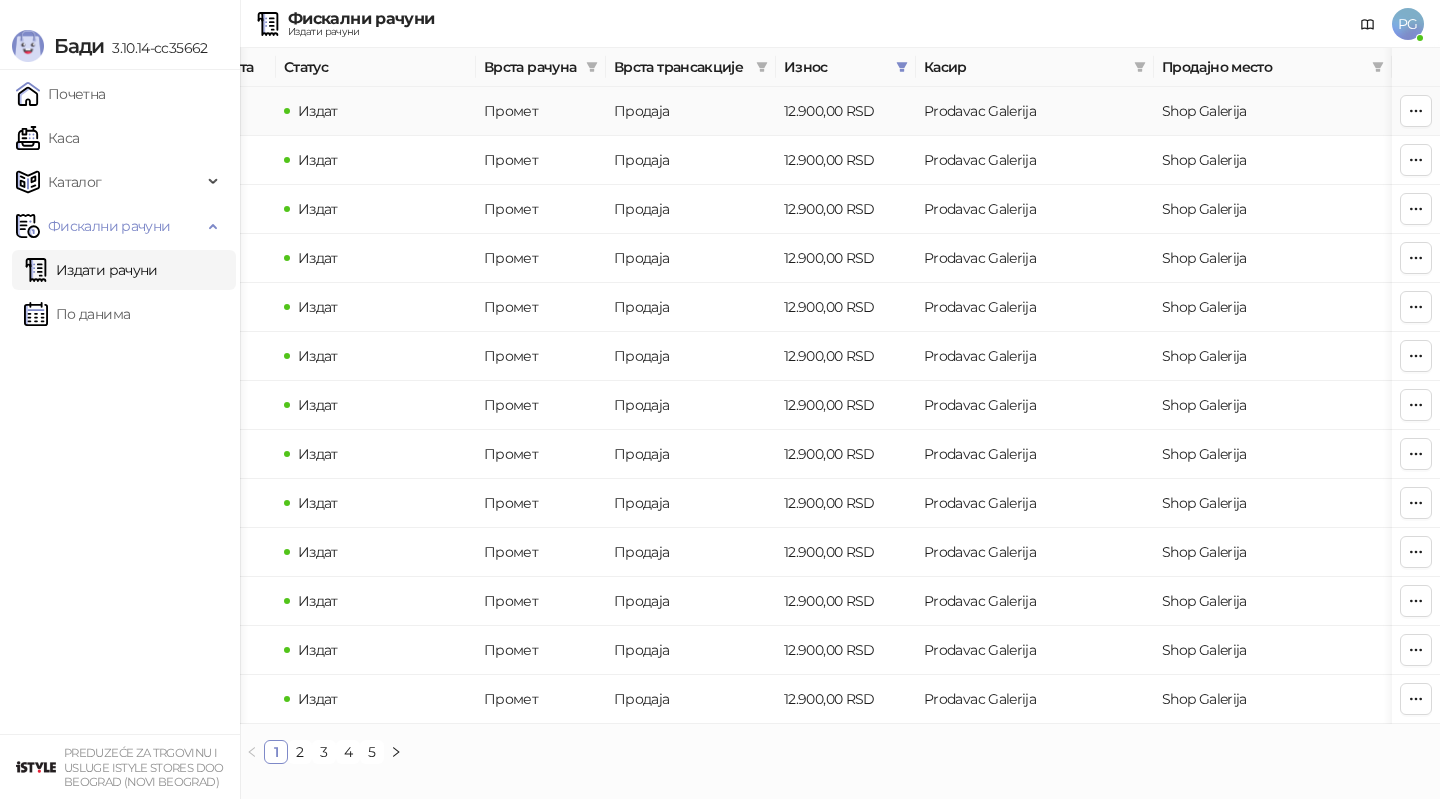 scroll, scrollTop: 0, scrollLeft: 0, axis: both 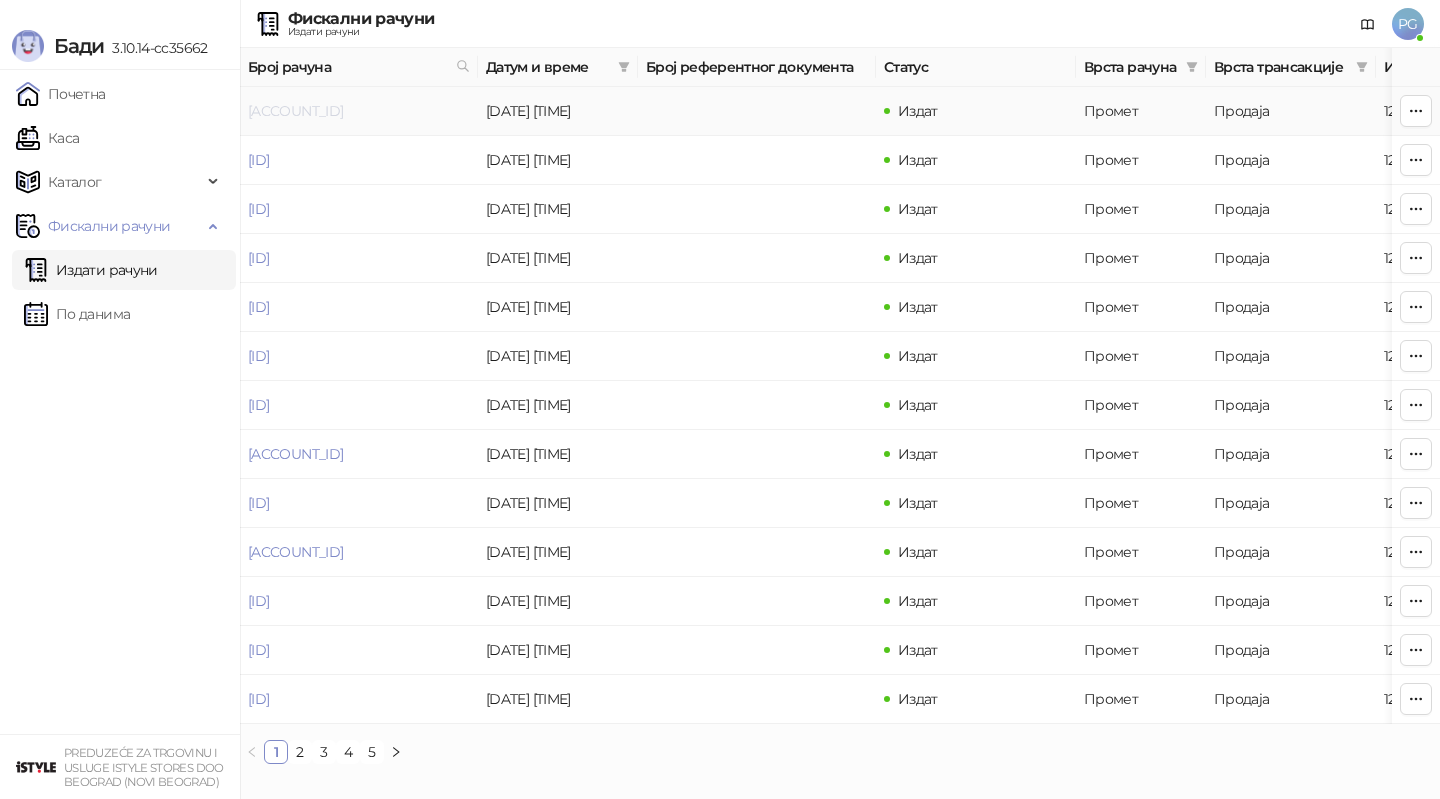 click on "[ACCOUNT_ID]" at bounding box center [295, 111] 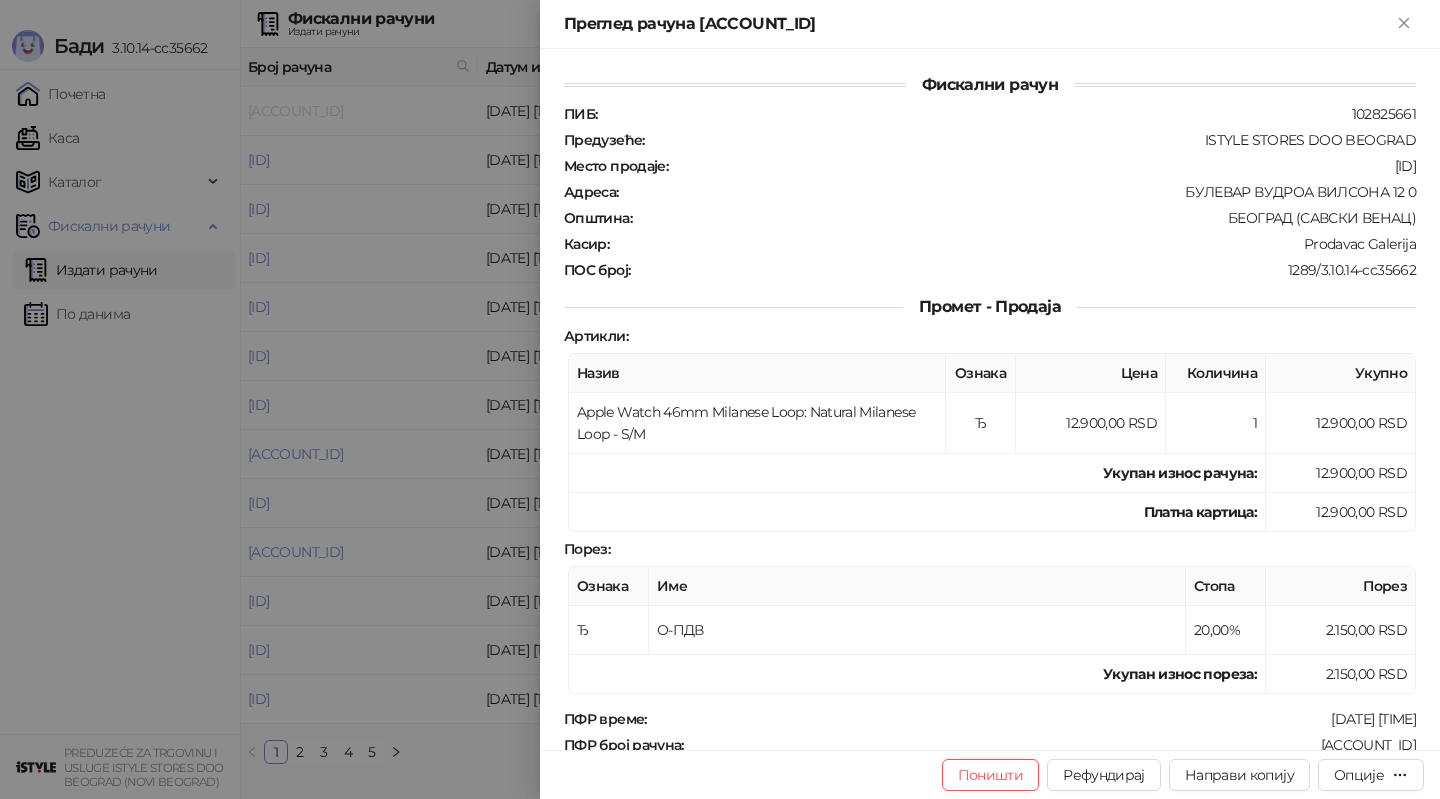 click at bounding box center (720, 399) 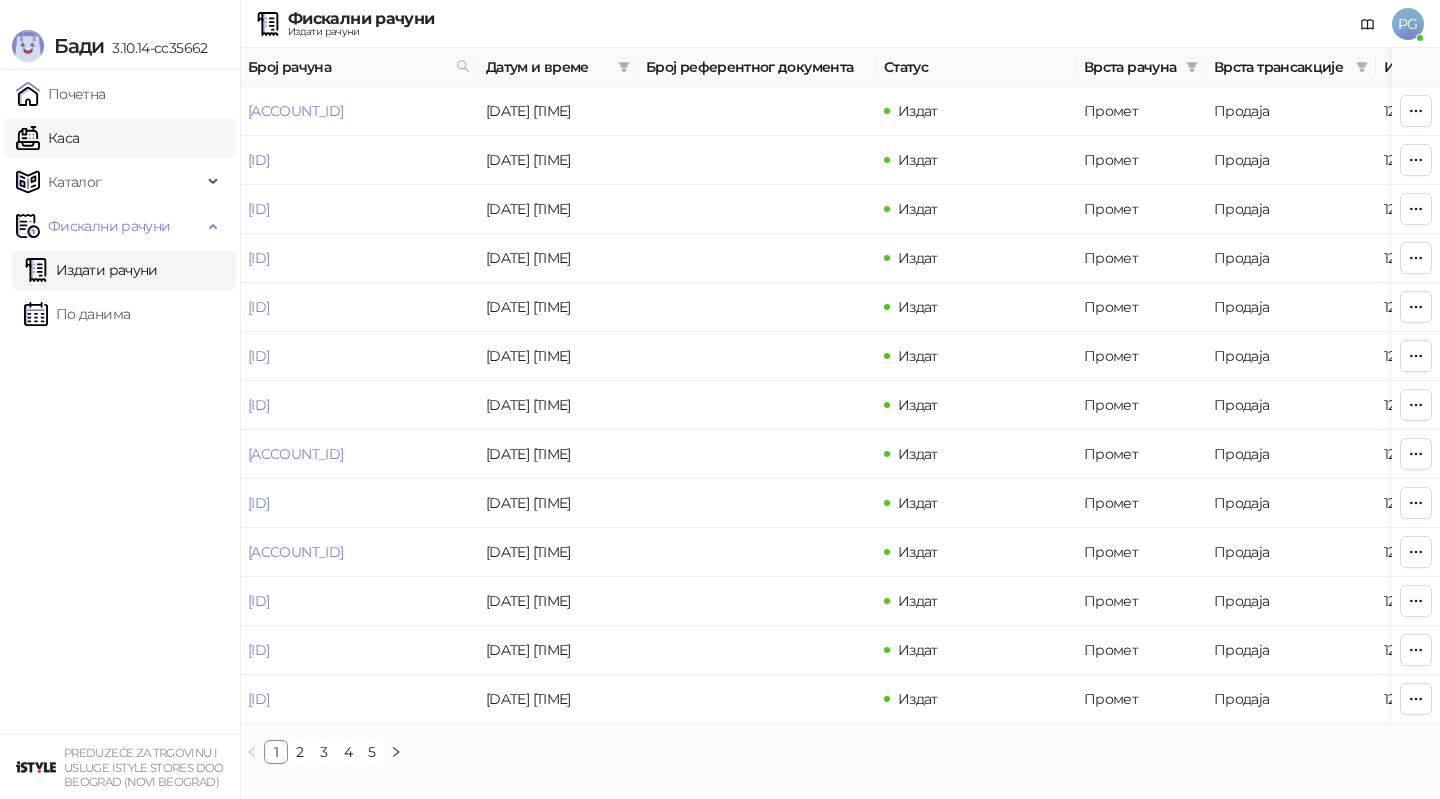 click on "Каса" at bounding box center (47, 138) 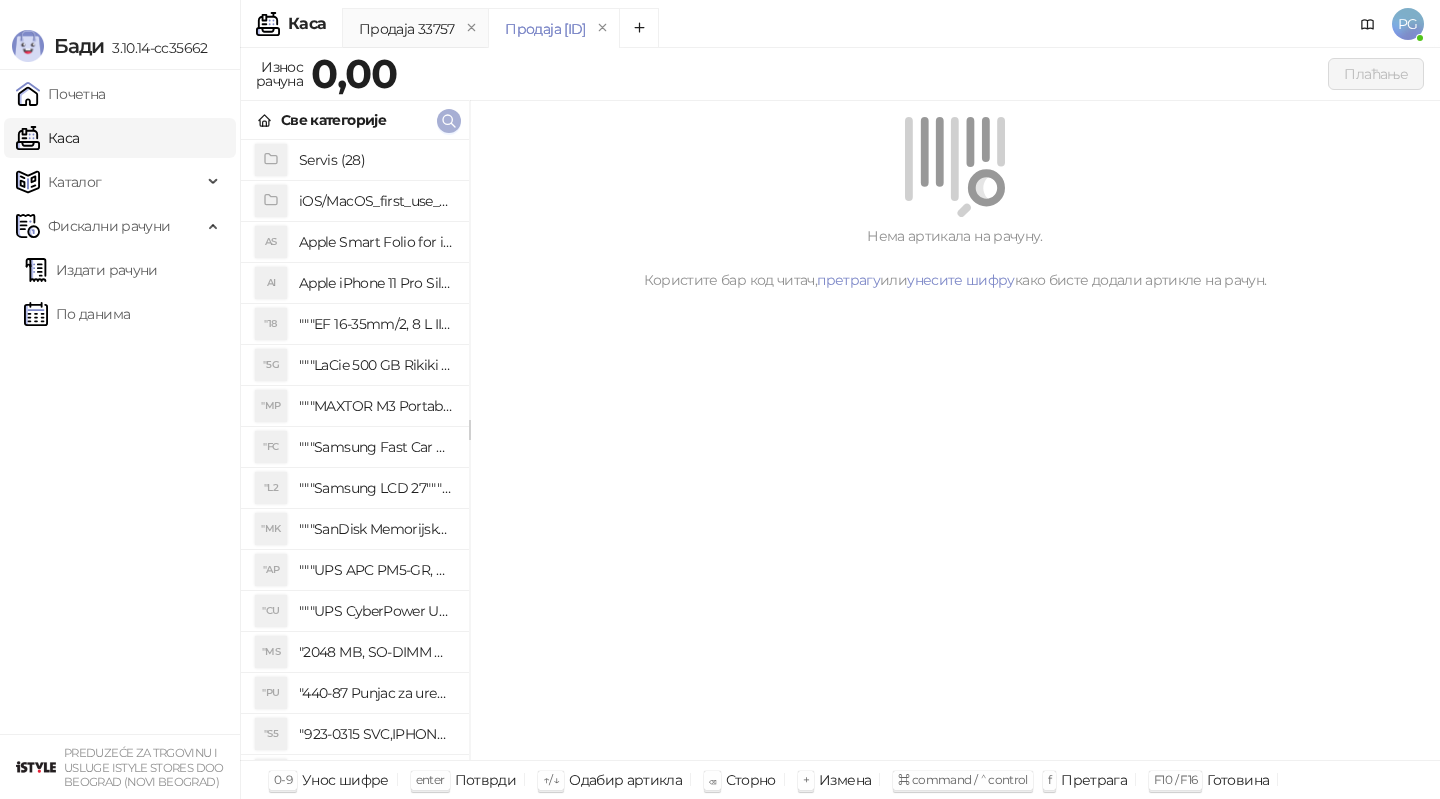 click 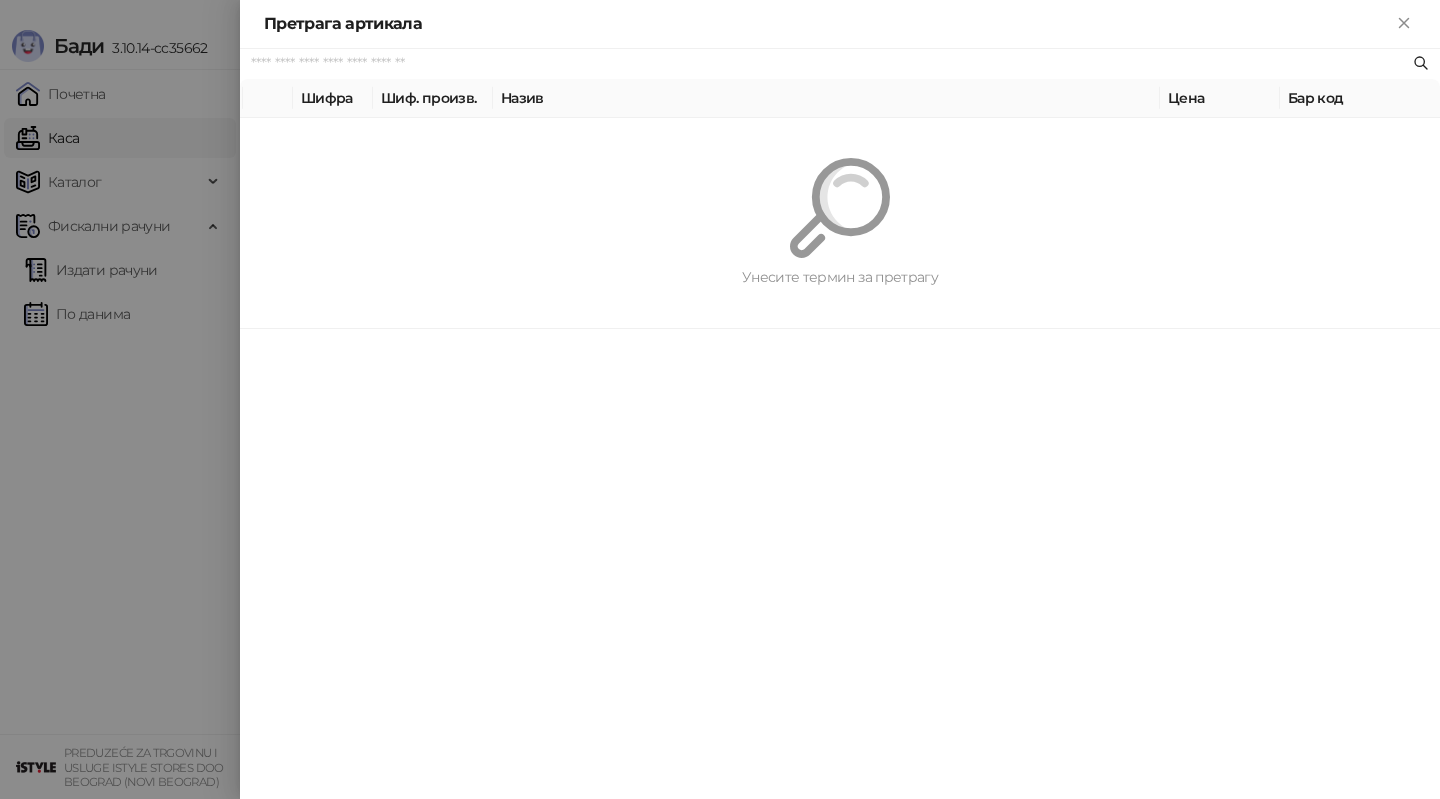 paste on "*********" 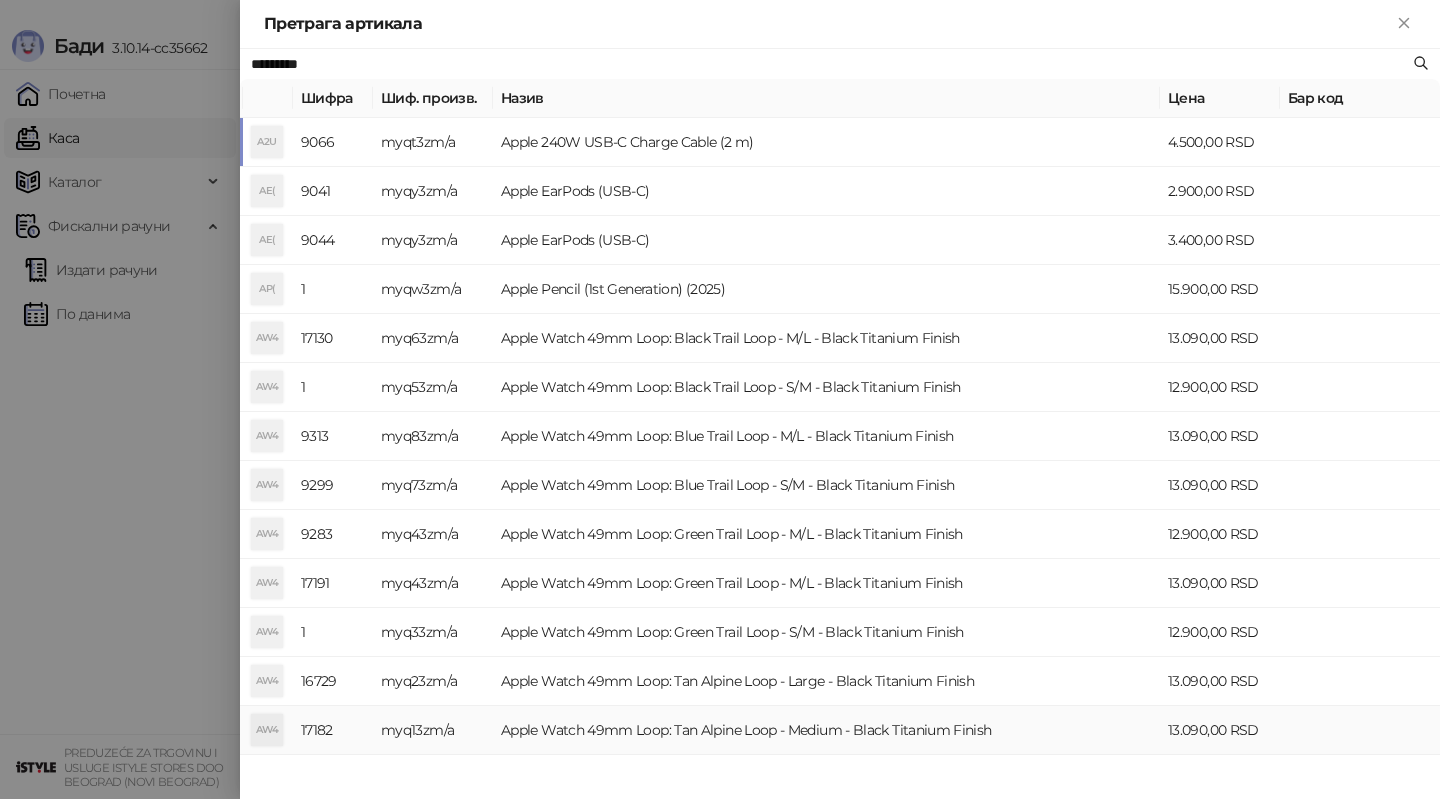 type on "*********" 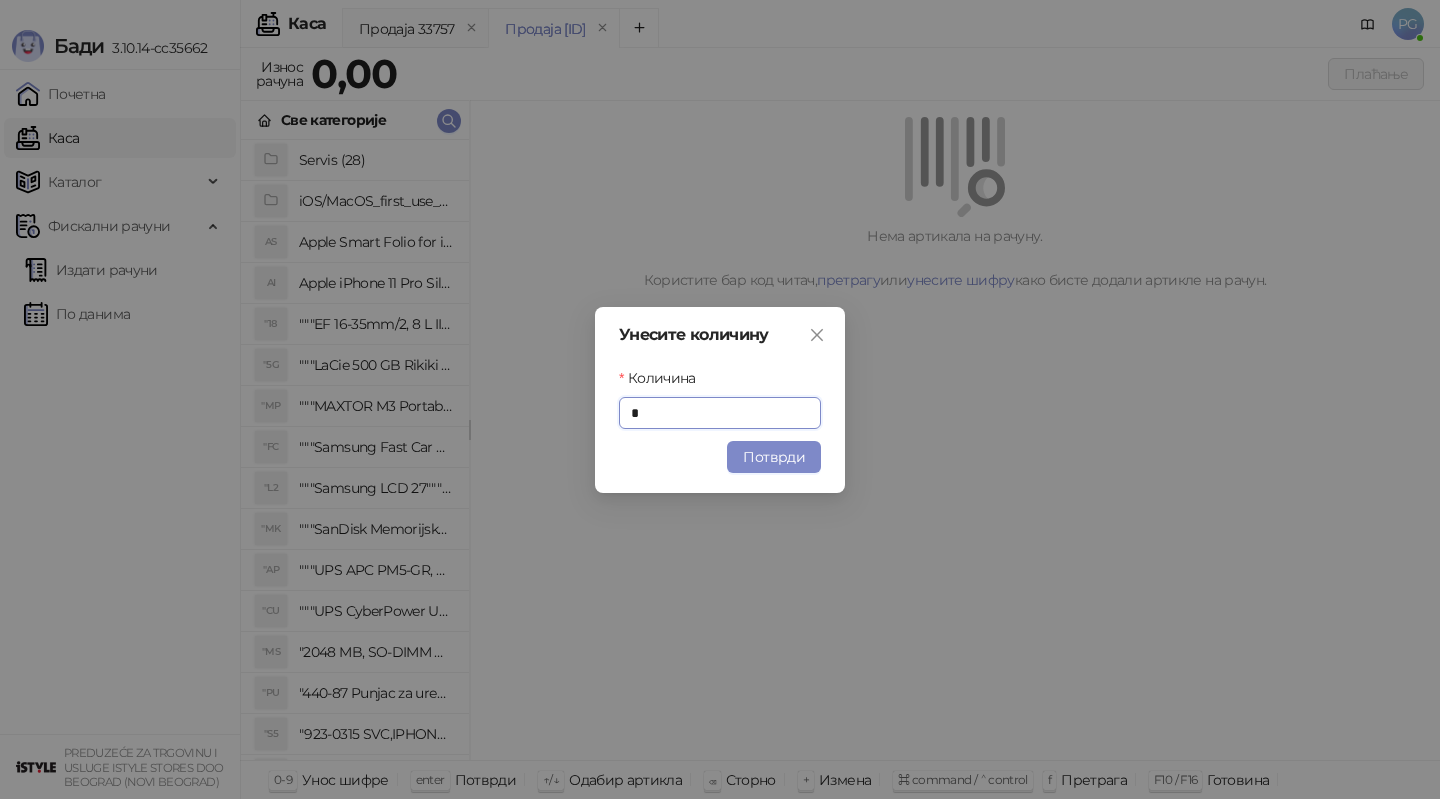 click on "Унесите количину Количина * Потврди" at bounding box center (720, 400) 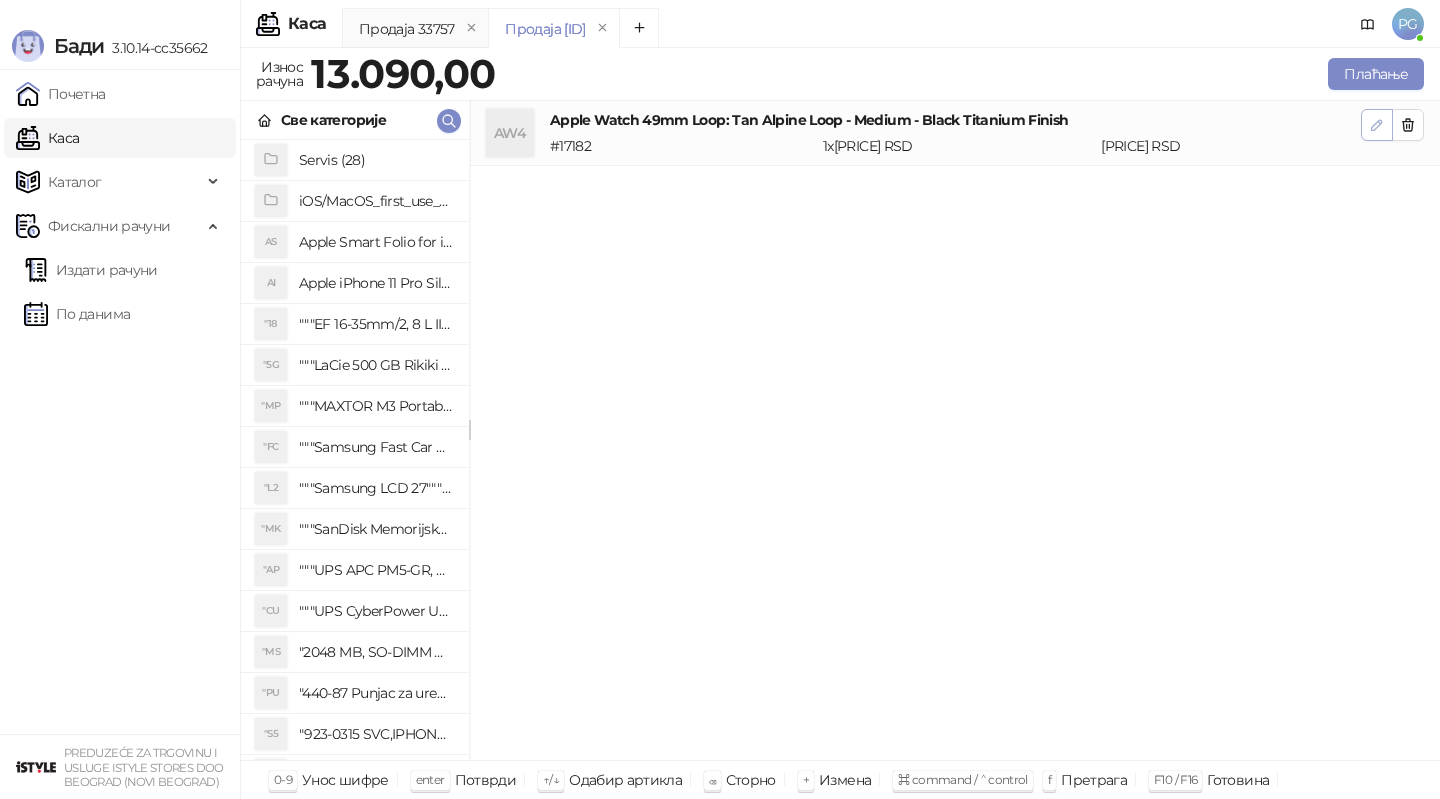 click 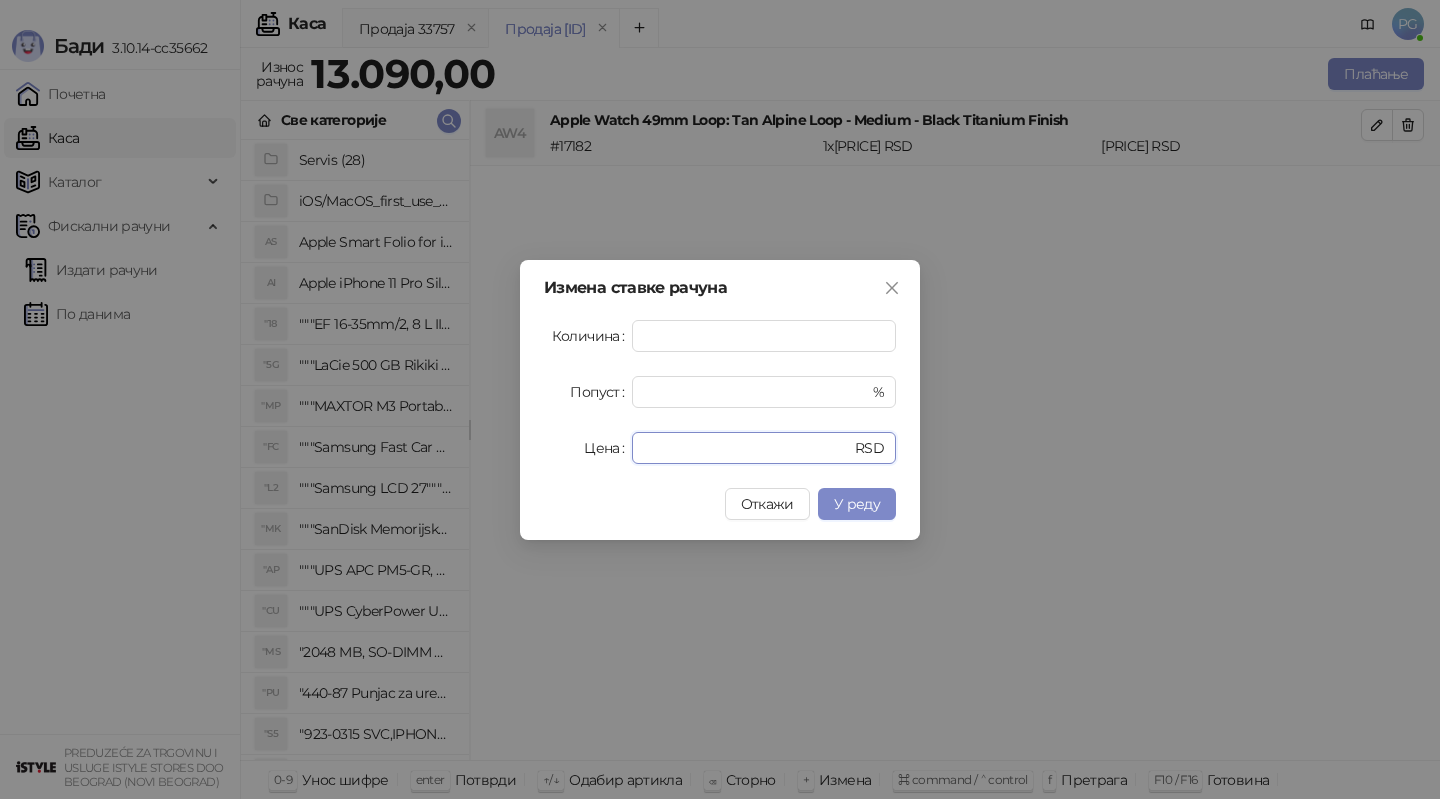 drag, startPoint x: 723, startPoint y: 452, endPoint x: 516, endPoint y: 452, distance: 207 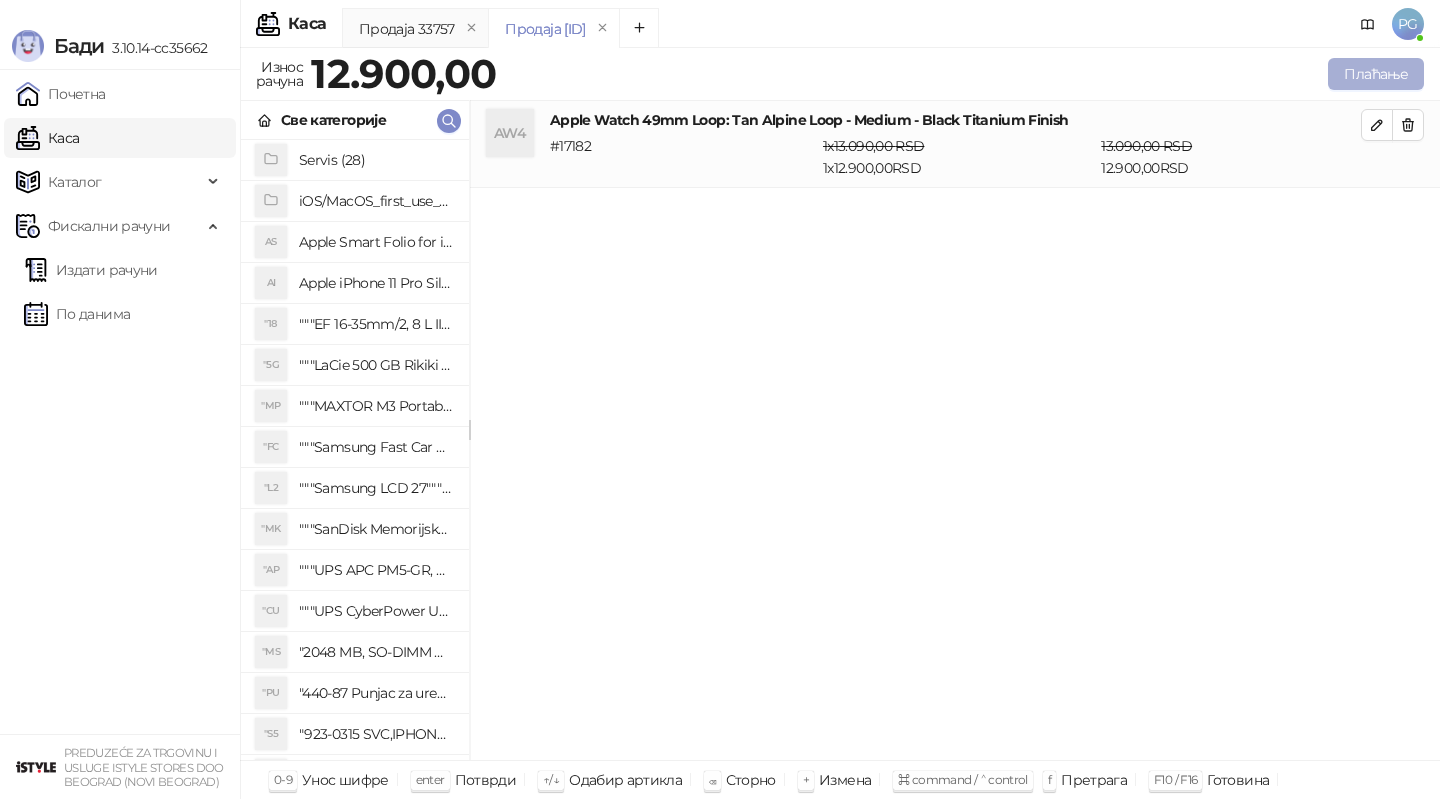 click on "Плаћање" at bounding box center (1376, 74) 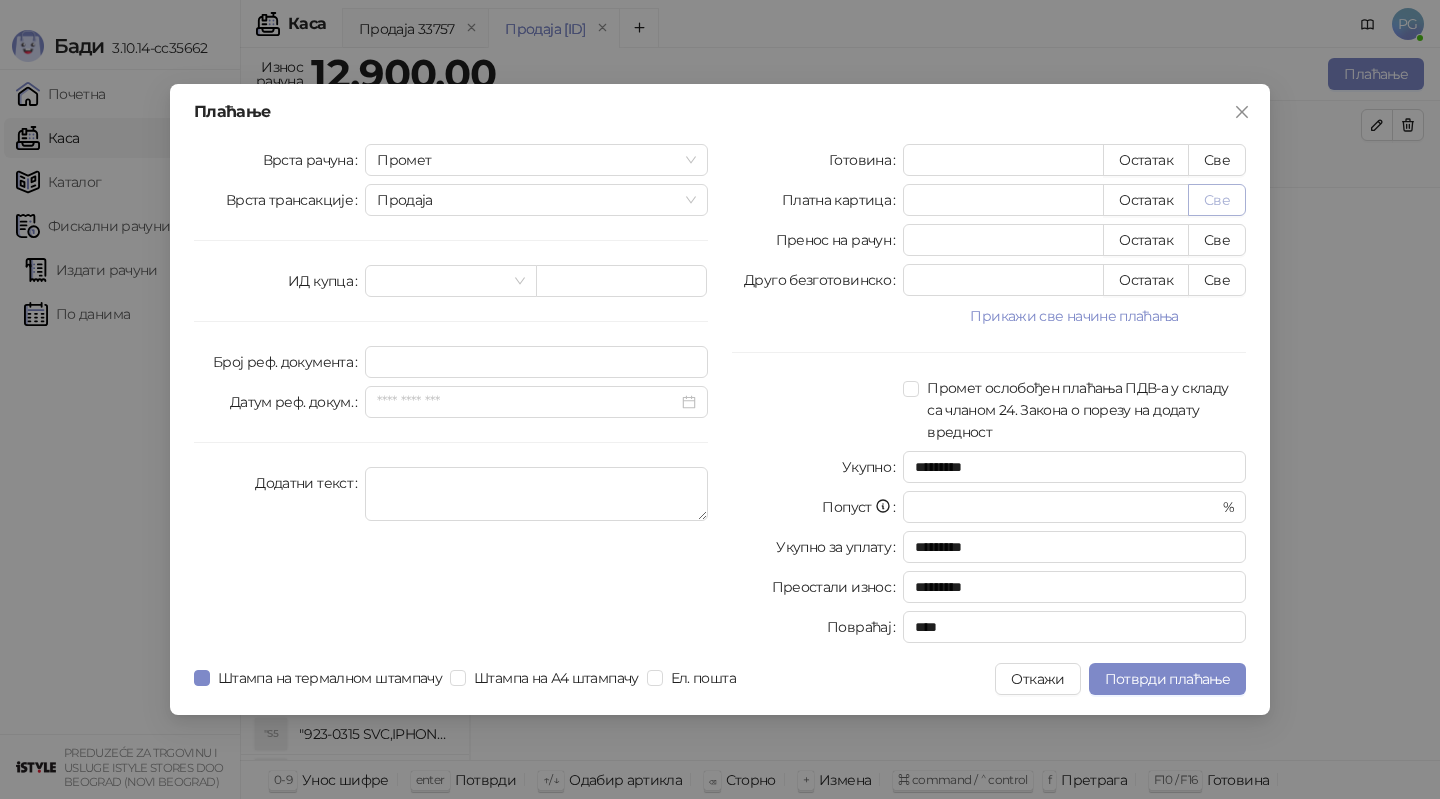 click on "Све" at bounding box center [1217, 200] 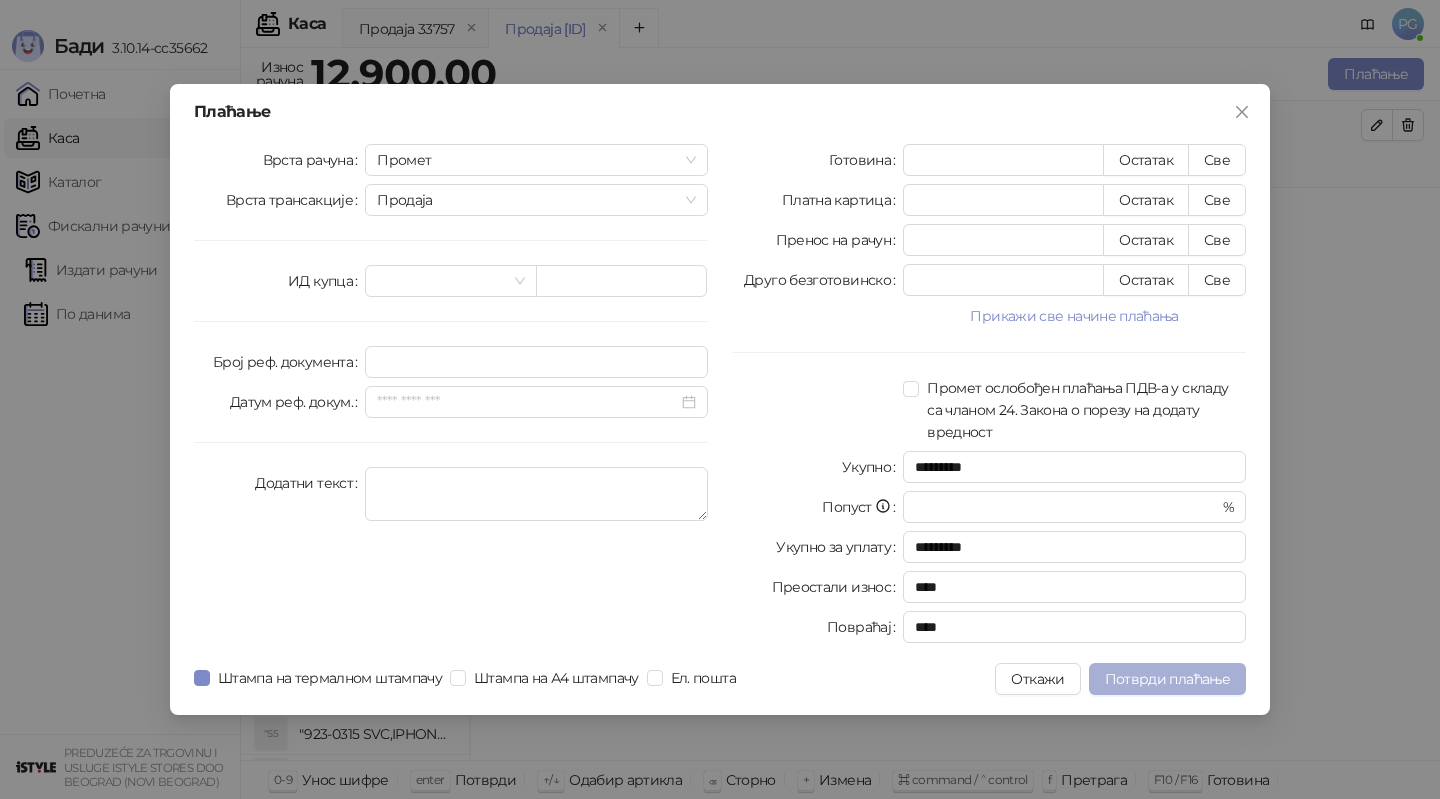click on "Потврди плаћање" at bounding box center (1167, 679) 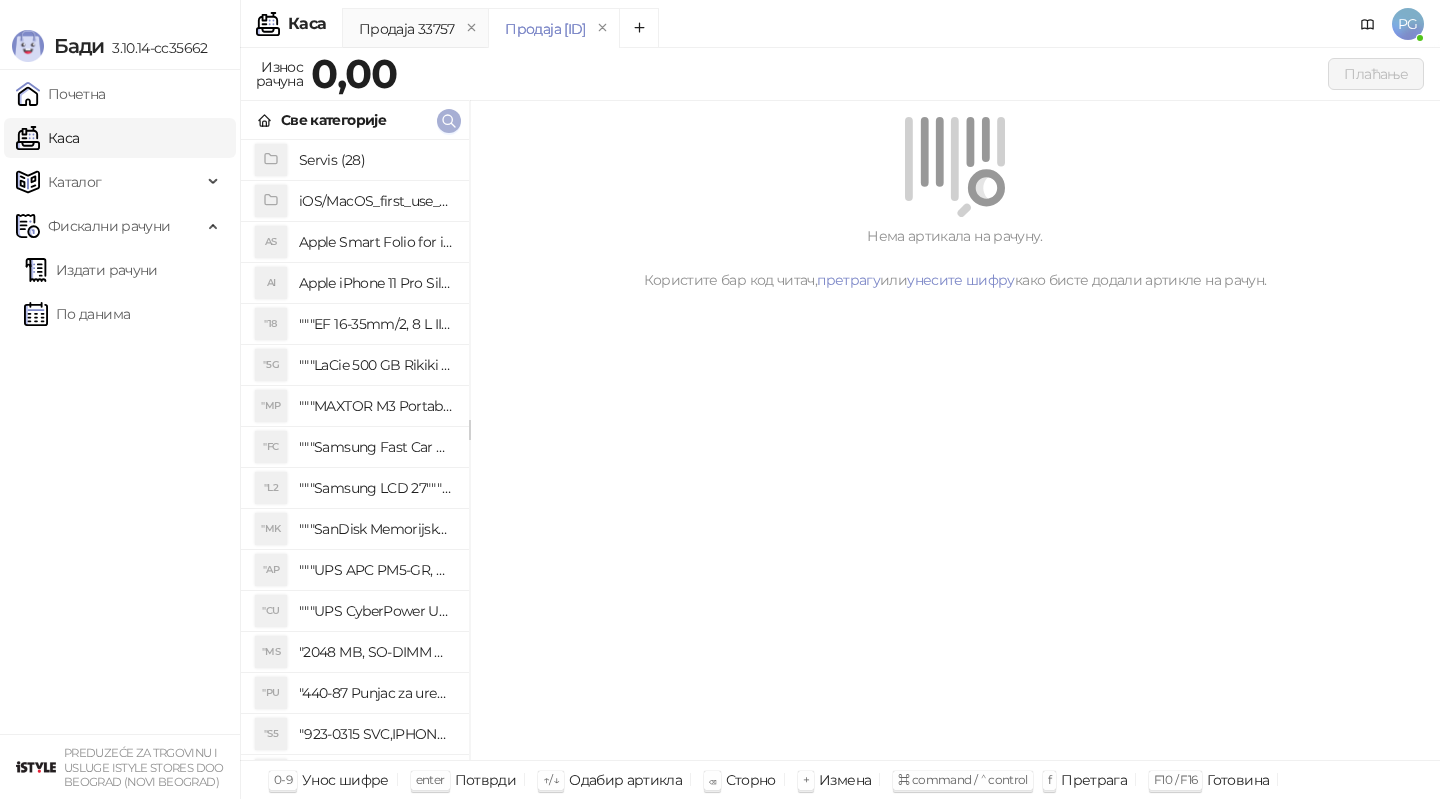 click 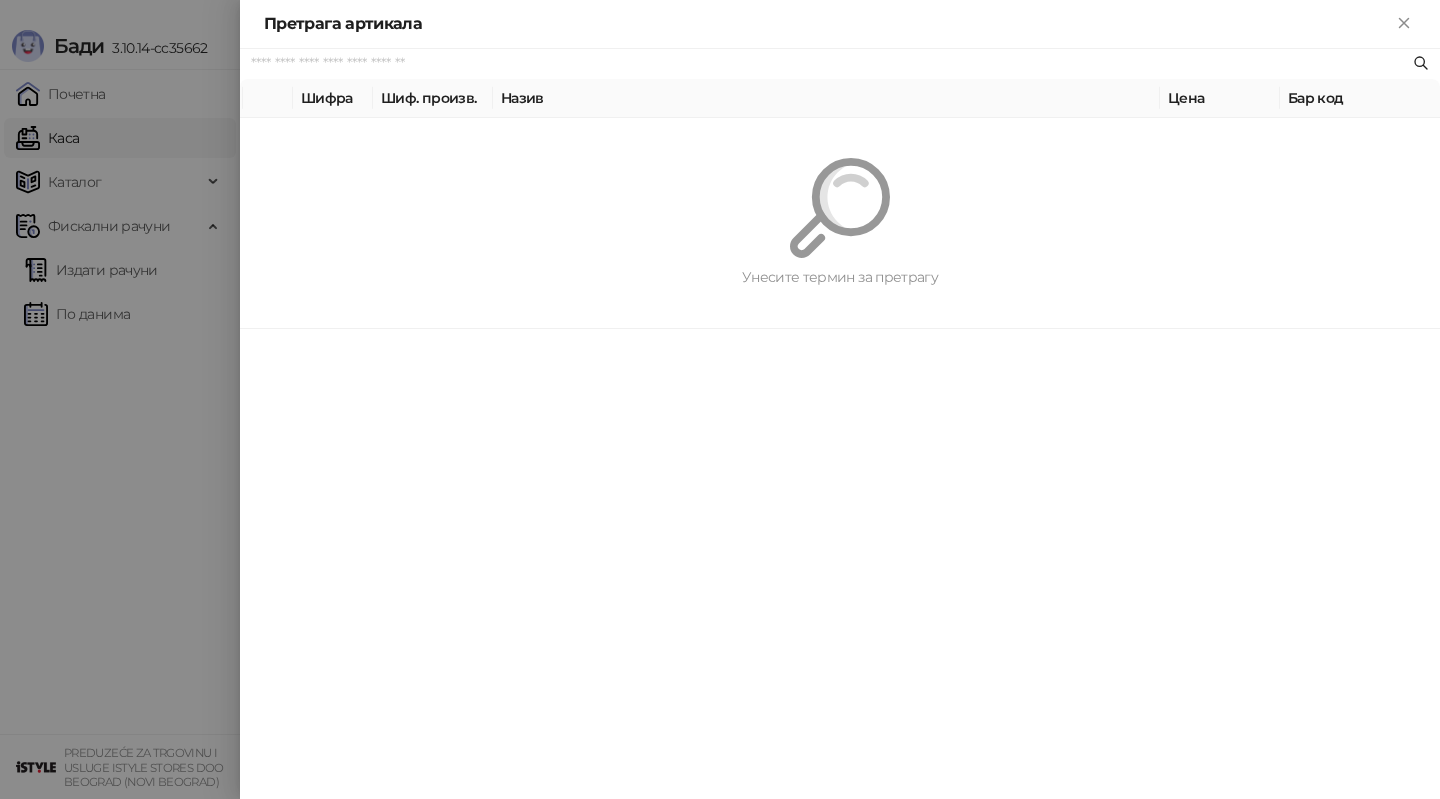 paste on "*********" 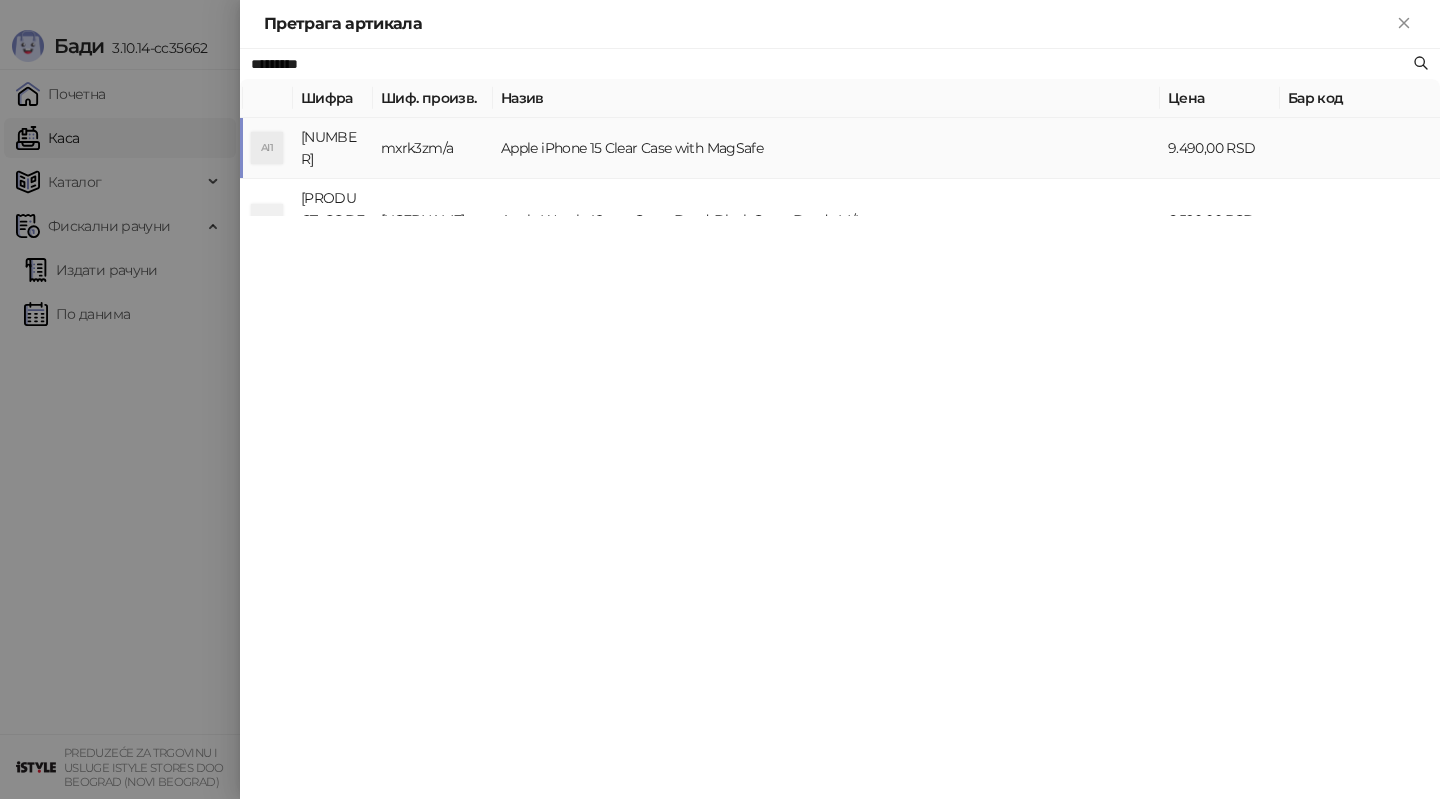 type on "*********" 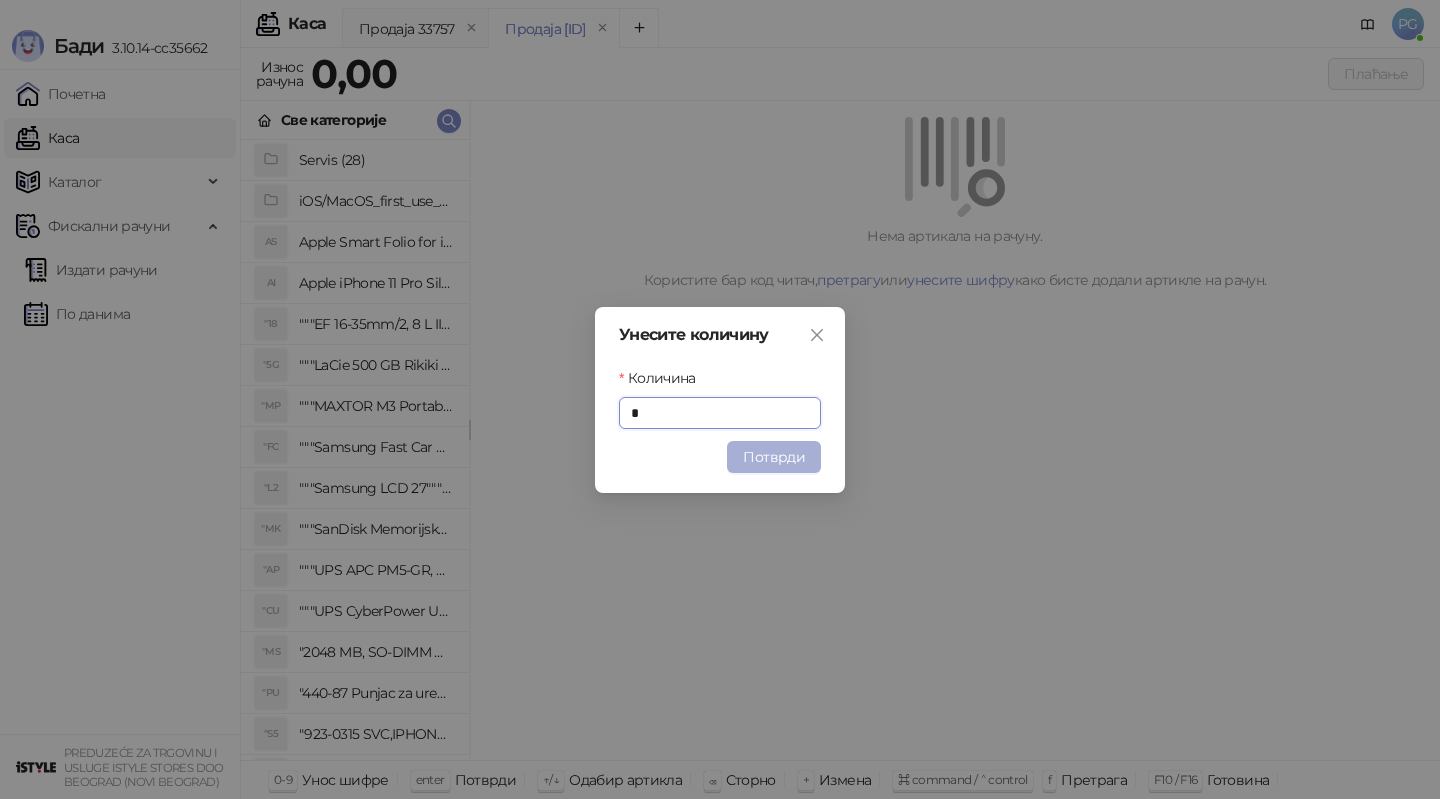 click on "Потврди" at bounding box center [774, 457] 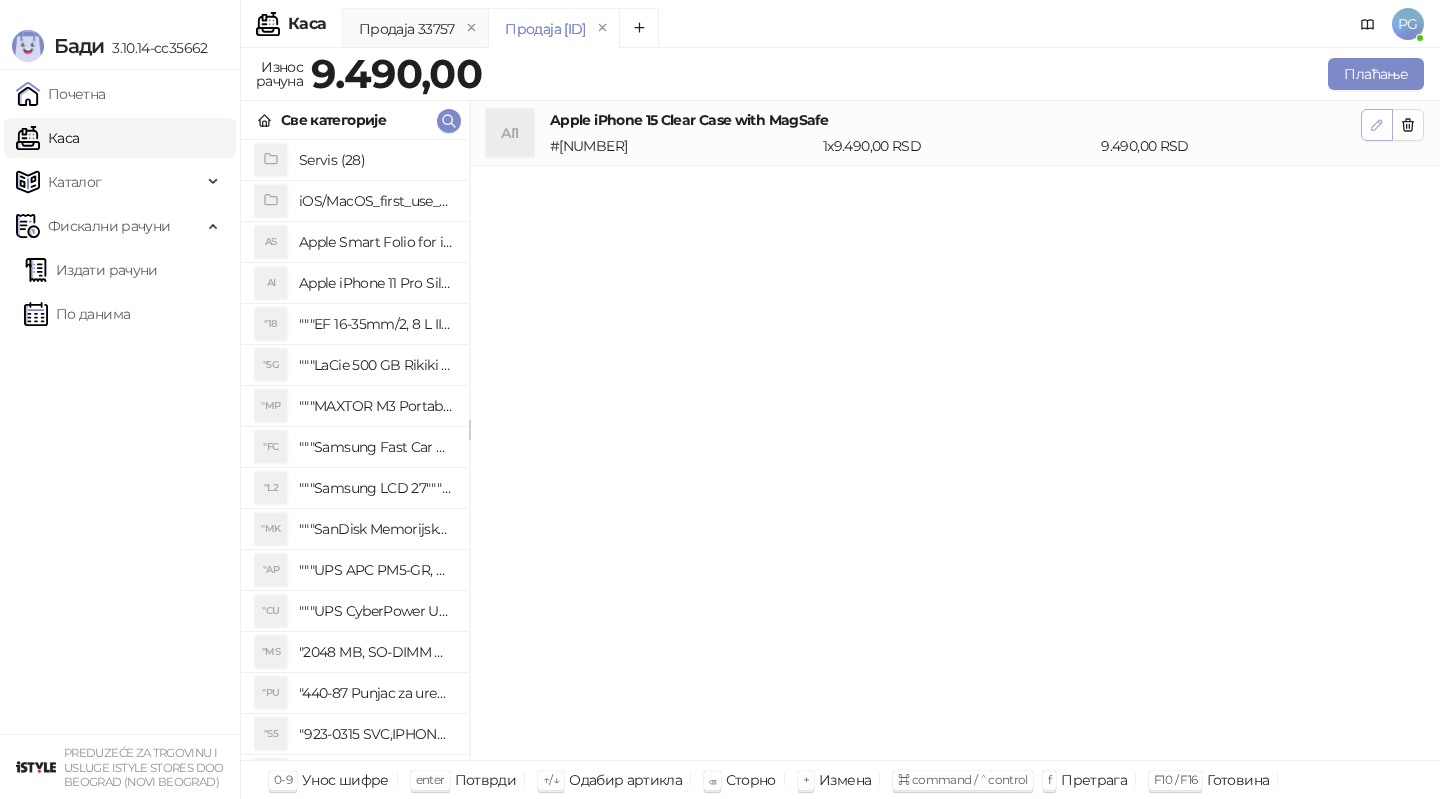 click 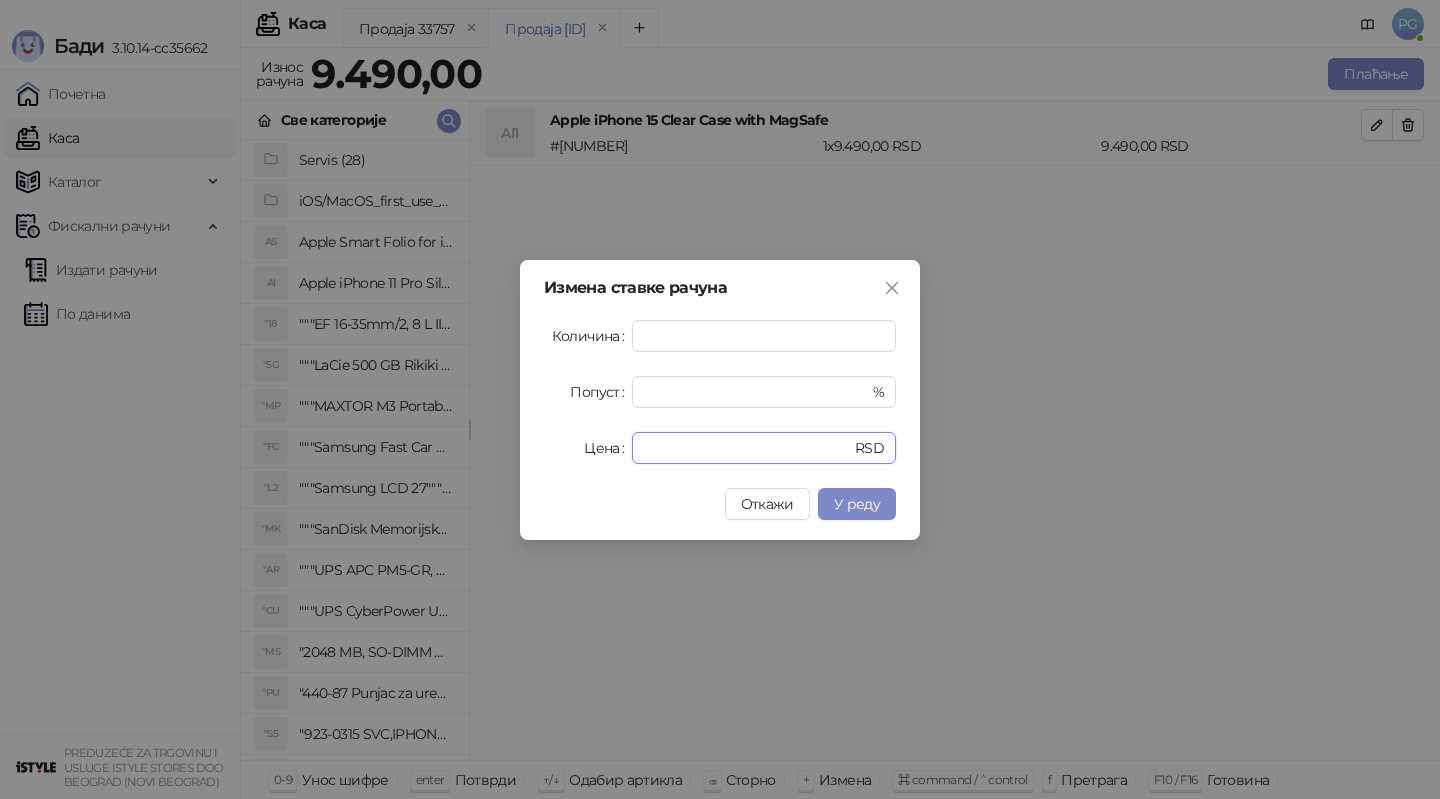 drag, startPoint x: 692, startPoint y: 440, endPoint x: 518, endPoint y: 450, distance: 174.28712 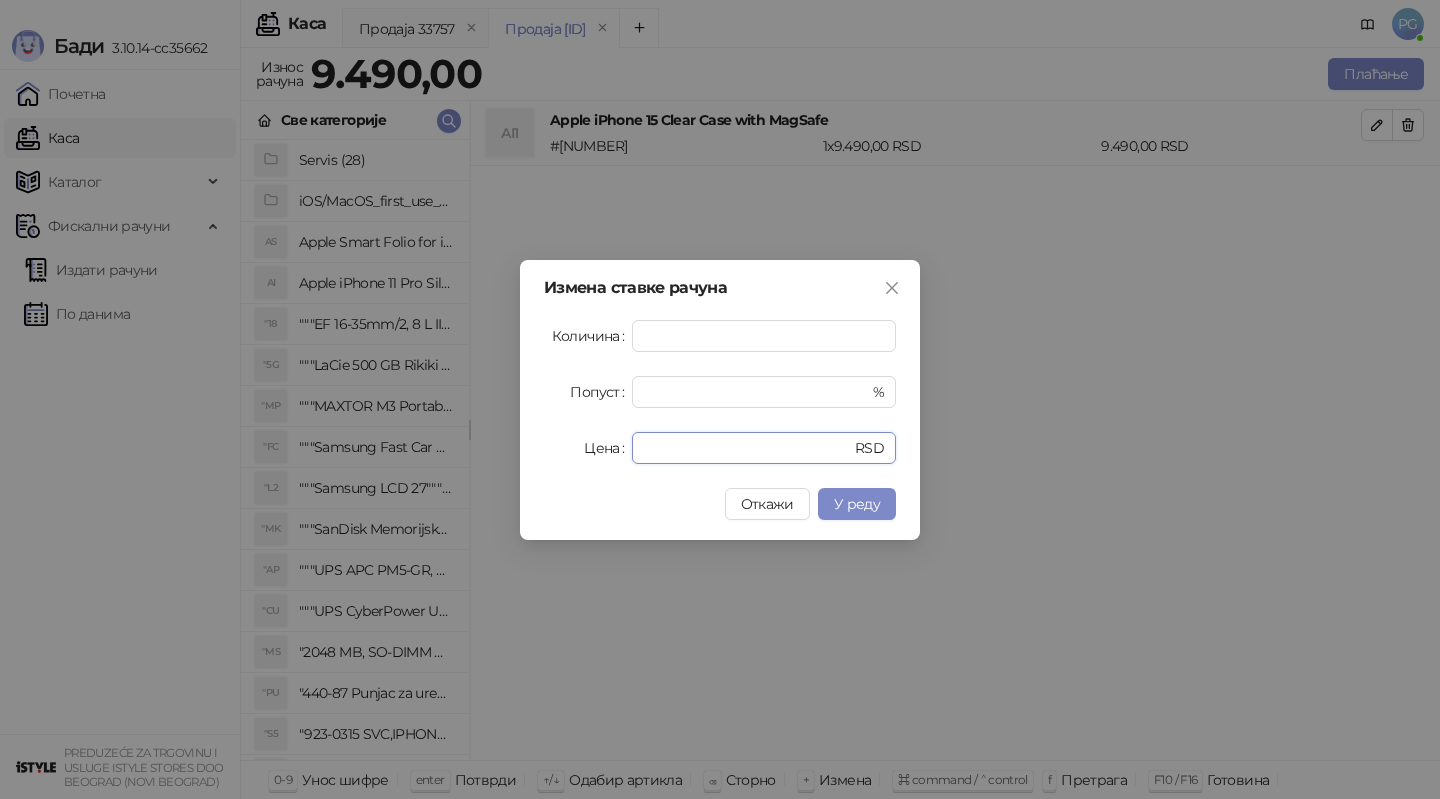 type on "****" 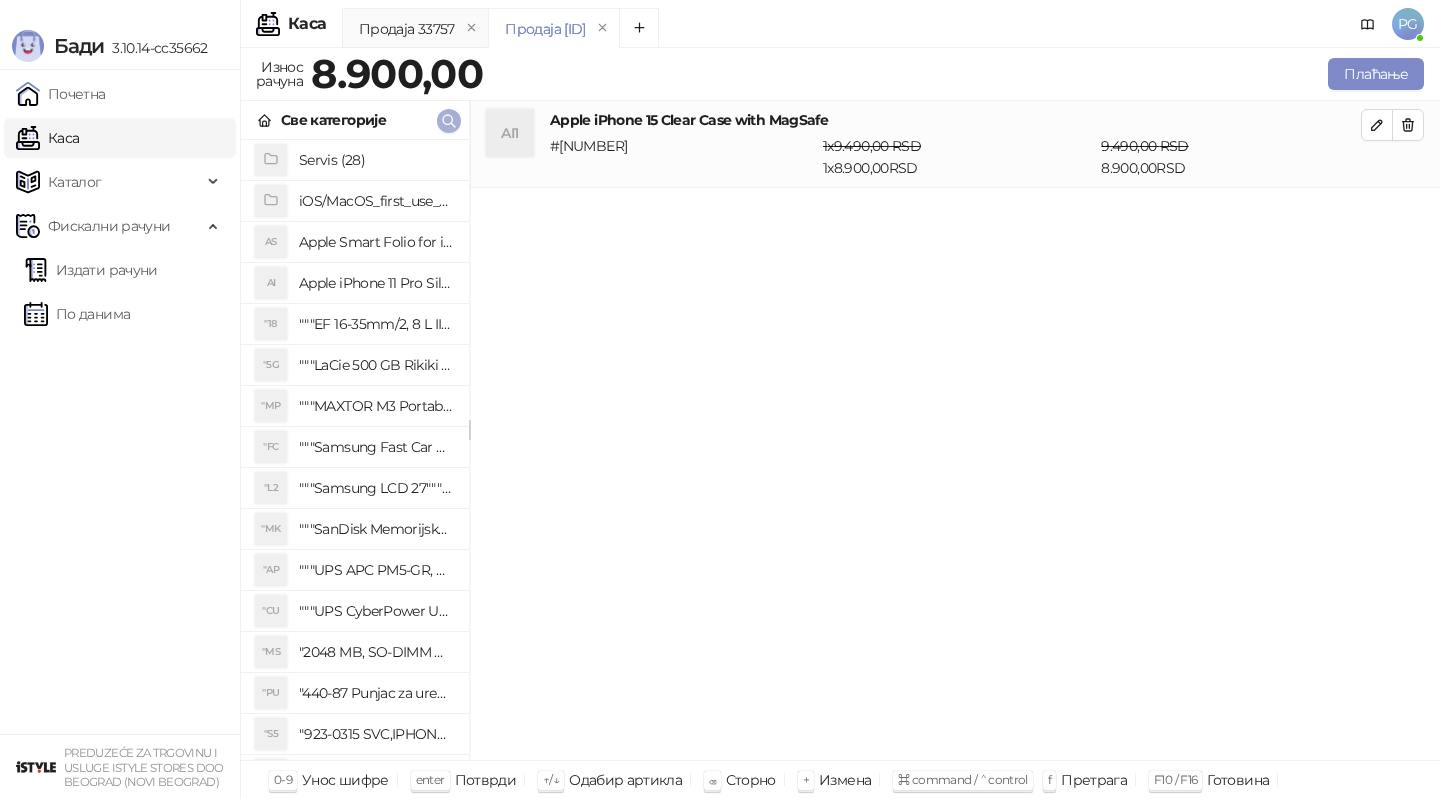 click 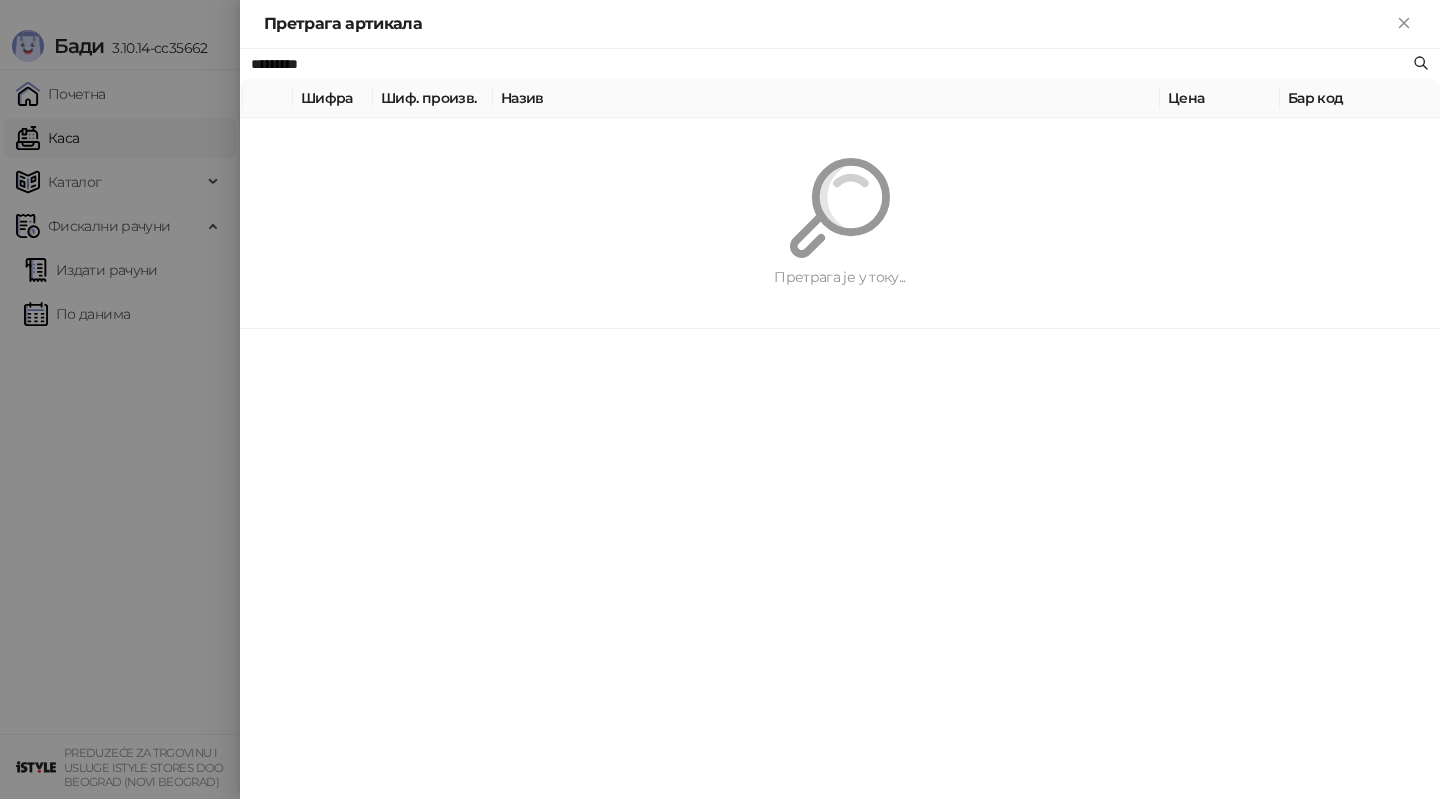 paste 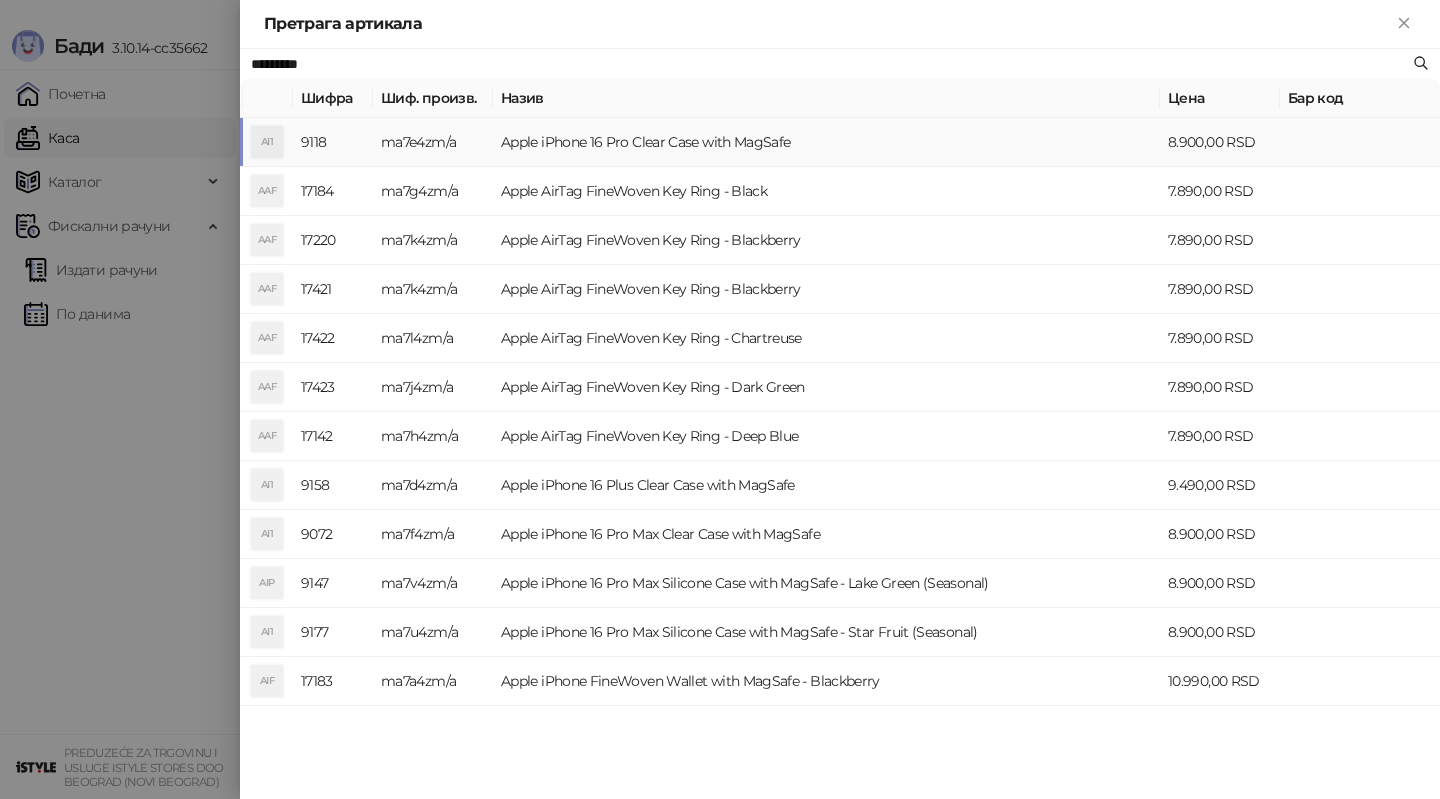 click on "Apple iPhone 16 Pro Clear Case with MagSafe" at bounding box center (826, 142) 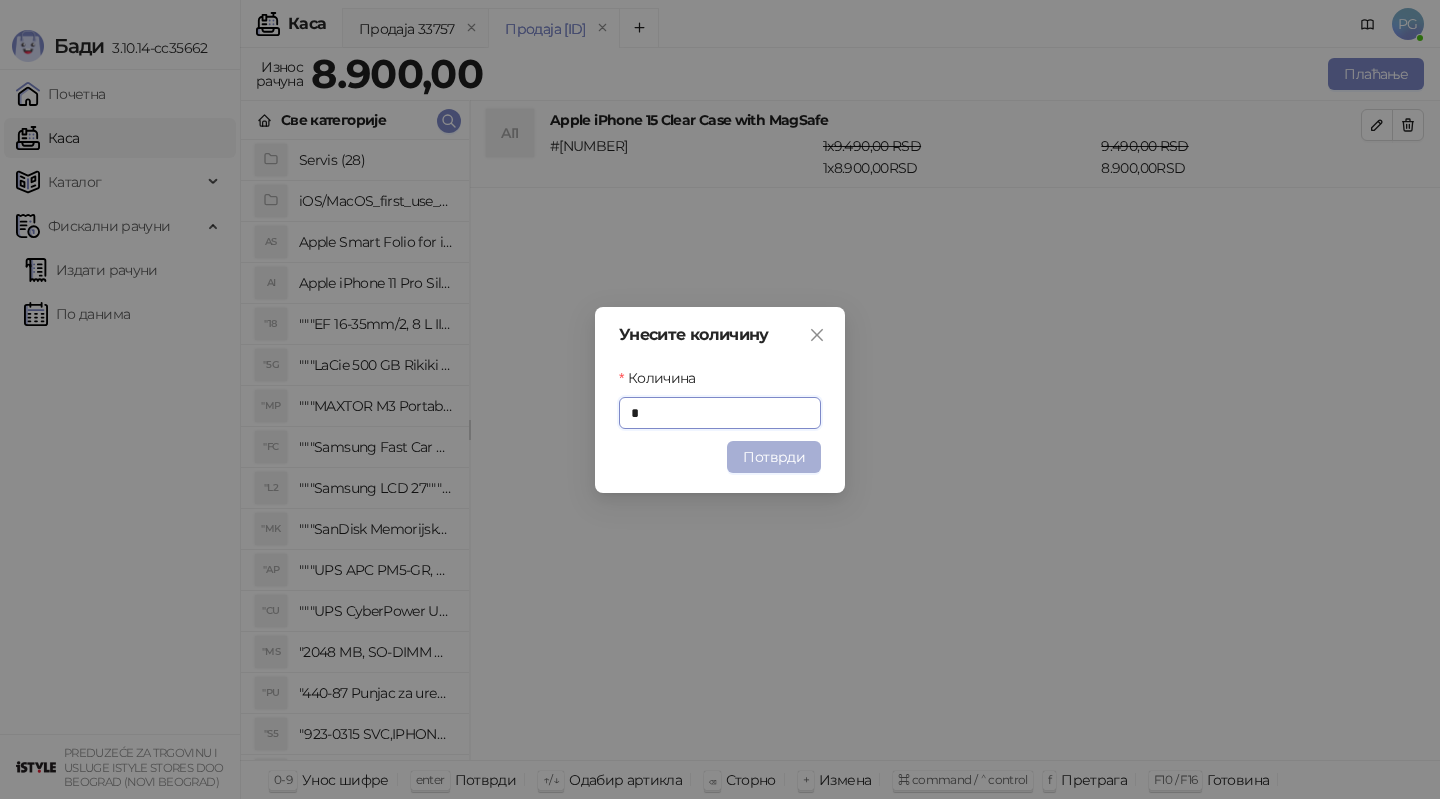 click on "Потврди" at bounding box center [774, 457] 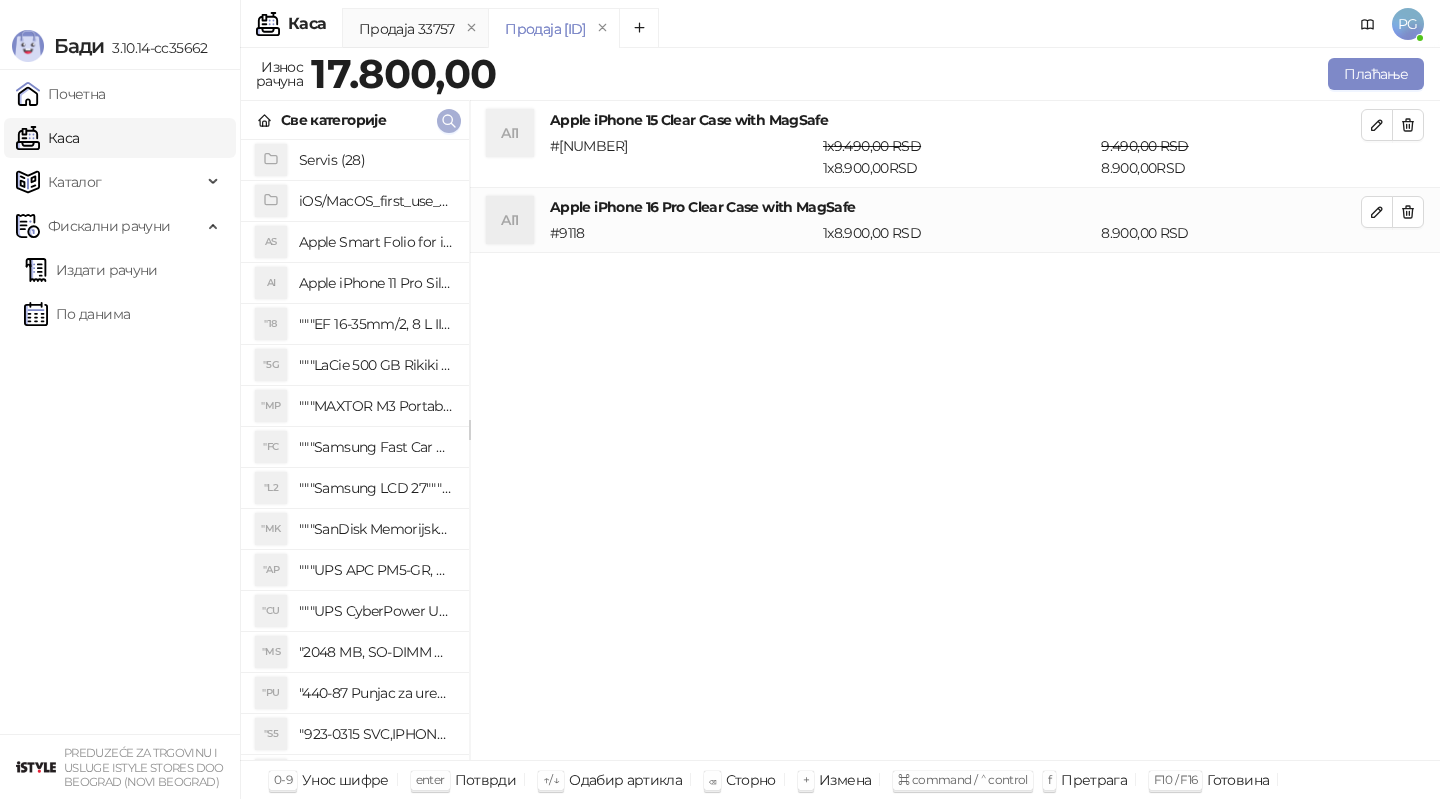 click 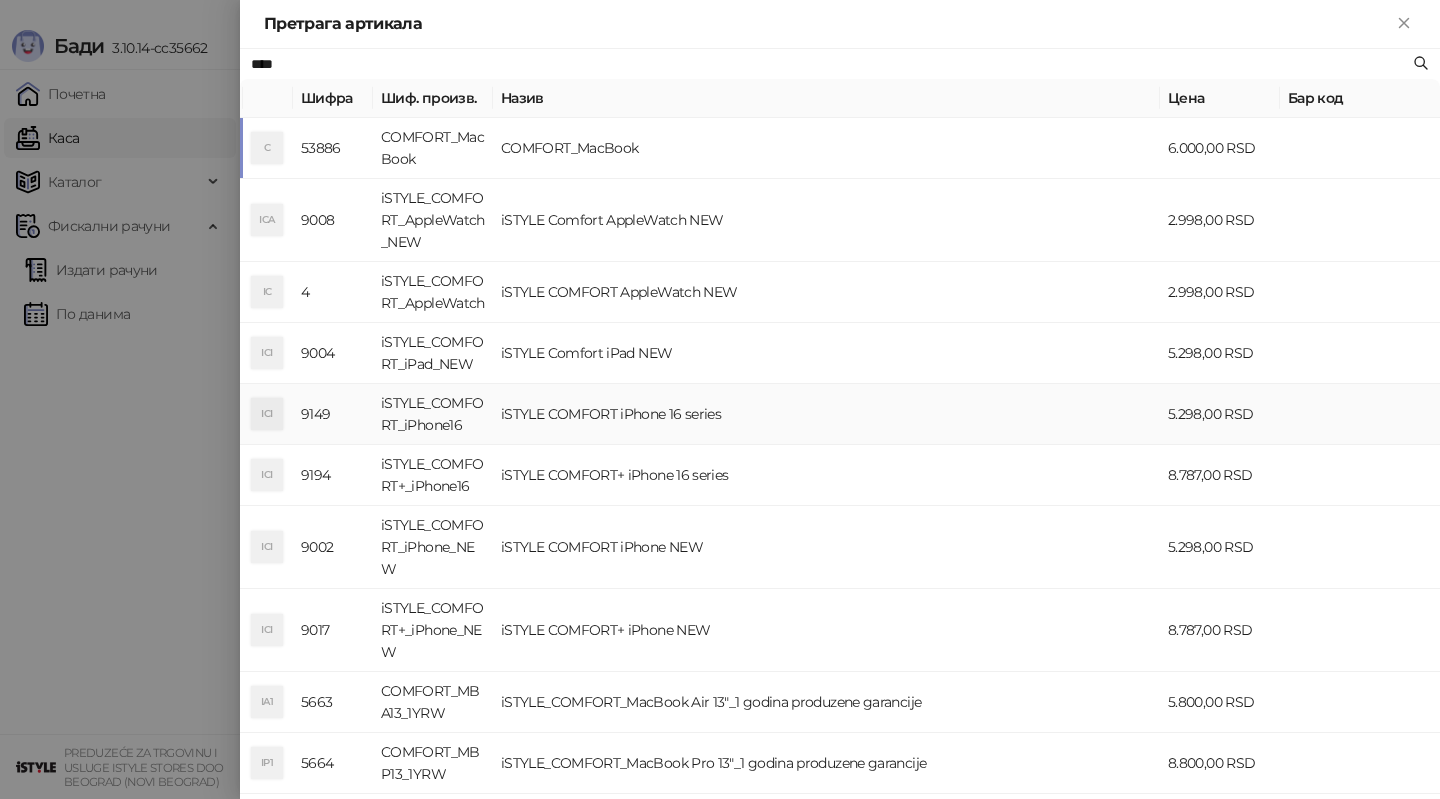 click on "iSTYLE COMFORT iPhone 16 series" at bounding box center [826, 414] 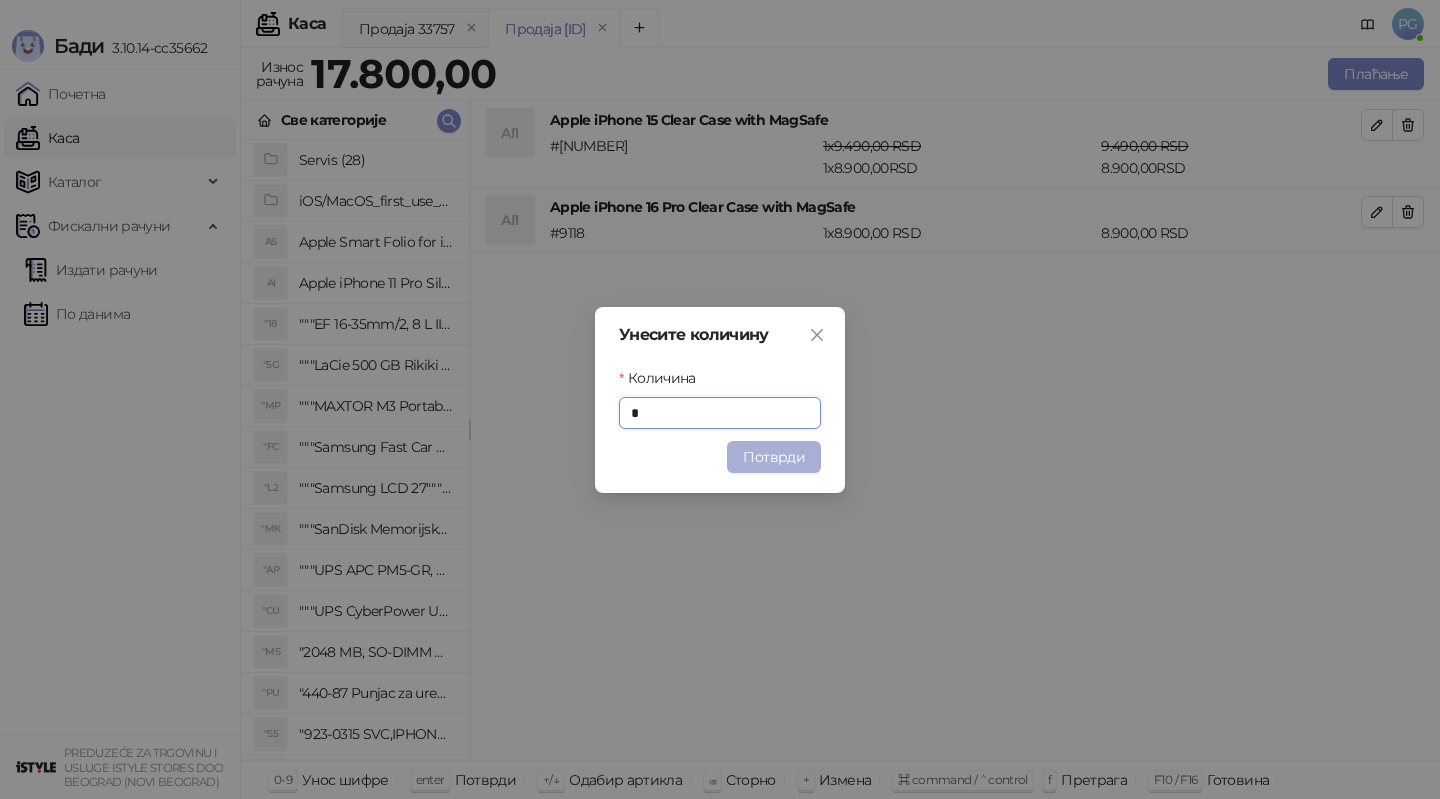 click on "Потврди" at bounding box center (774, 457) 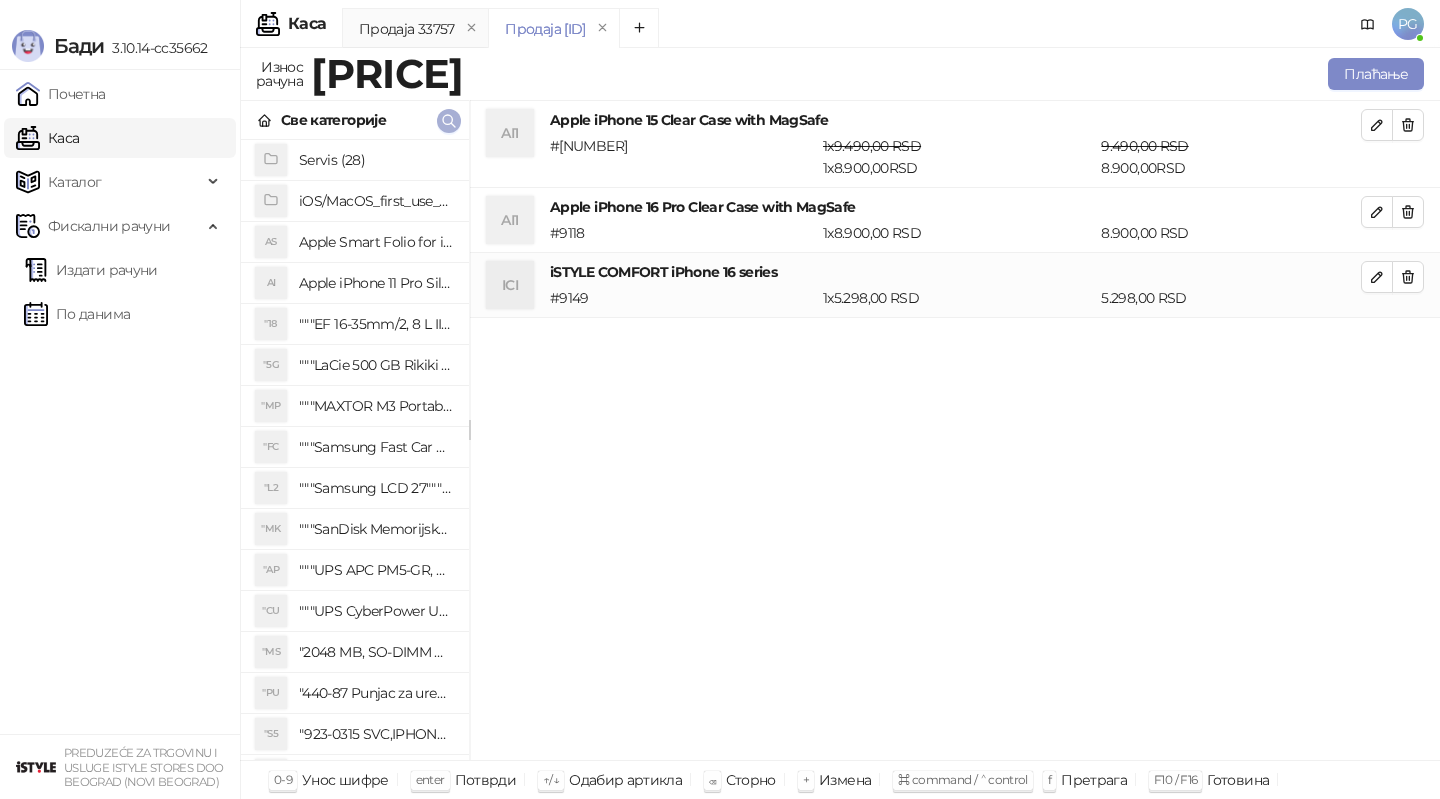 click 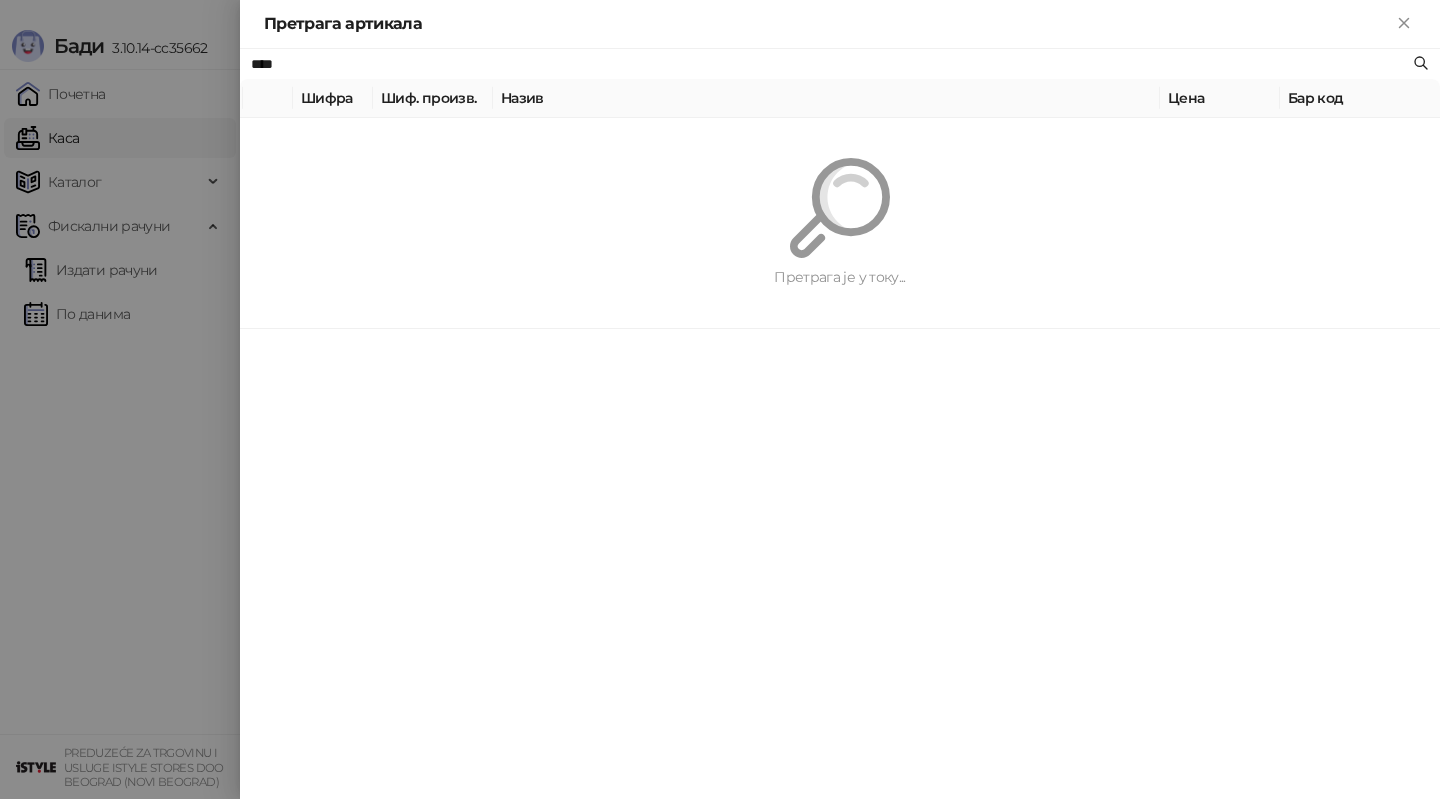 paste on "**********" 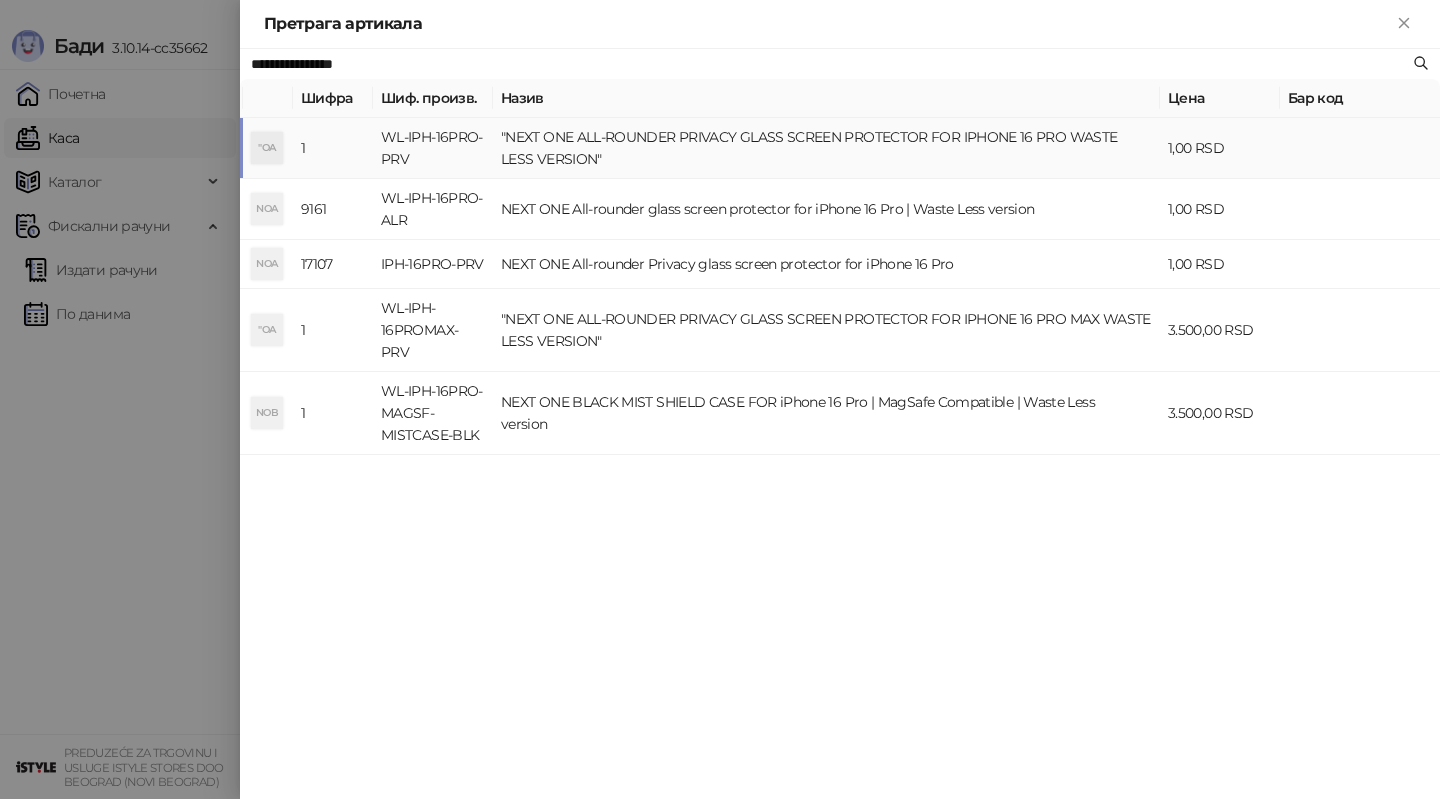 click on ""NEXT ONE ALL-ROUNDER PRIVACY GLASS SCREEN PROTECTOR FOR IPHONE 16 PRO WASTE LESS VERSION"" at bounding box center [826, 148] 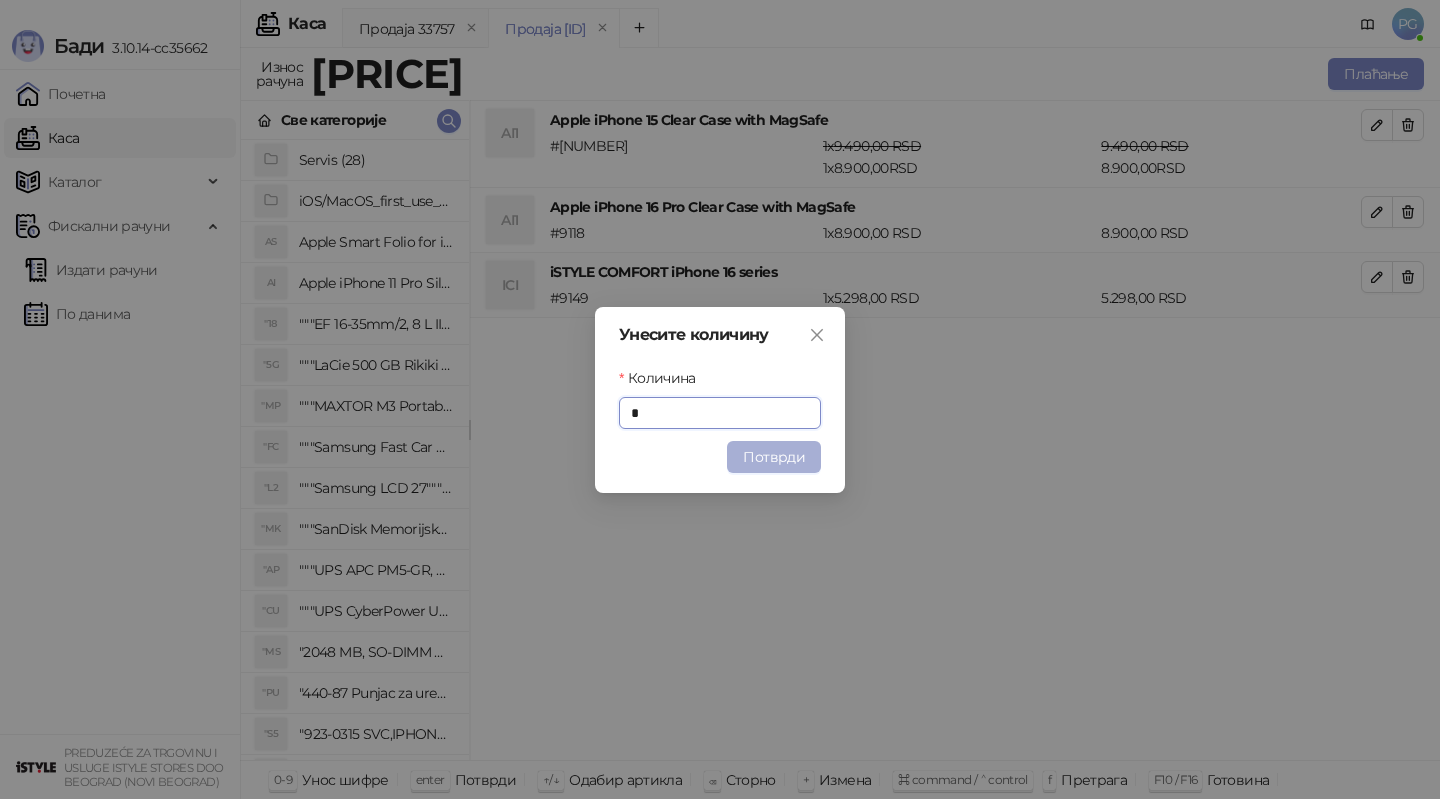 click on "Потврди" at bounding box center [774, 457] 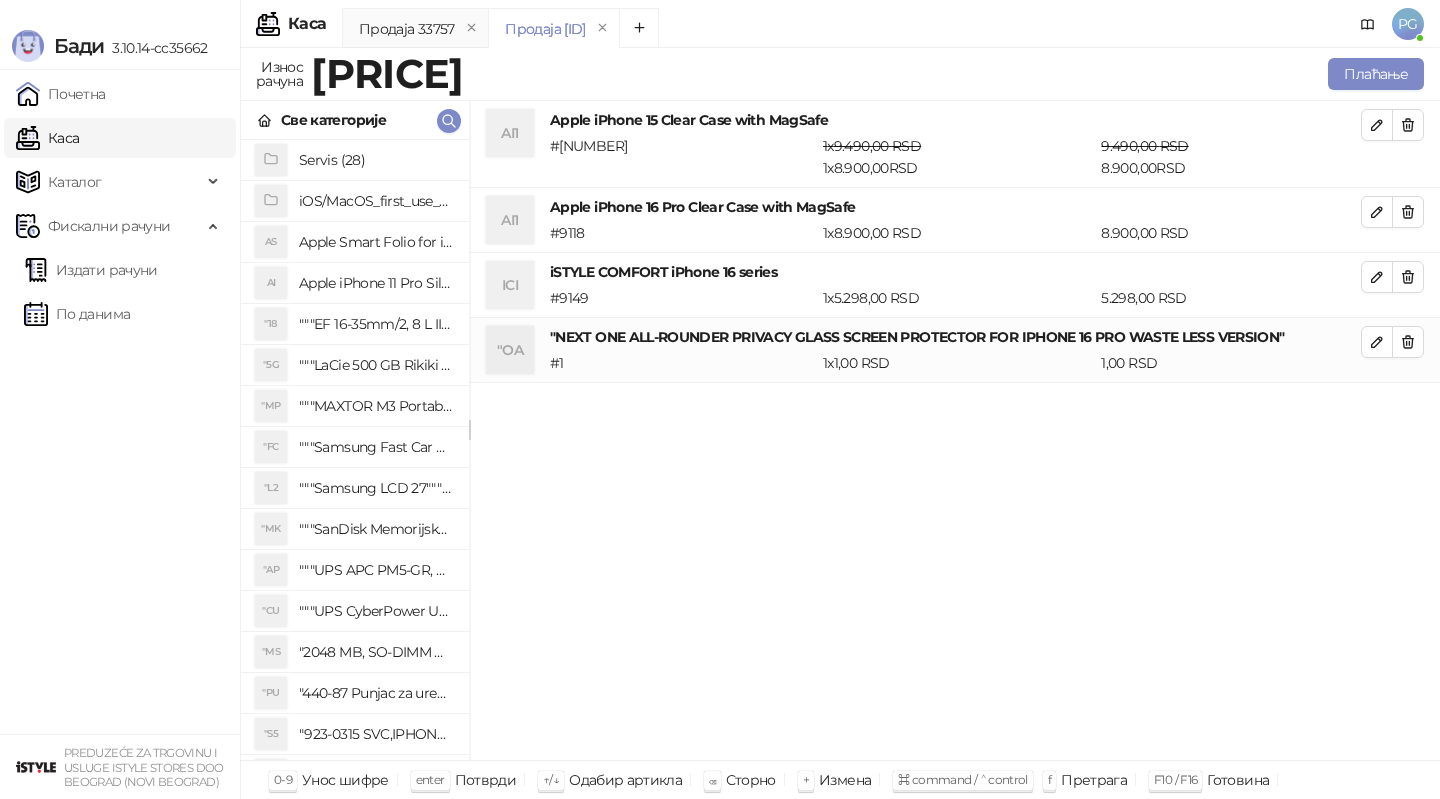 click on "Све категорије" at bounding box center [355, 120] 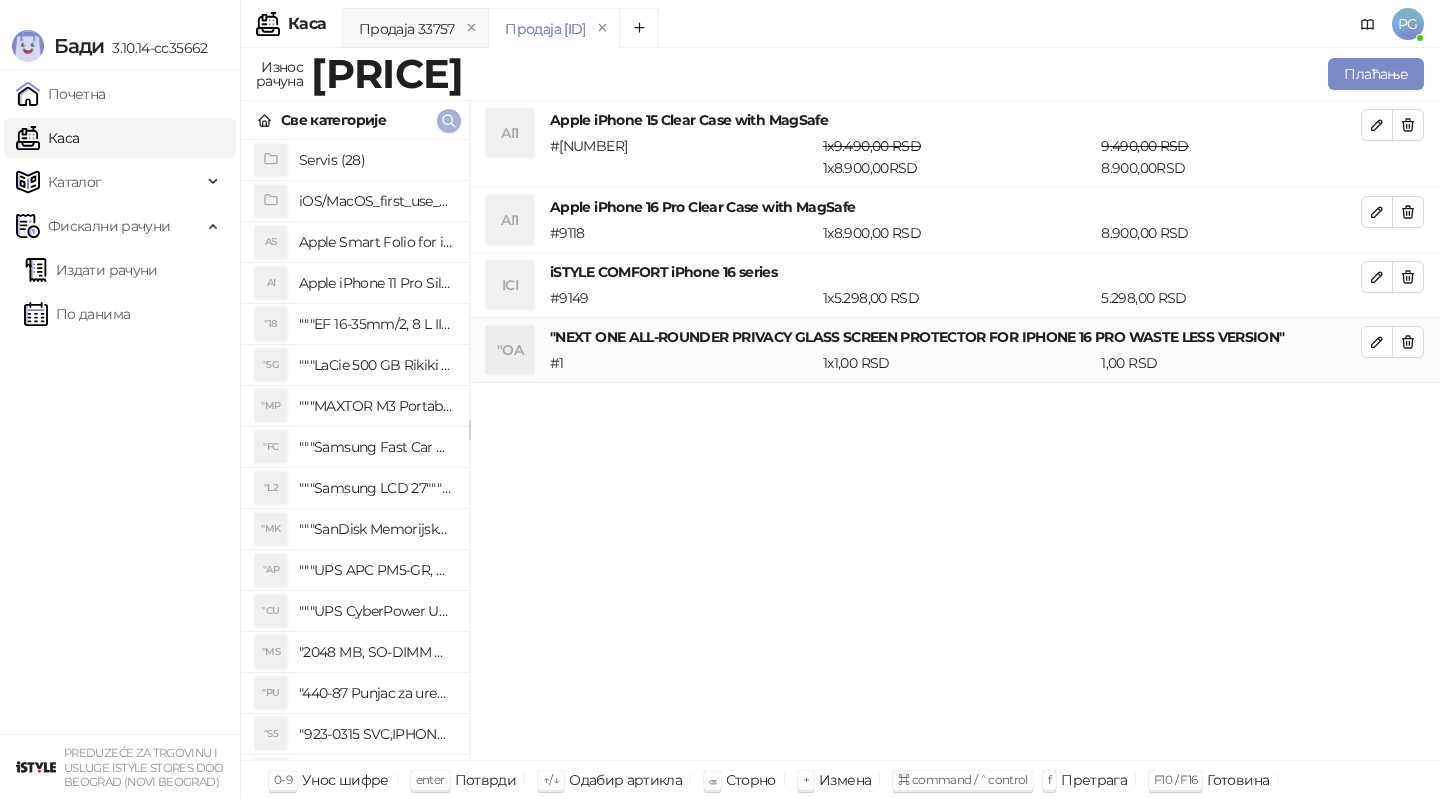 click 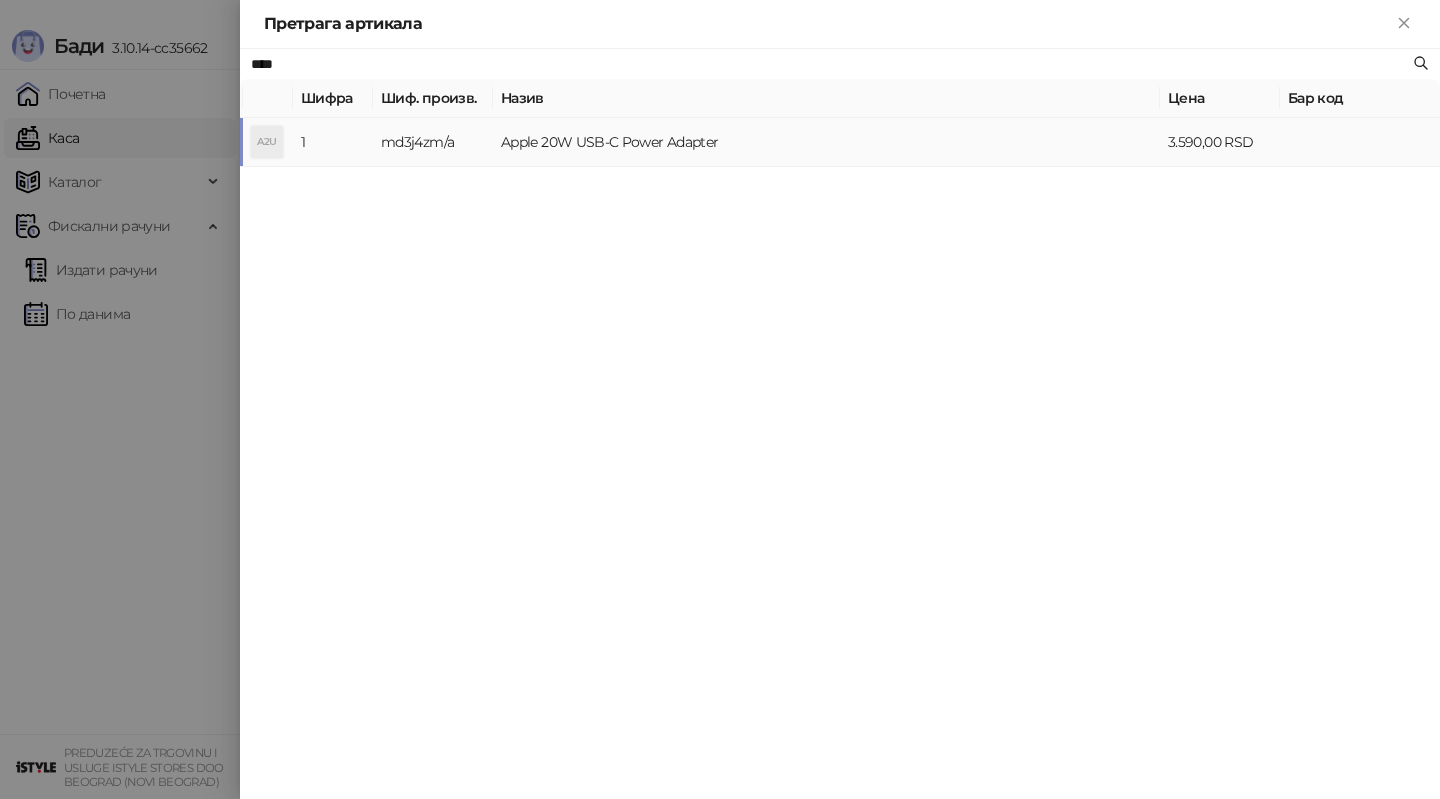 click on "Apple 20W USB-C Power Adapter" at bounding box center (826, 142) 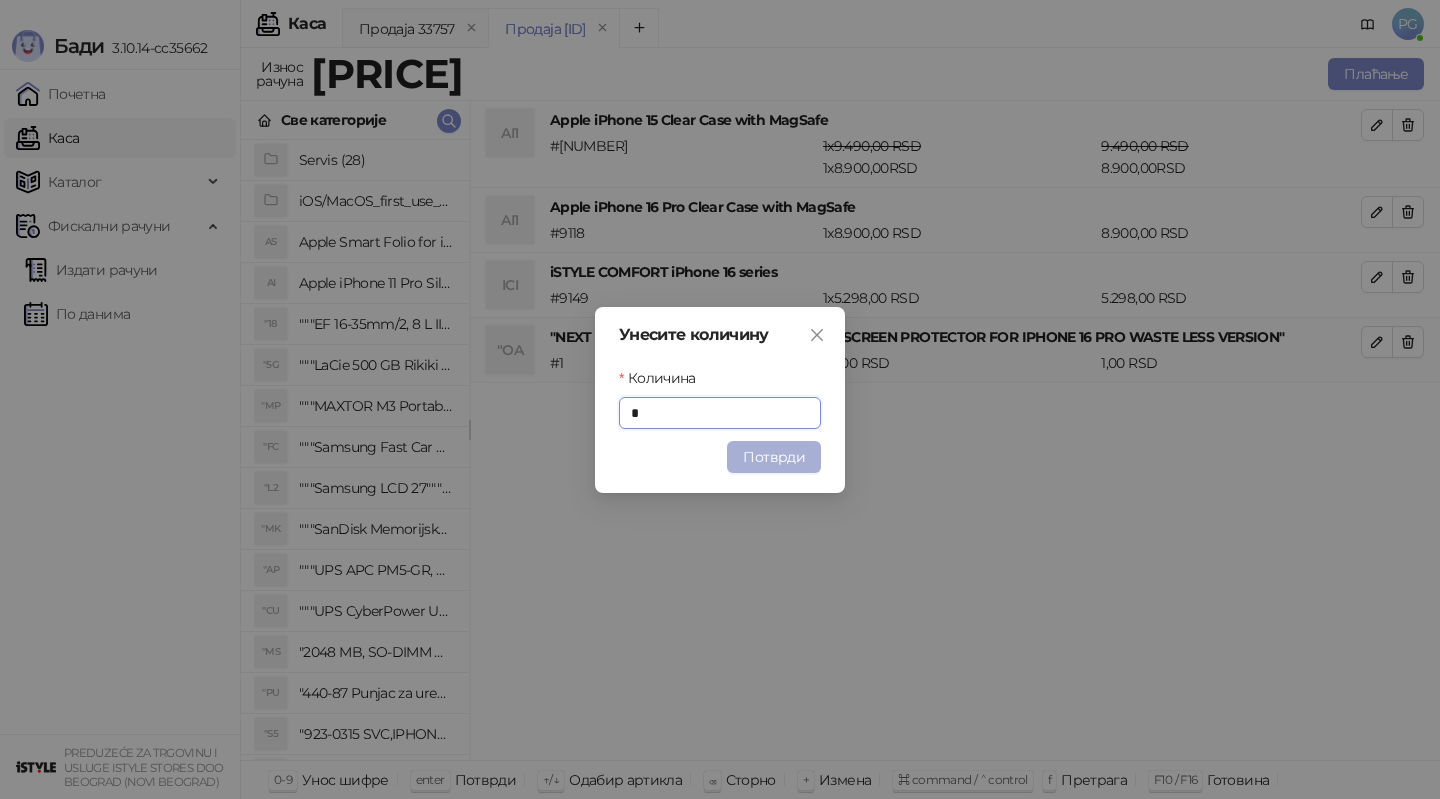 click on "Потврди" at bounding box center (774, 457) 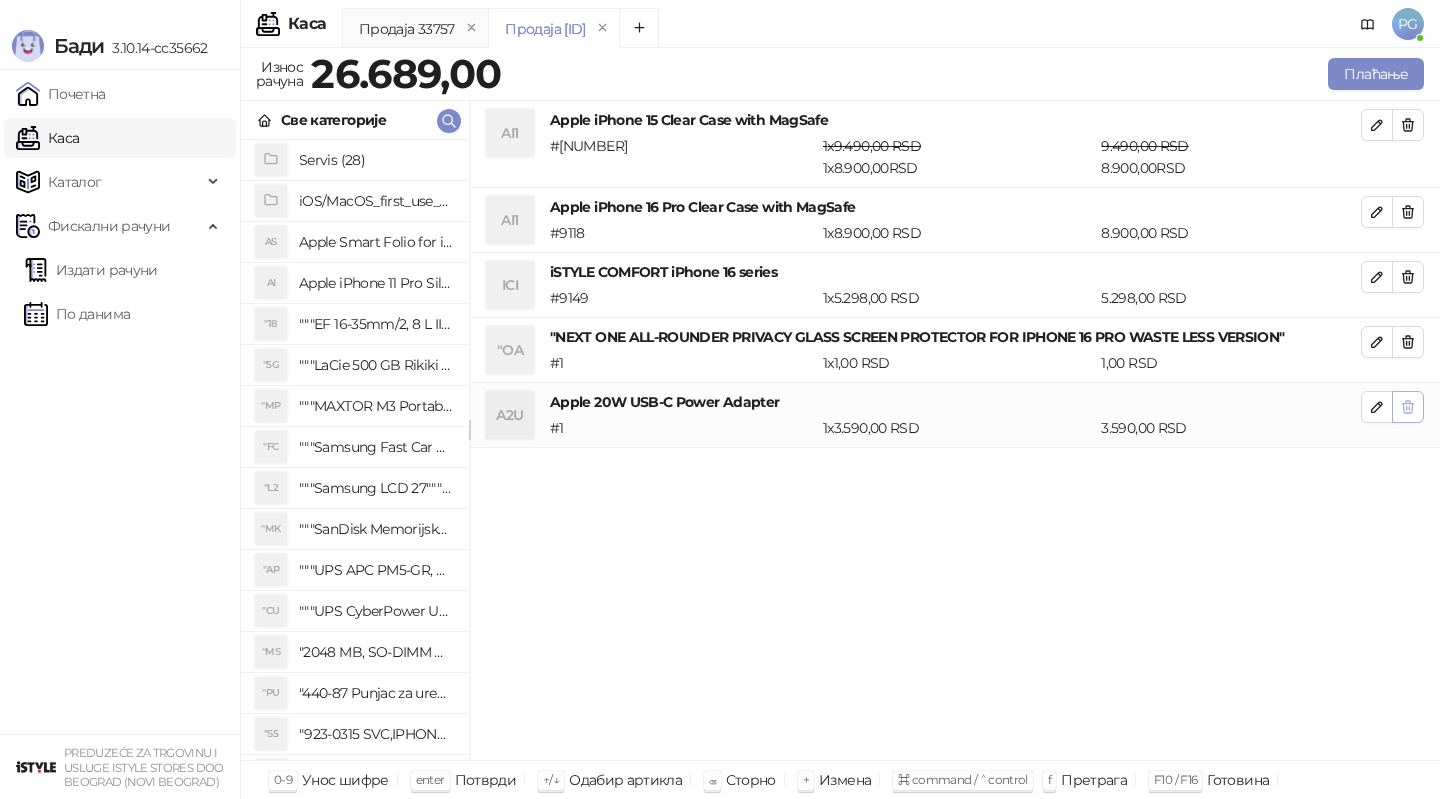 click 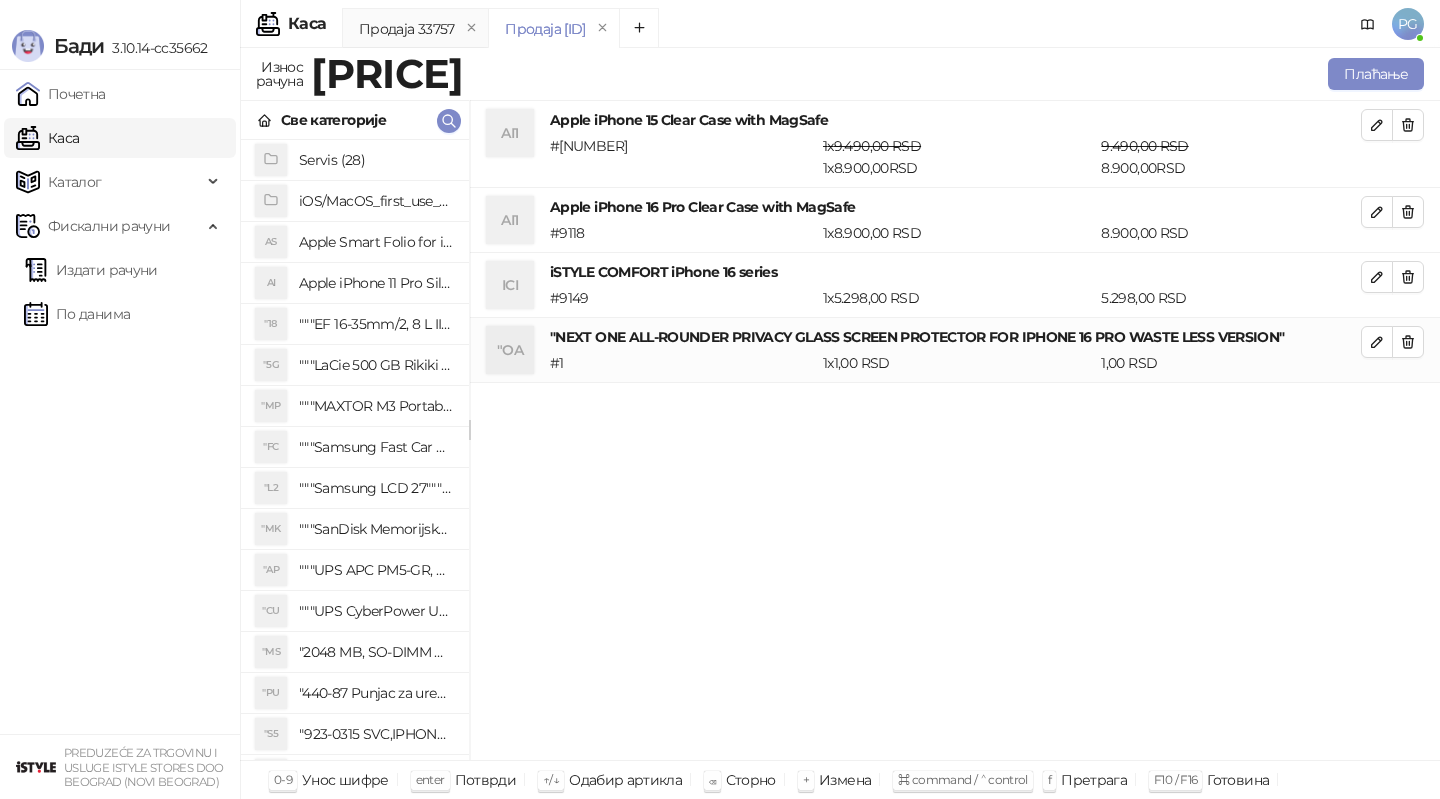 click on "Све категорије" at bounding box center [355, 120] 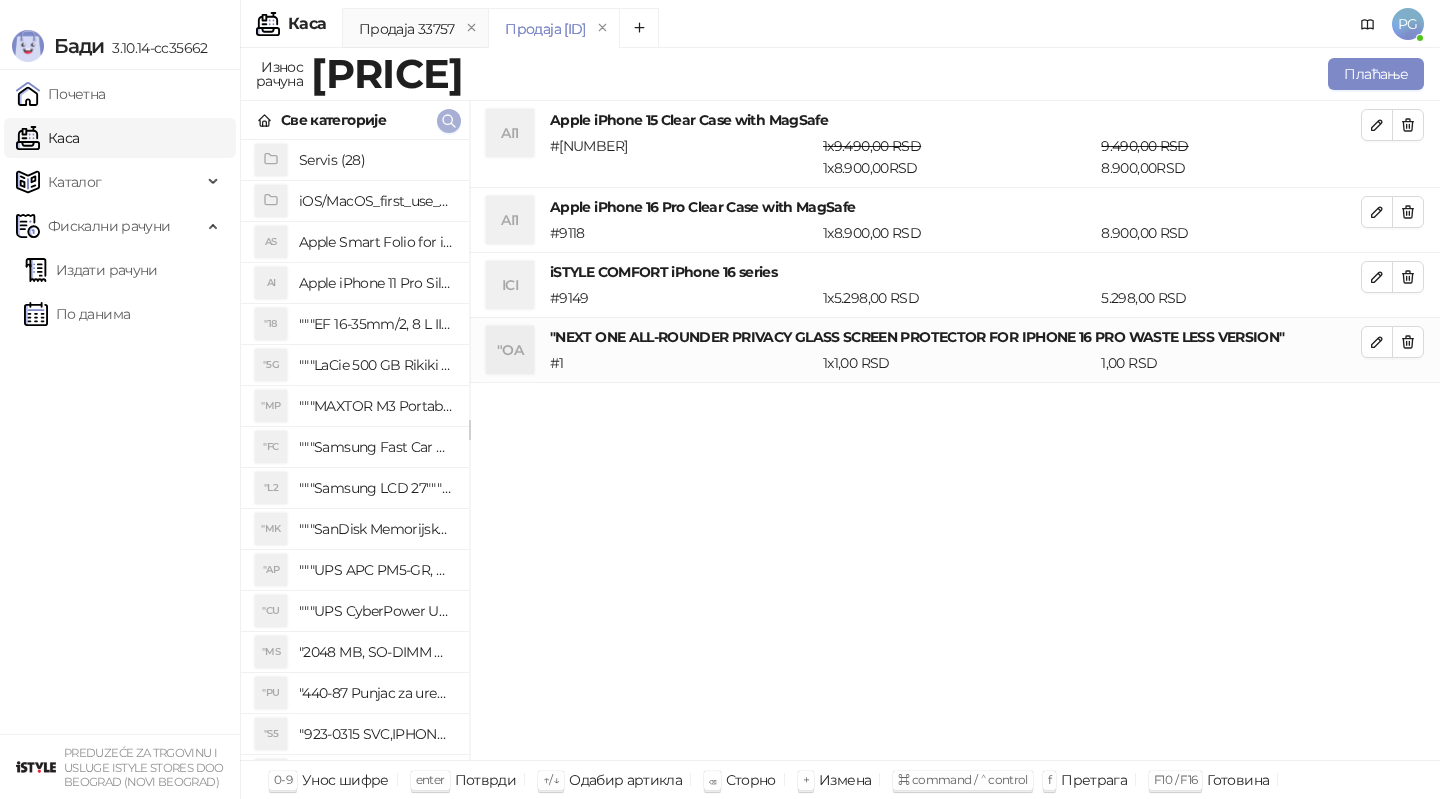 click 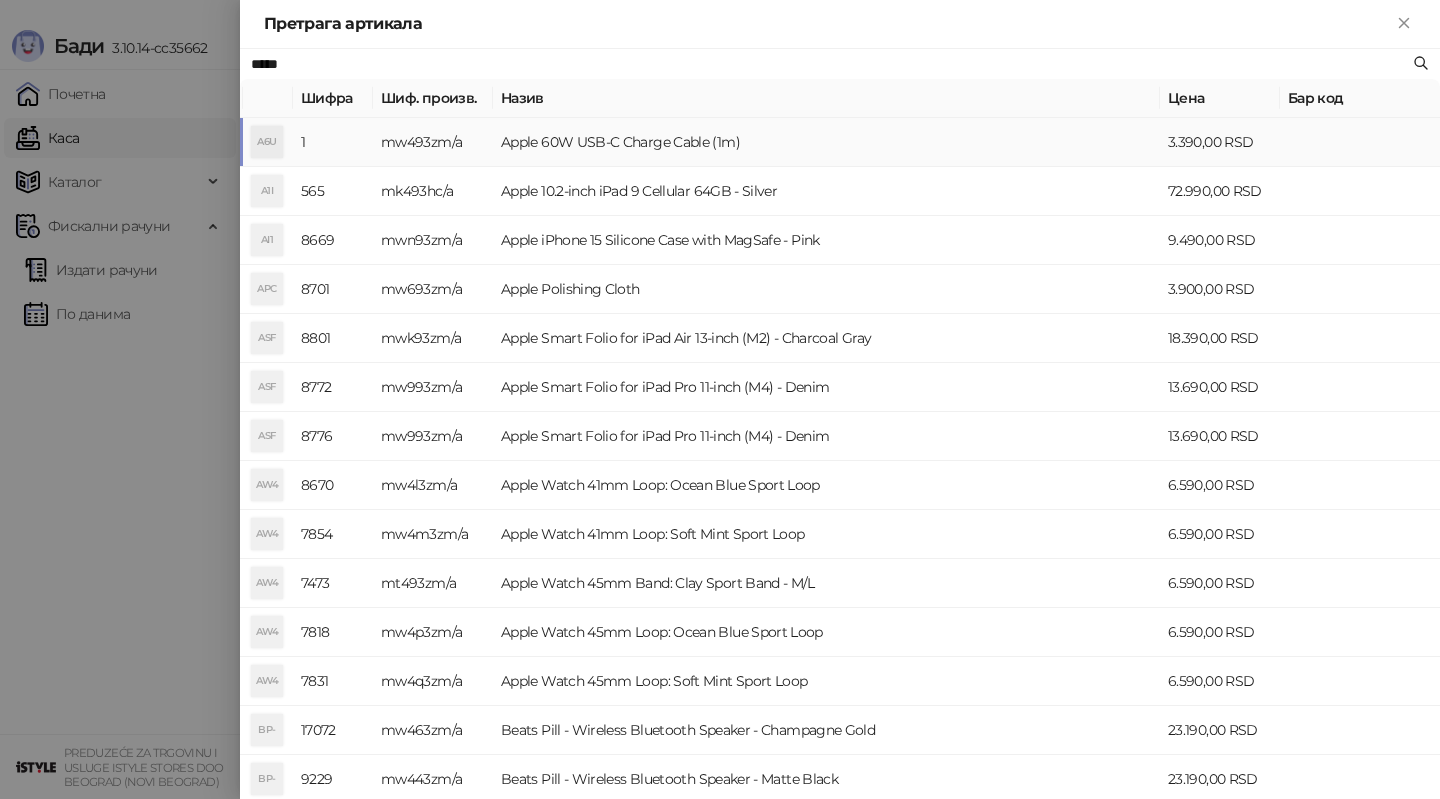 type on "*****" 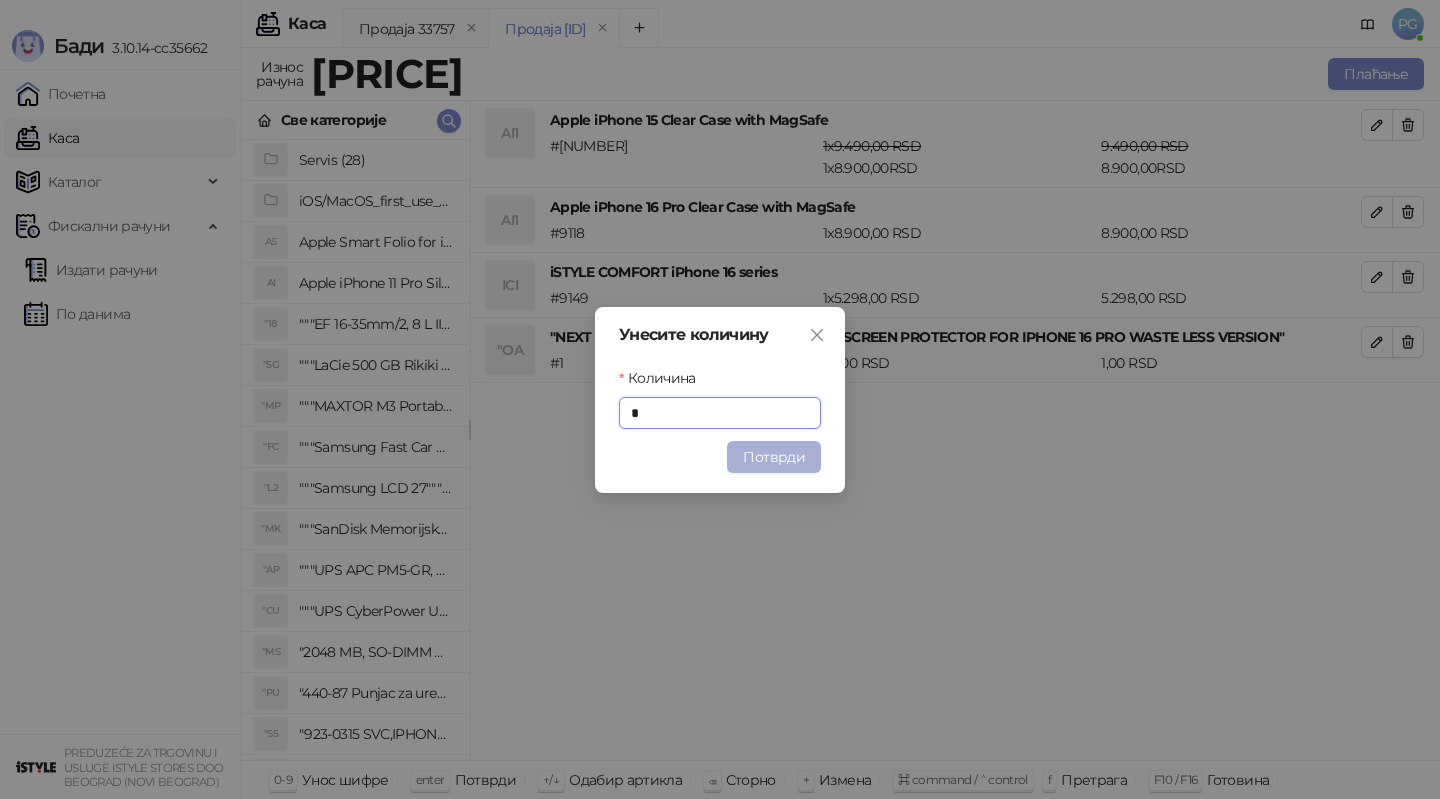 click on "Потврди" at bounding box center (774, 457) 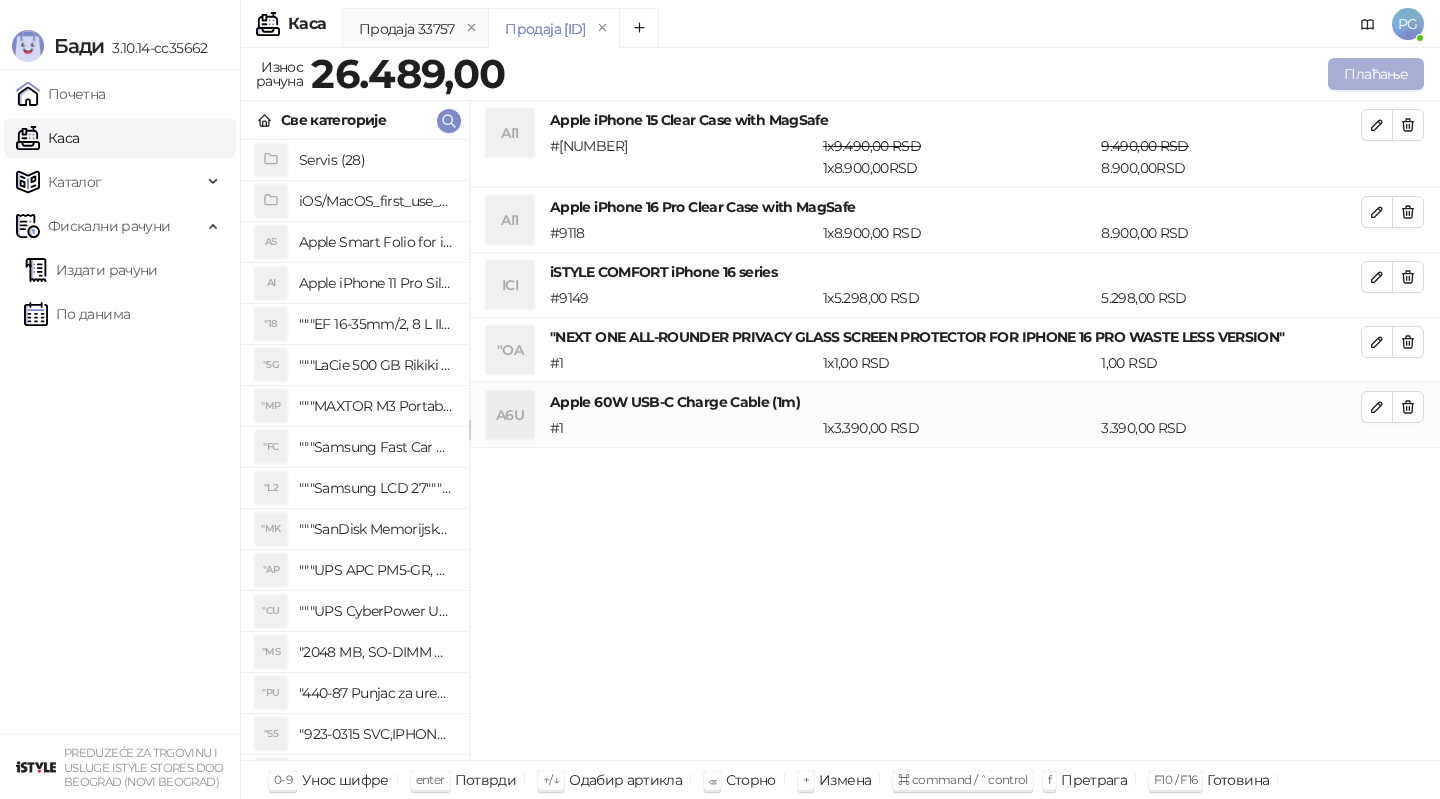 click on "Плаћање" at bounding box center [1376, 74] 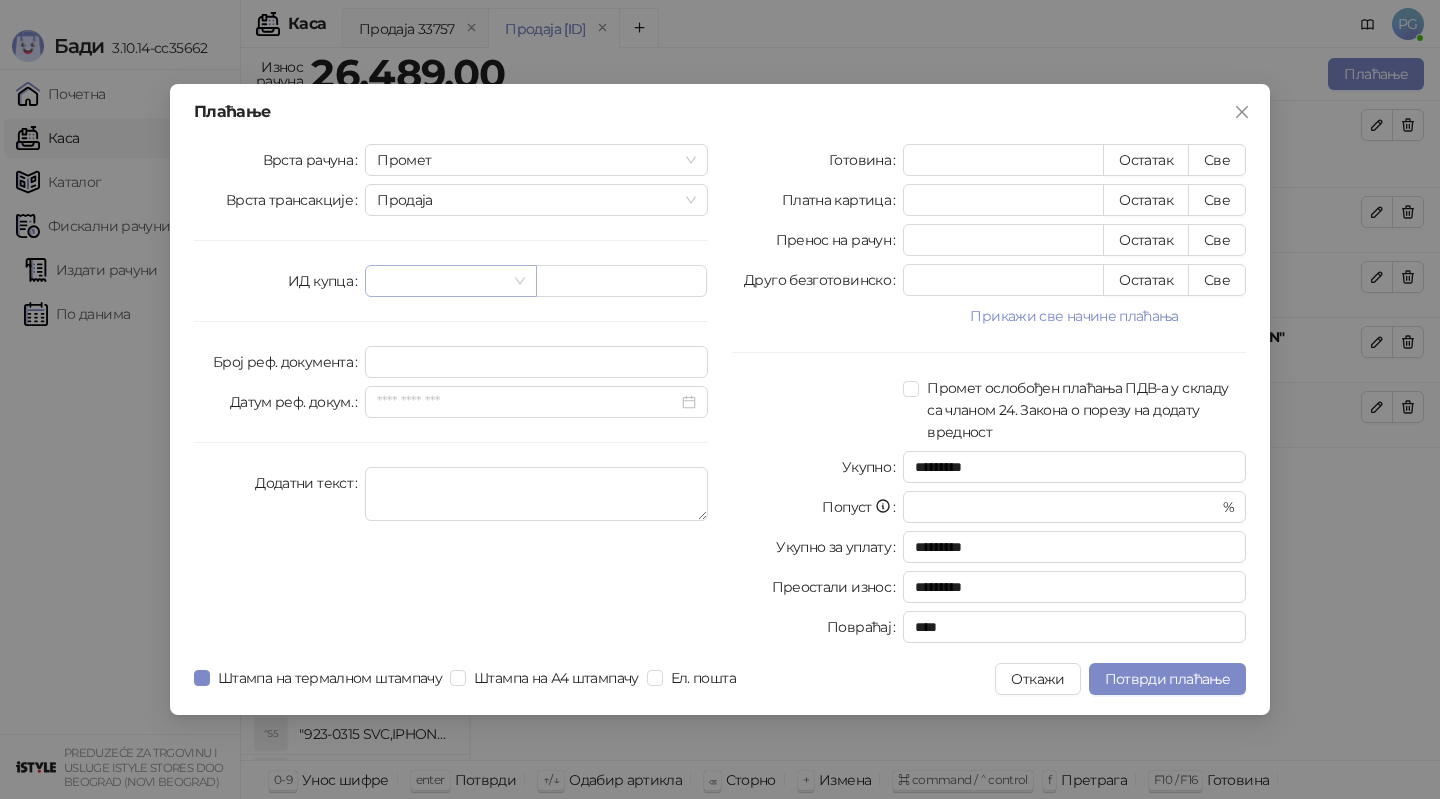 click at bounding box center [441, 281] 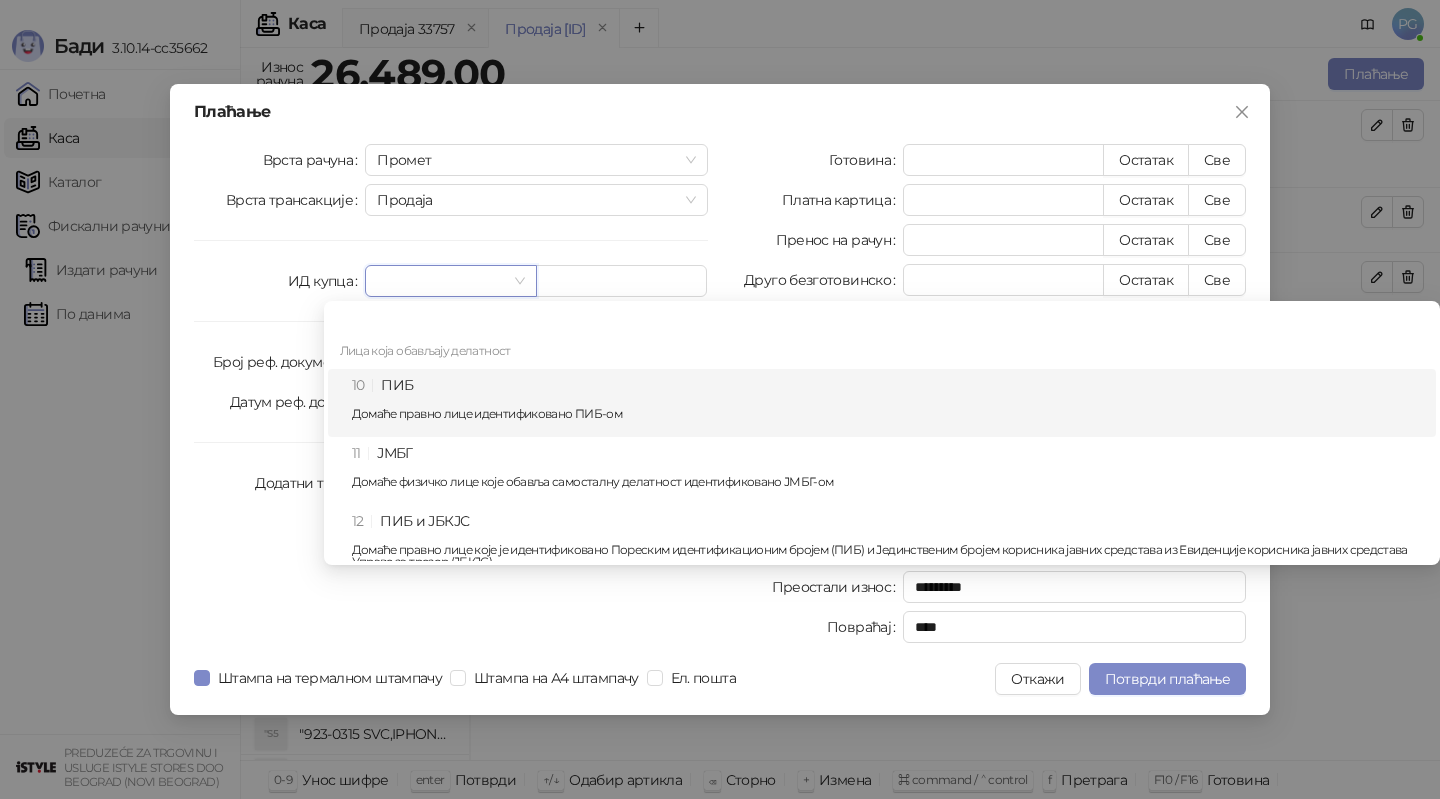 click on "10 ПИБ Домаће правно лице идентификовано ПИБ-ом" at bounding box center (888, 403) 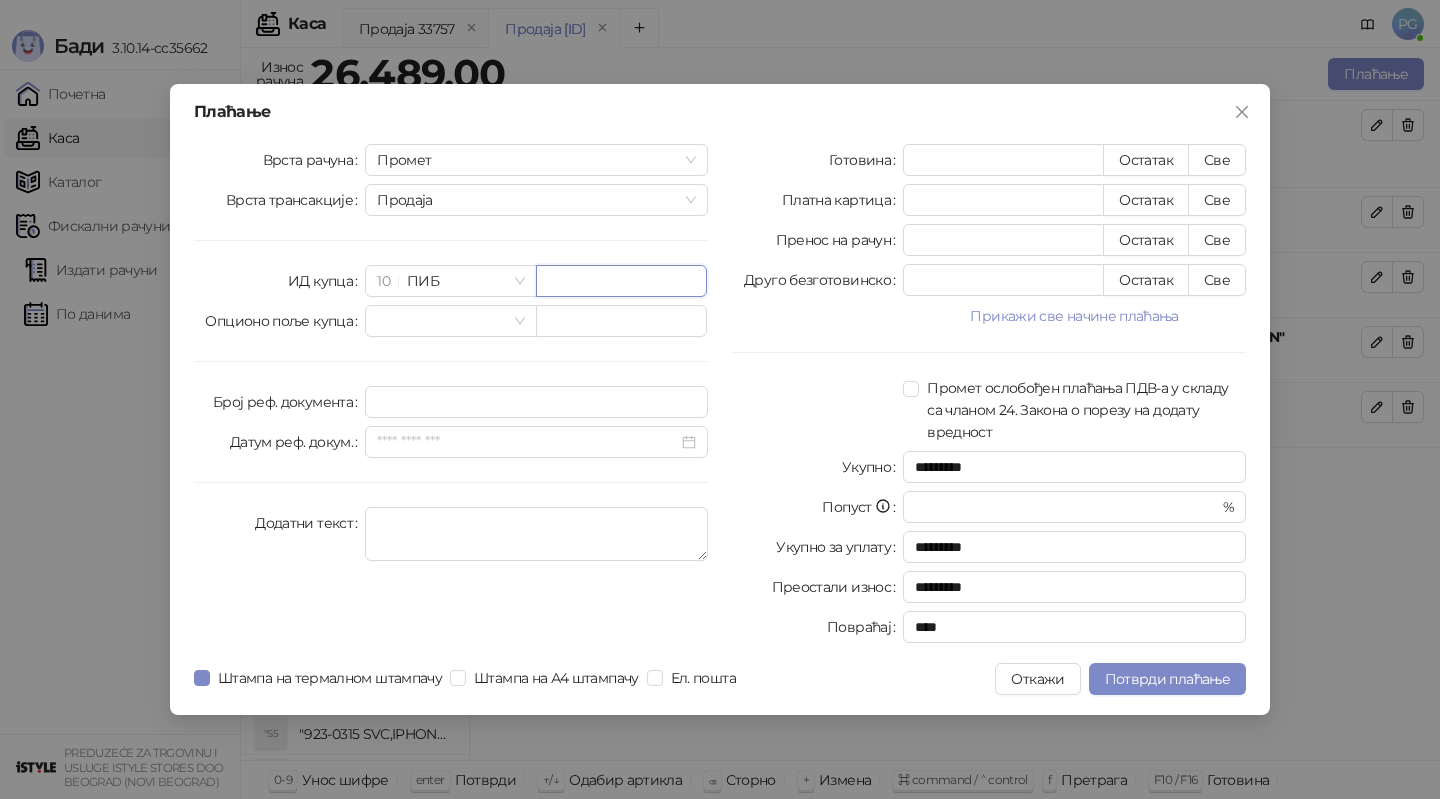paste on "*********" 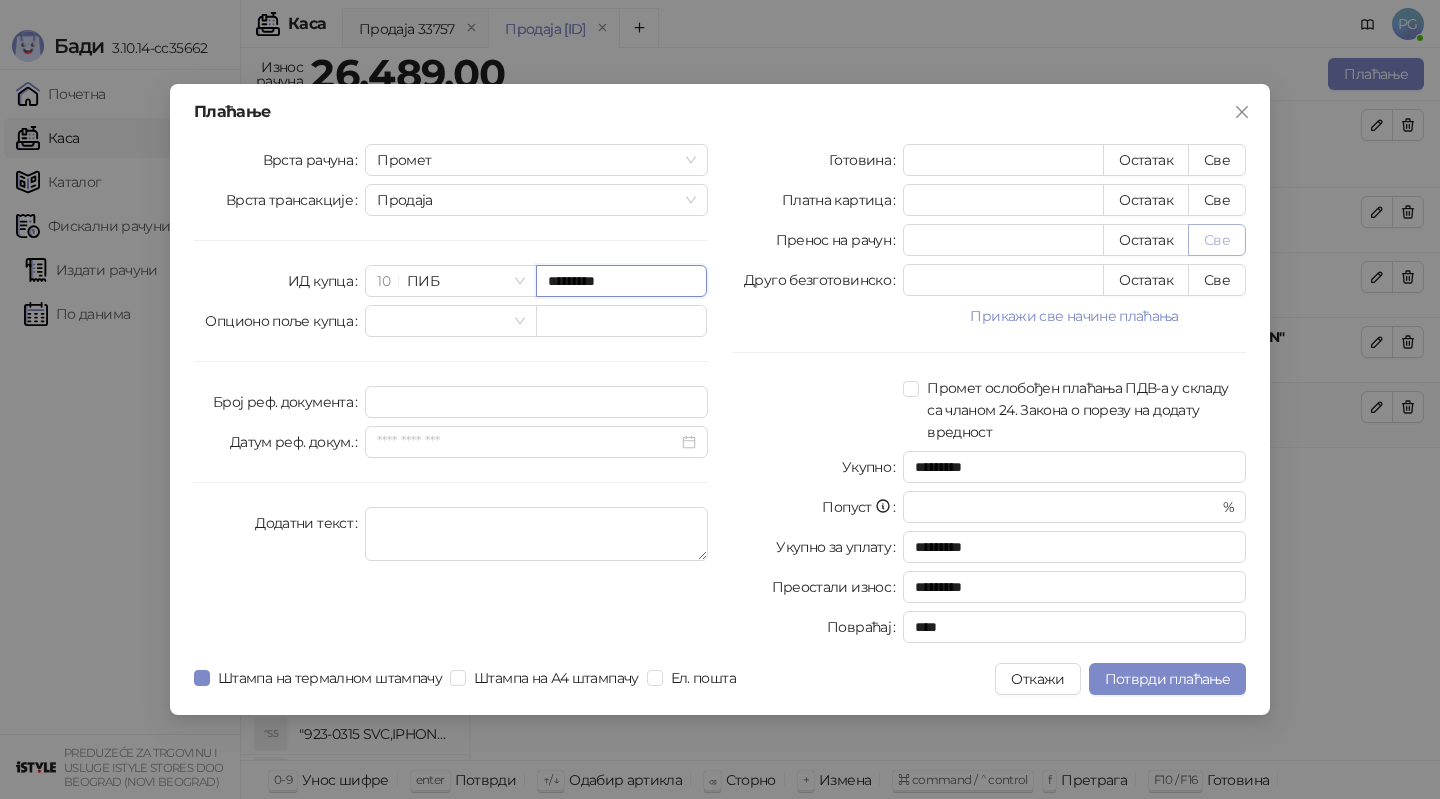 type on "*********" 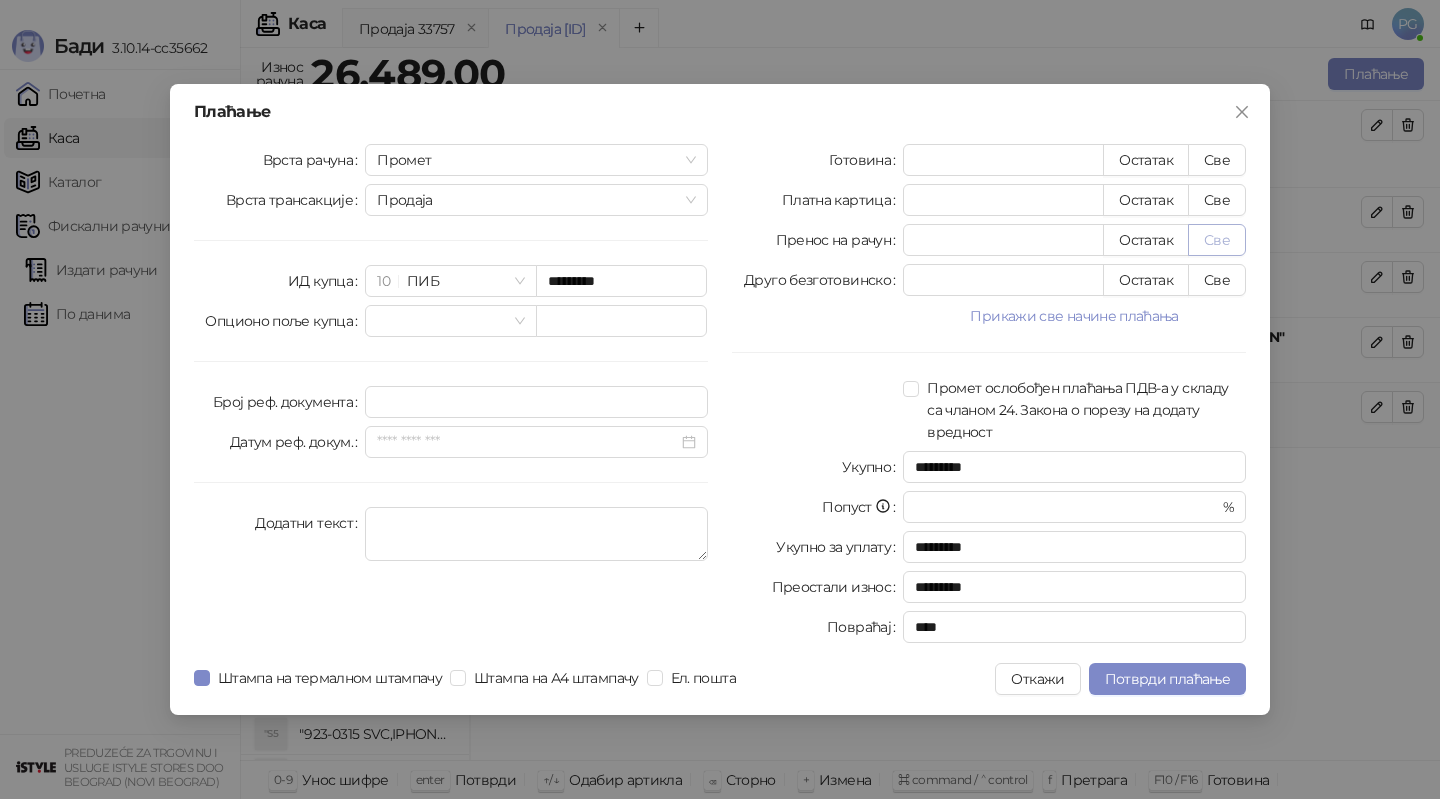 click on "Све" at bounding box center [1217, 240] 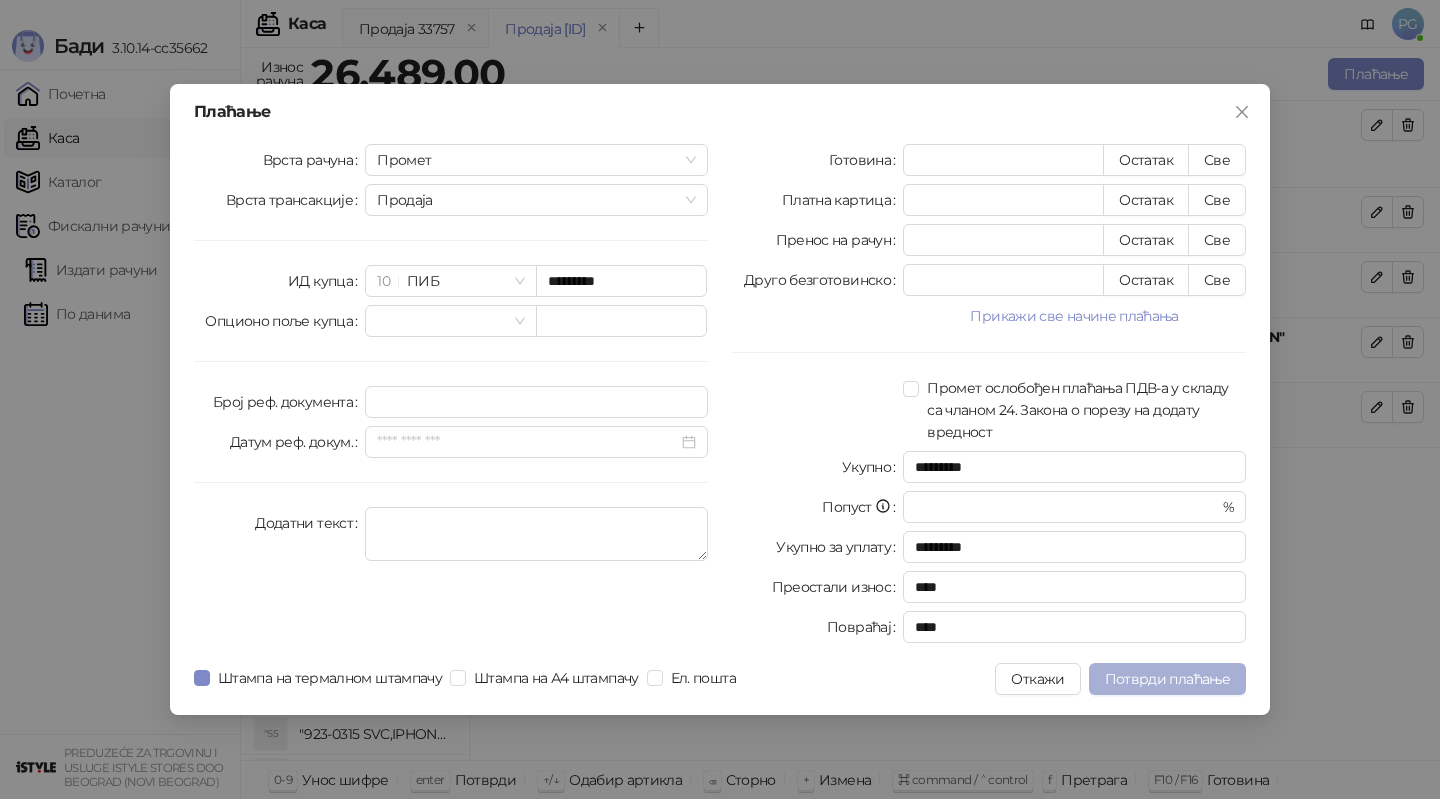 click on "Потврди плаћање" at bounding box center [1167, 679] 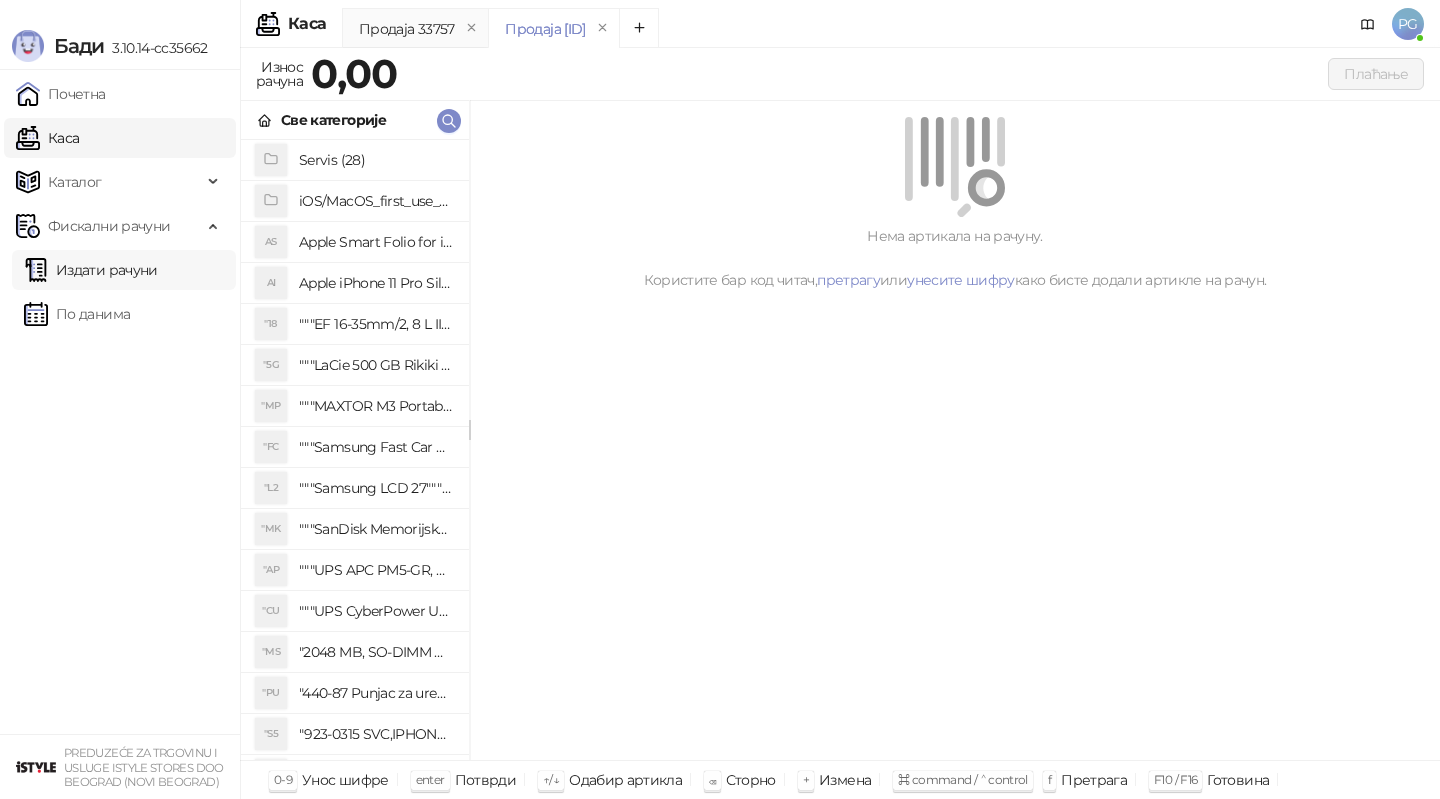 click on "Издати рачуни" at bounding box center (91, 270) 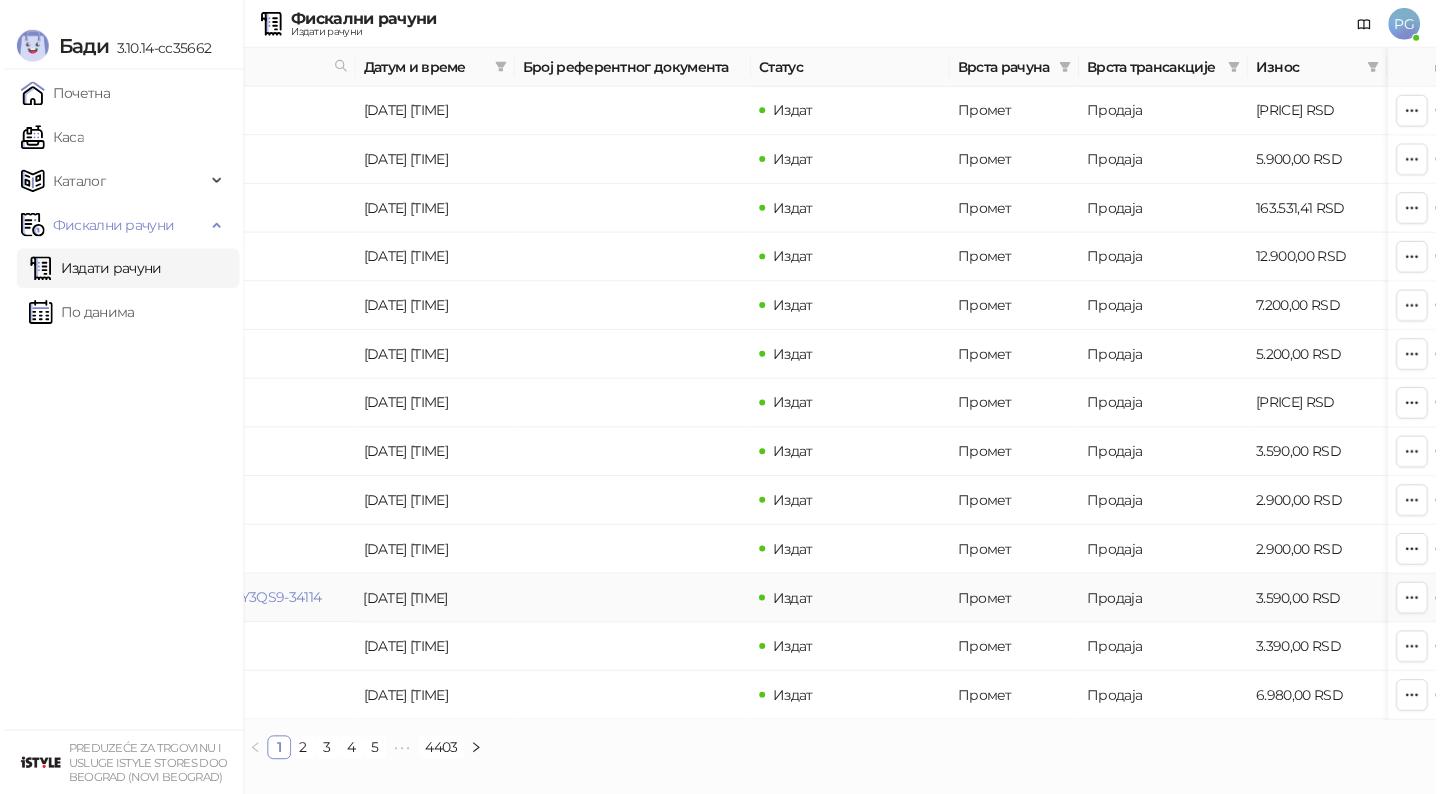 scroll, scrollTop: 0, scrollLeft: 0, axis: both 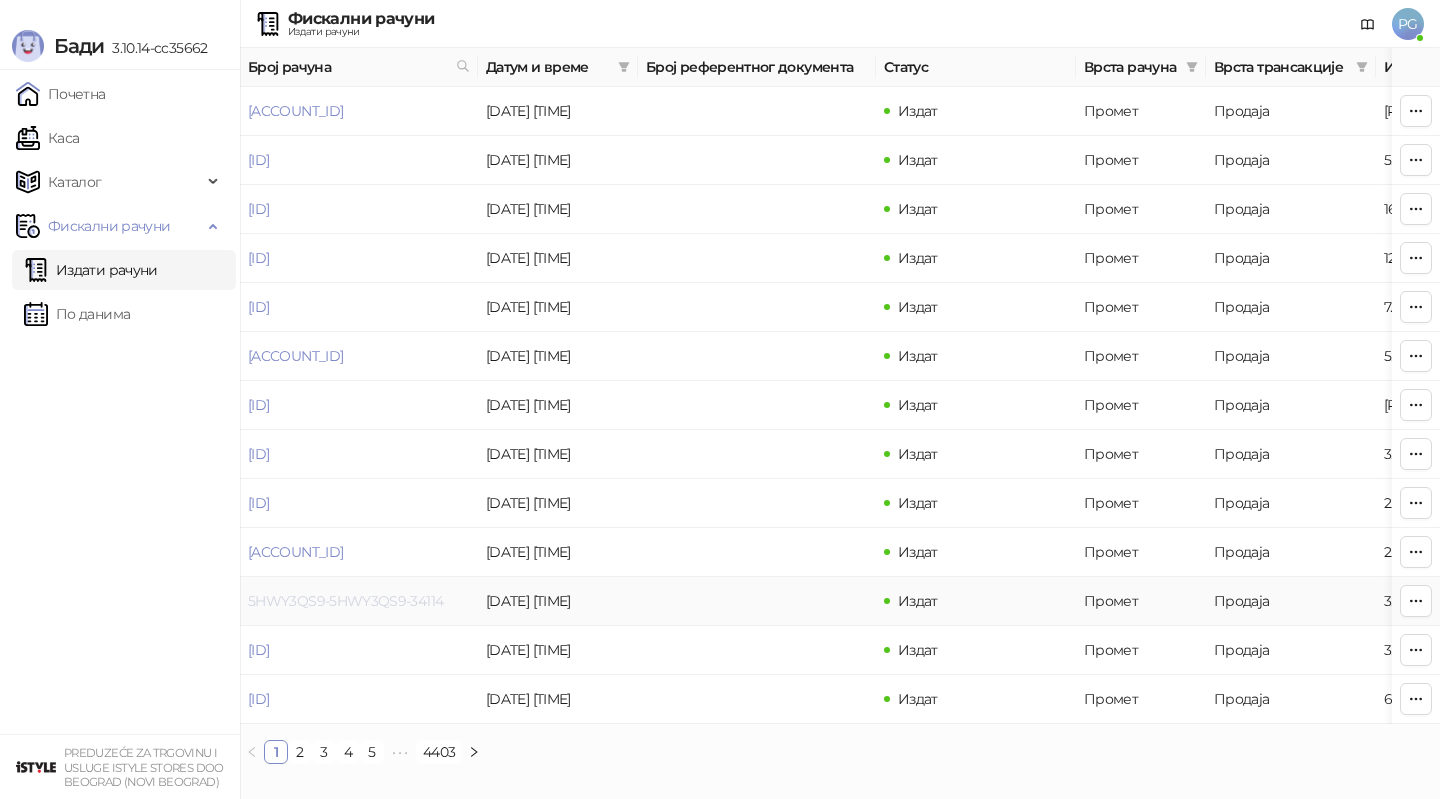 click on "5HWY3QS9-5HWY3QS9-34114" at bounding box center [345, 601] 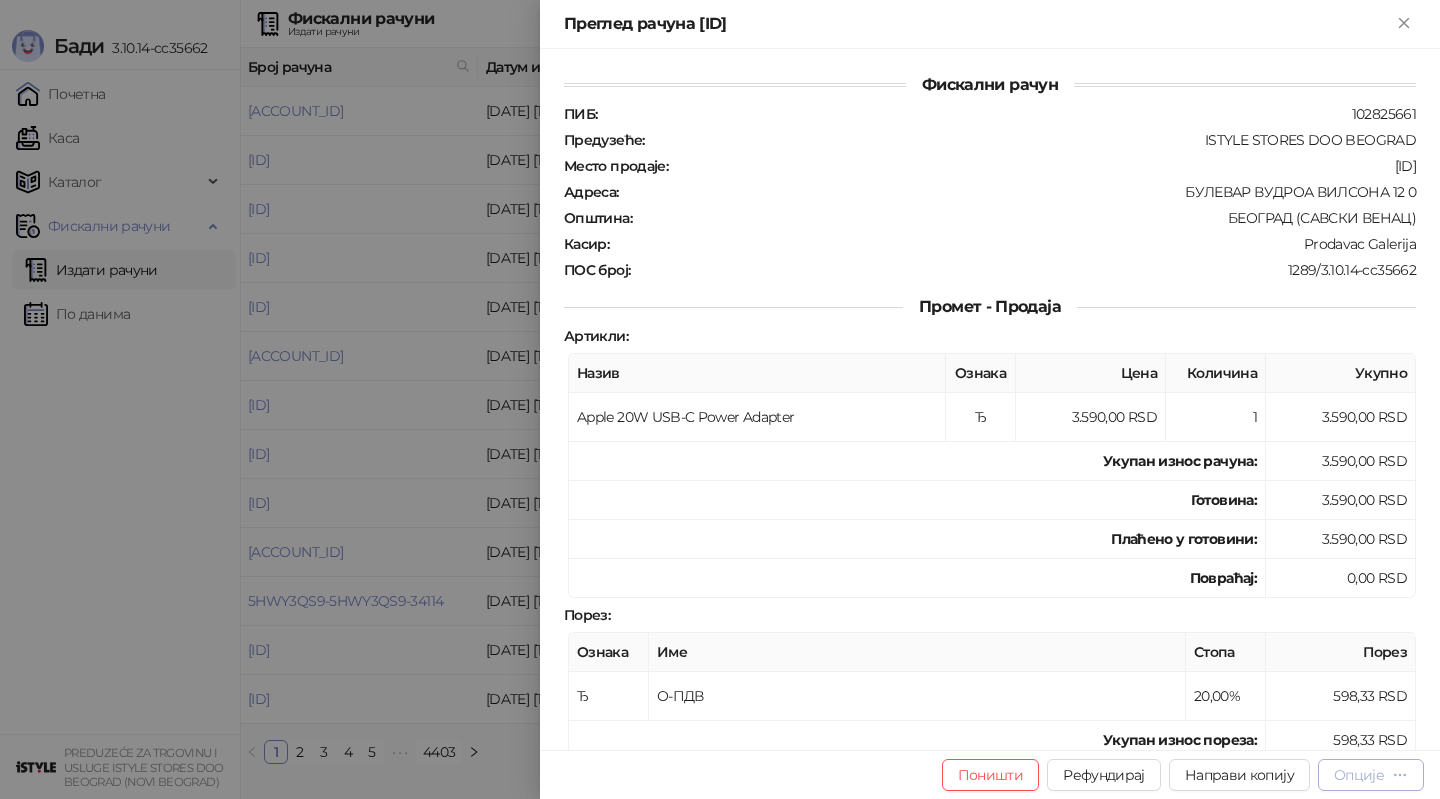 click on "Опције" at bounding box center [1359, 775] 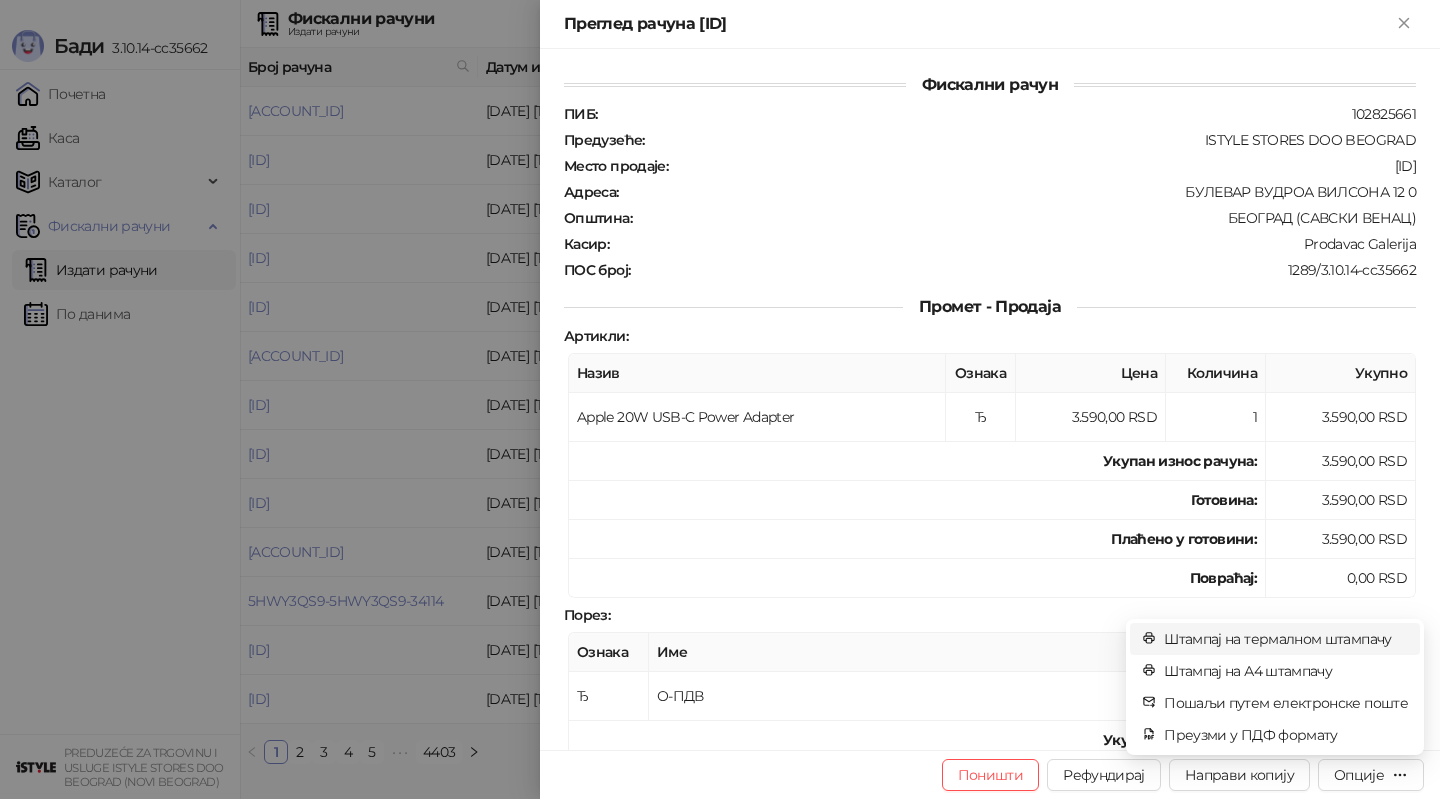 click on "Штампај на термалном штампачу" at bounding box center (1286, 639) 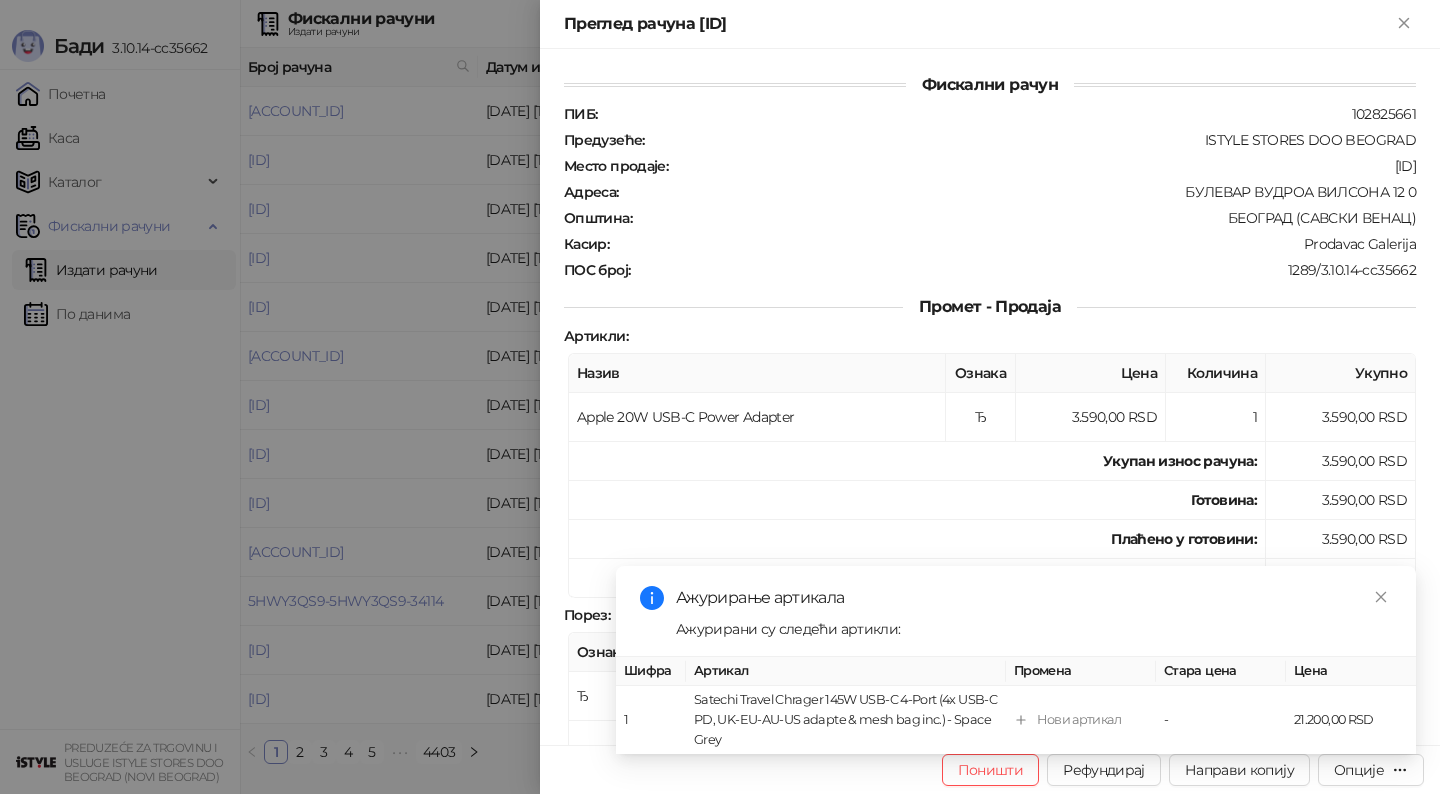 click at bounding box center (720, 397) 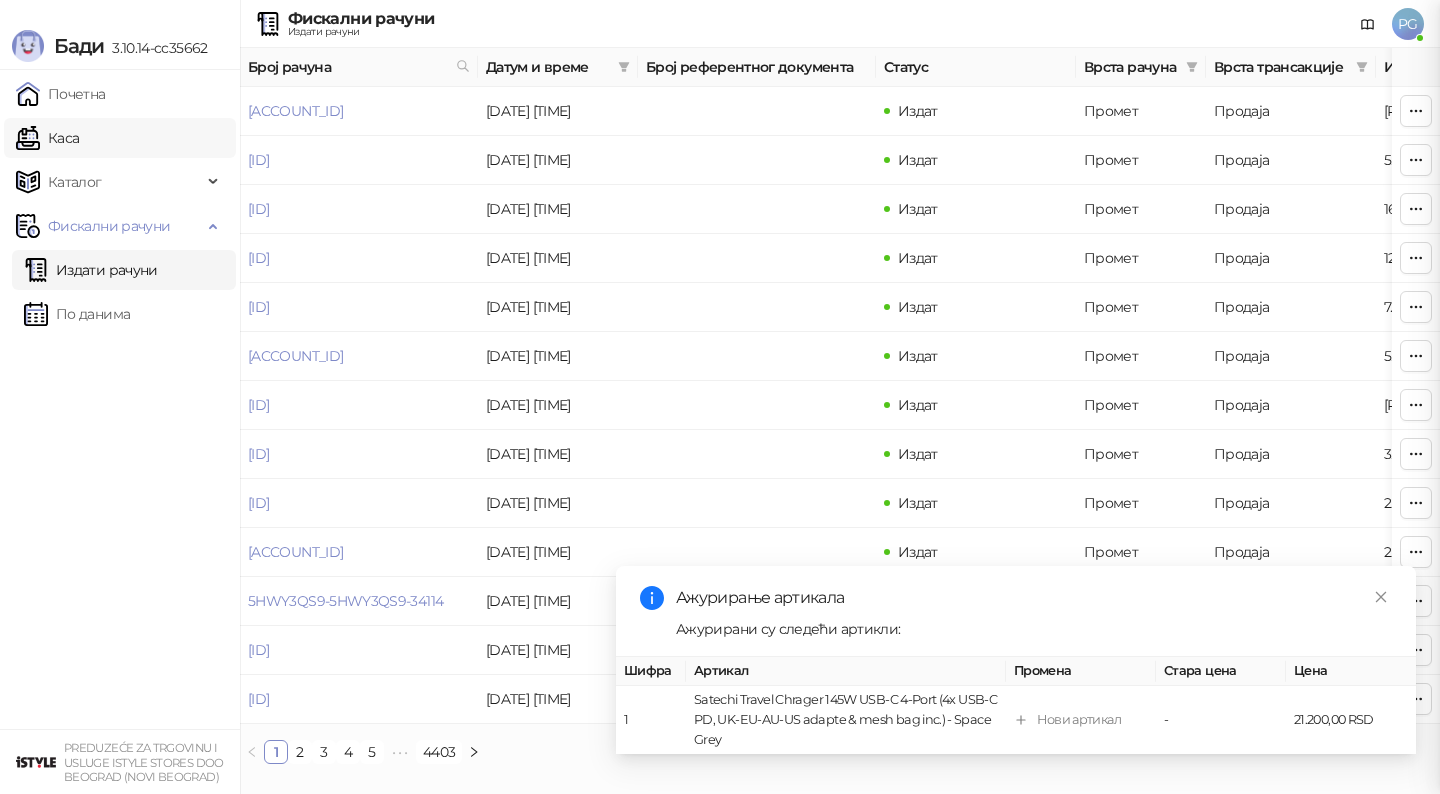 click on "Каса" at bounding box center [47, 138] 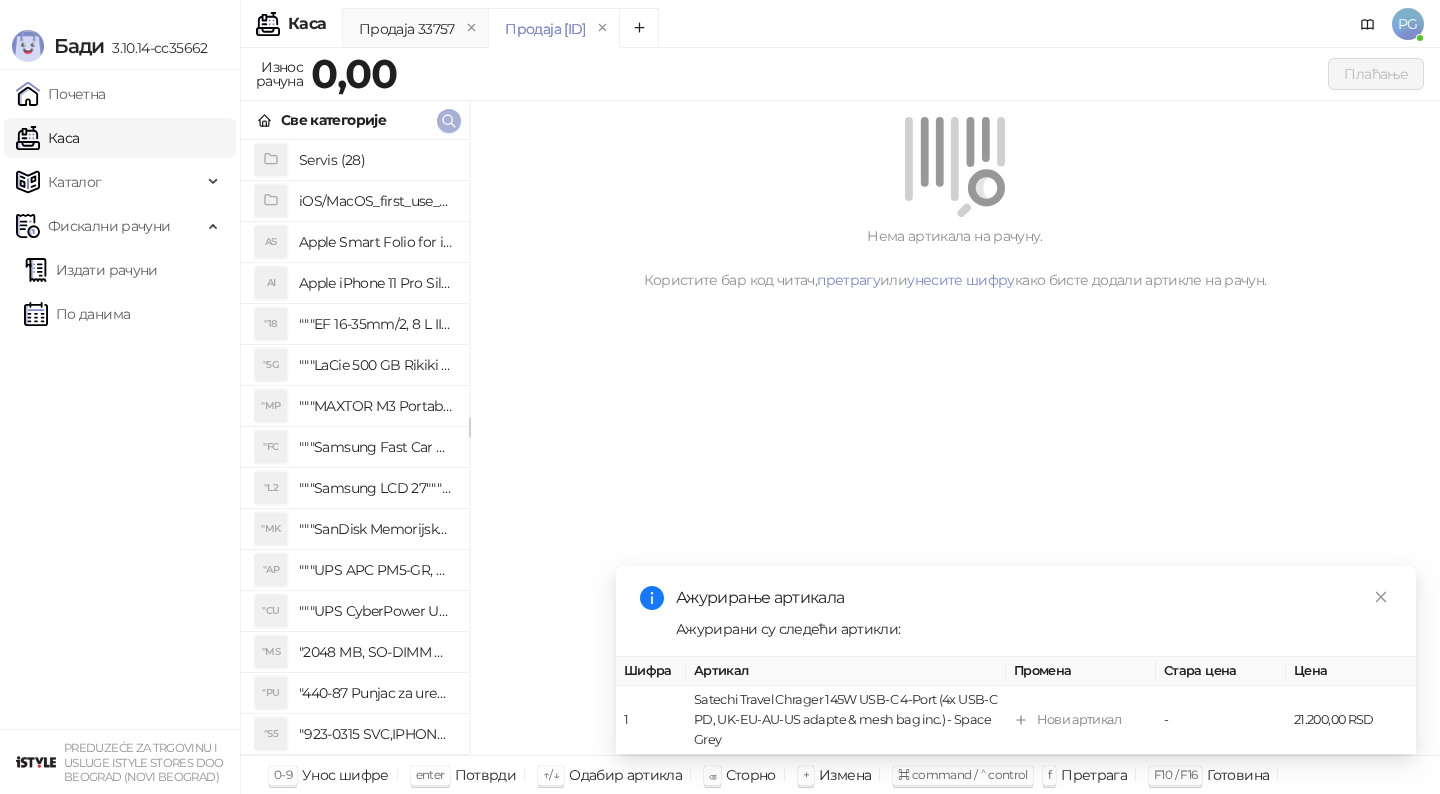 click 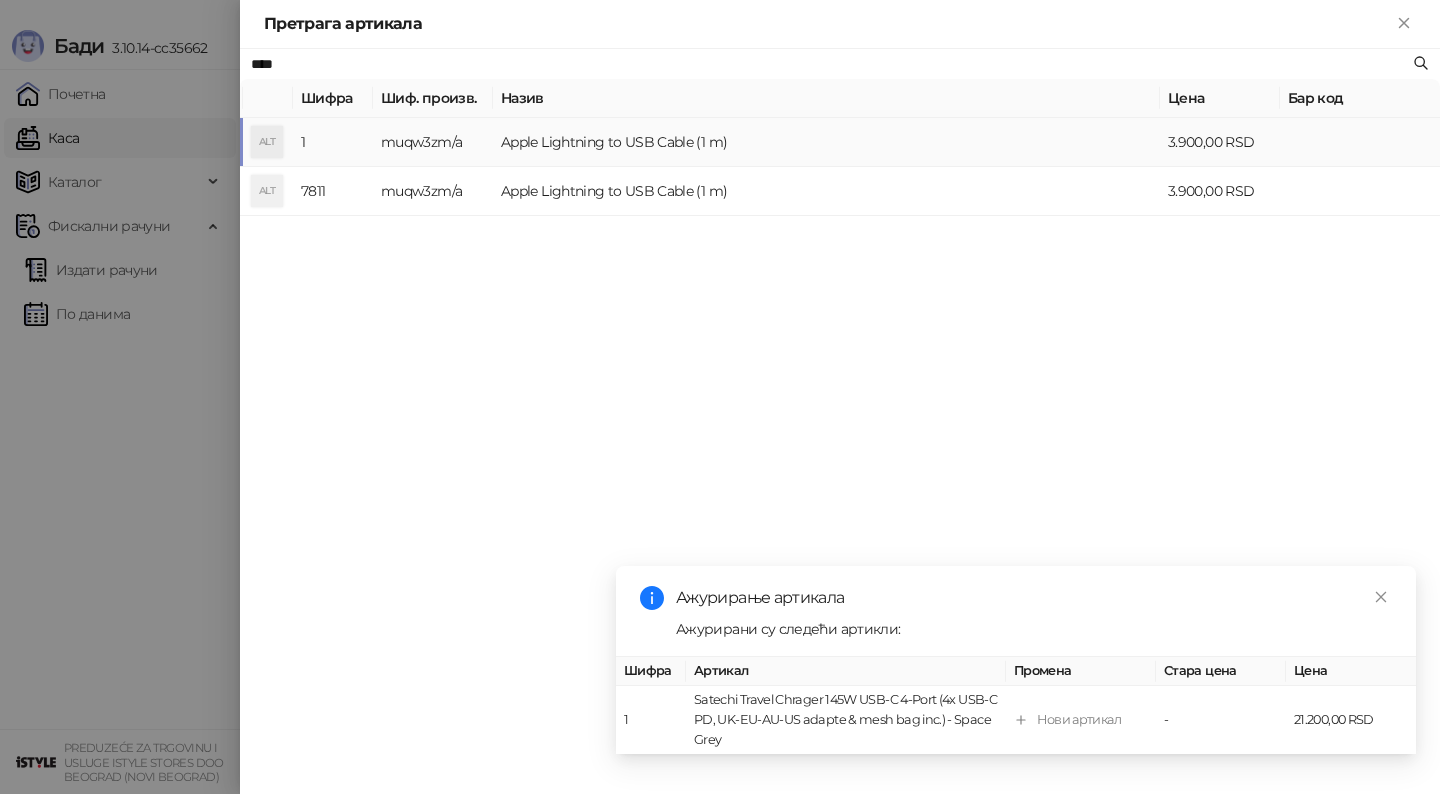 type on "****" 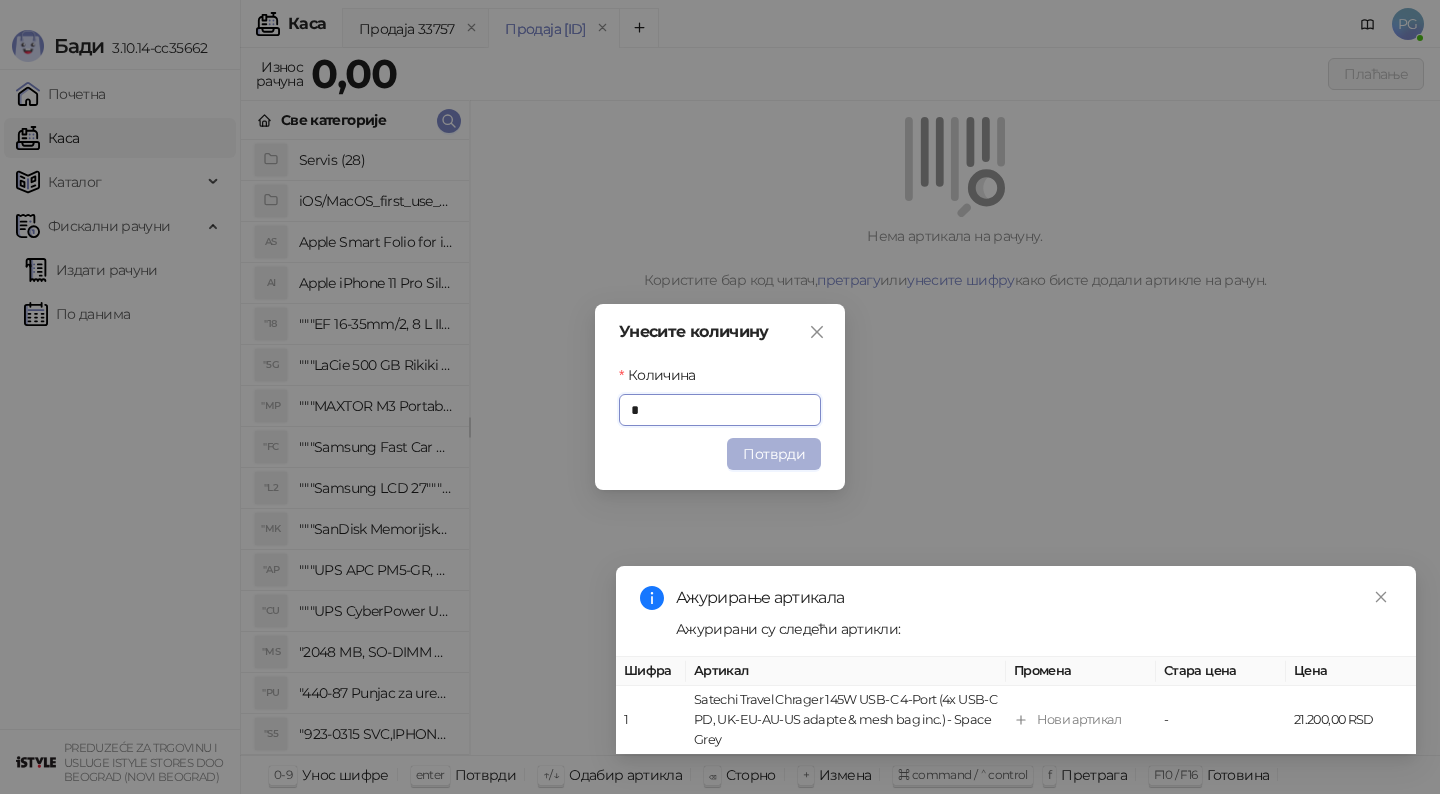 click on "Потврди" at bounding box center (774, 454) 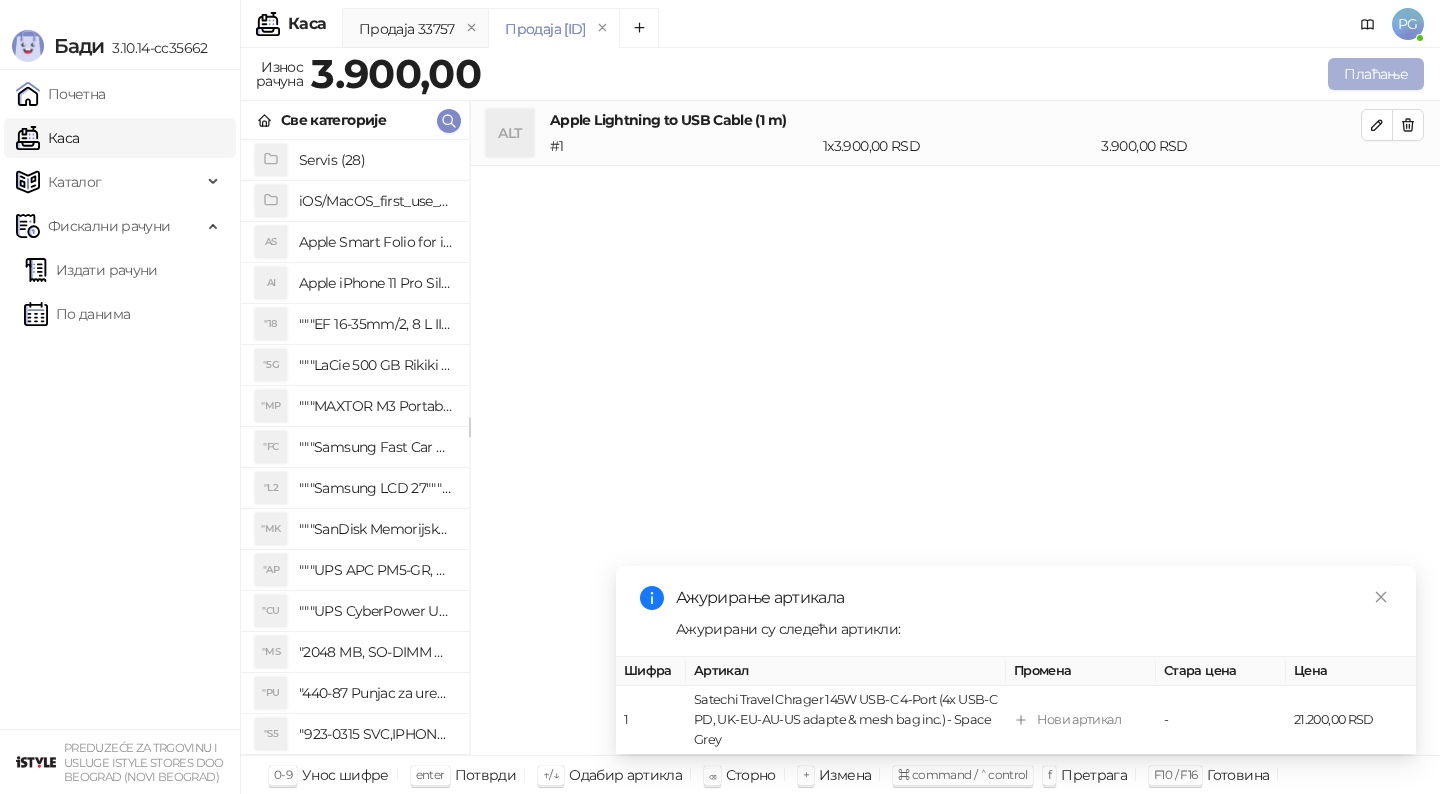 click on "Плаћање" at bounding box center (1376, 74) 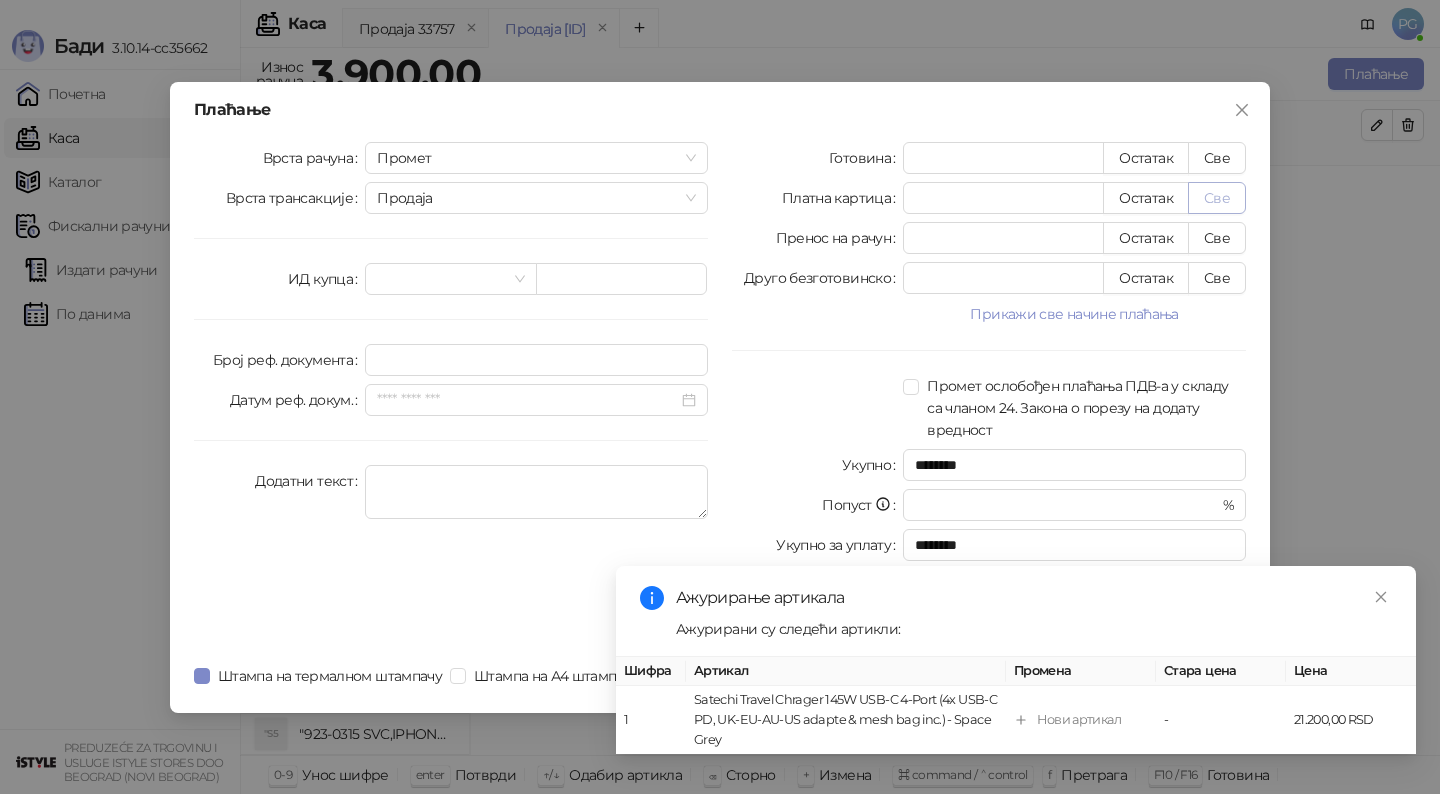 click on "Све" at bounding box center (1217, 198) 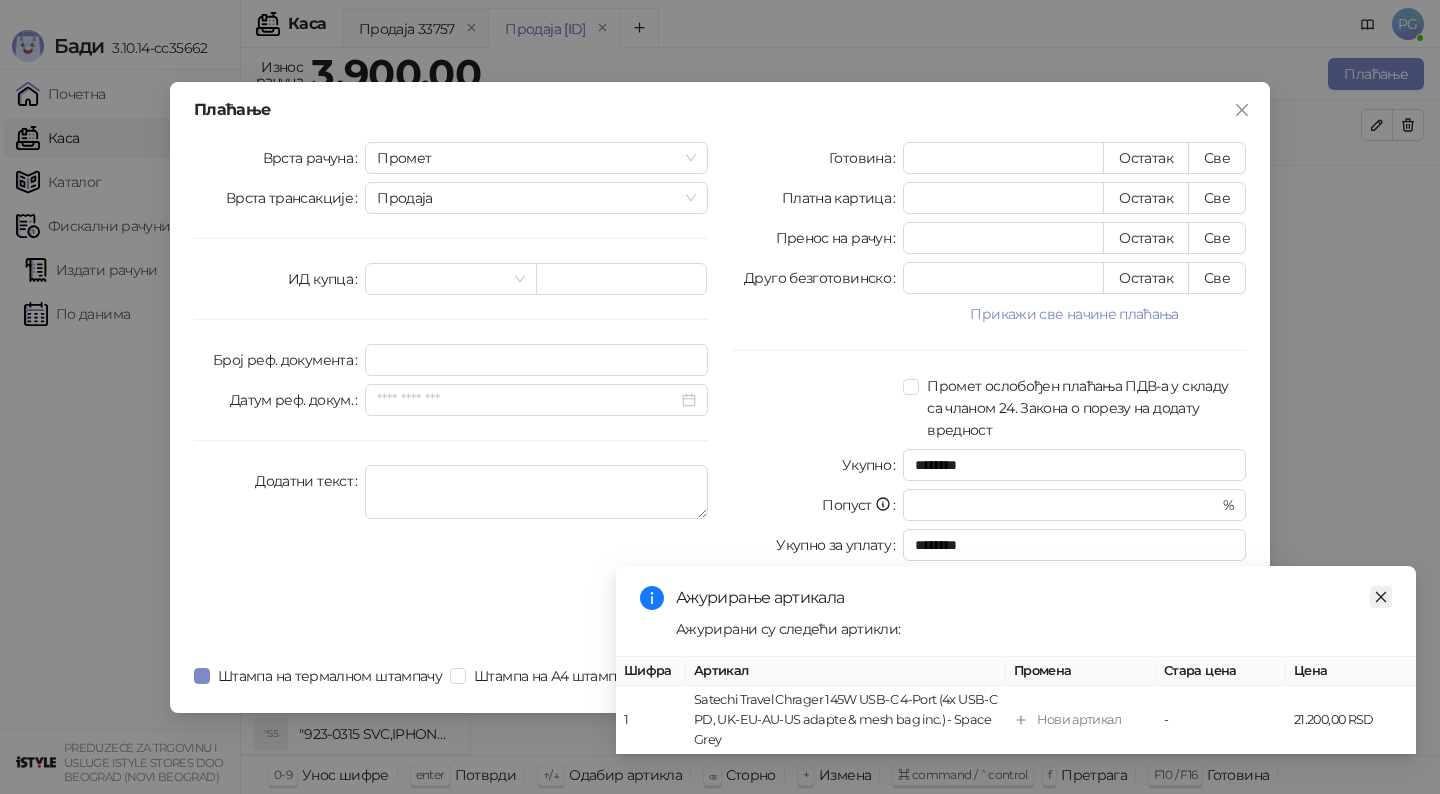 click at bounding box center [1381, 597] 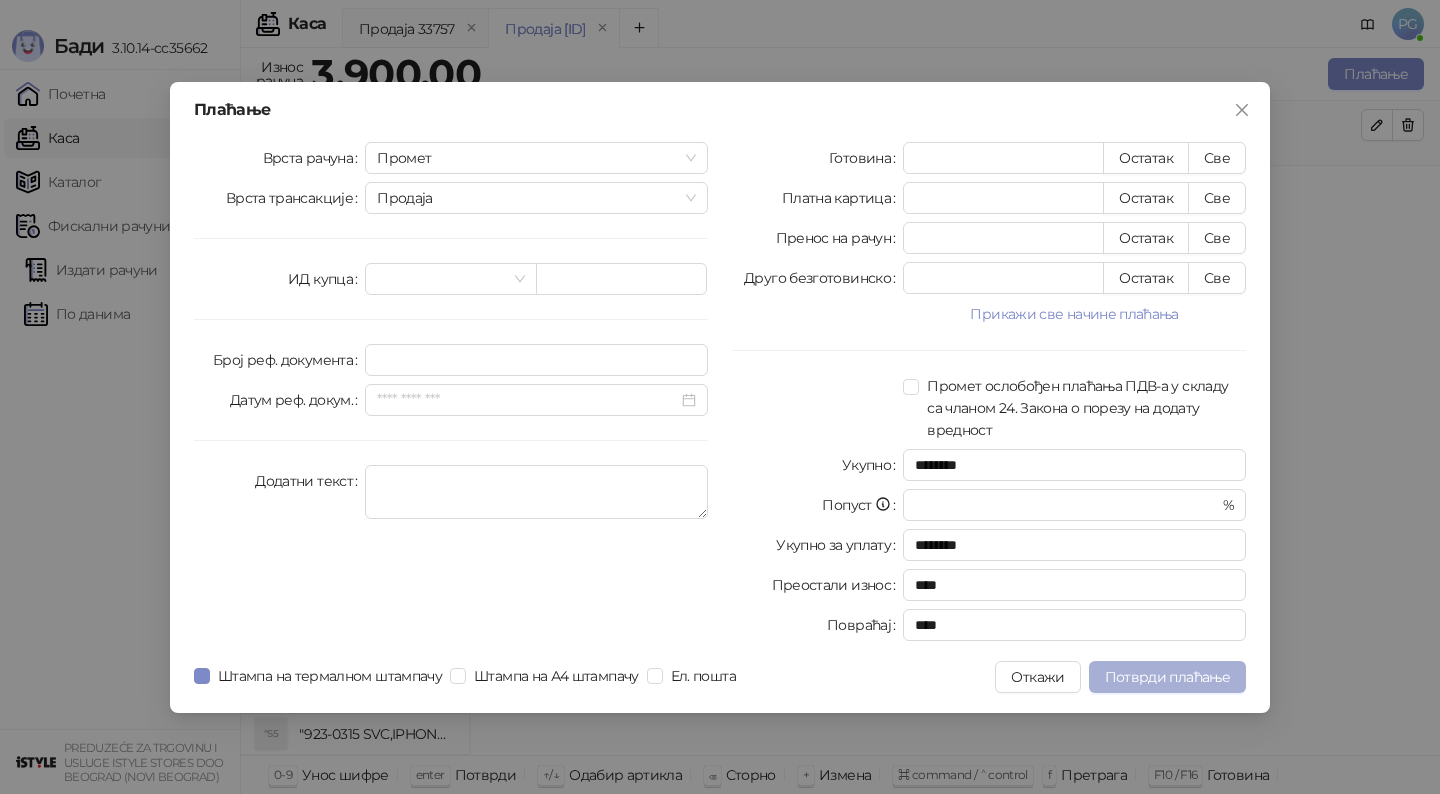 click on "Потврди плаћање" at bounding box center [1167, 677] 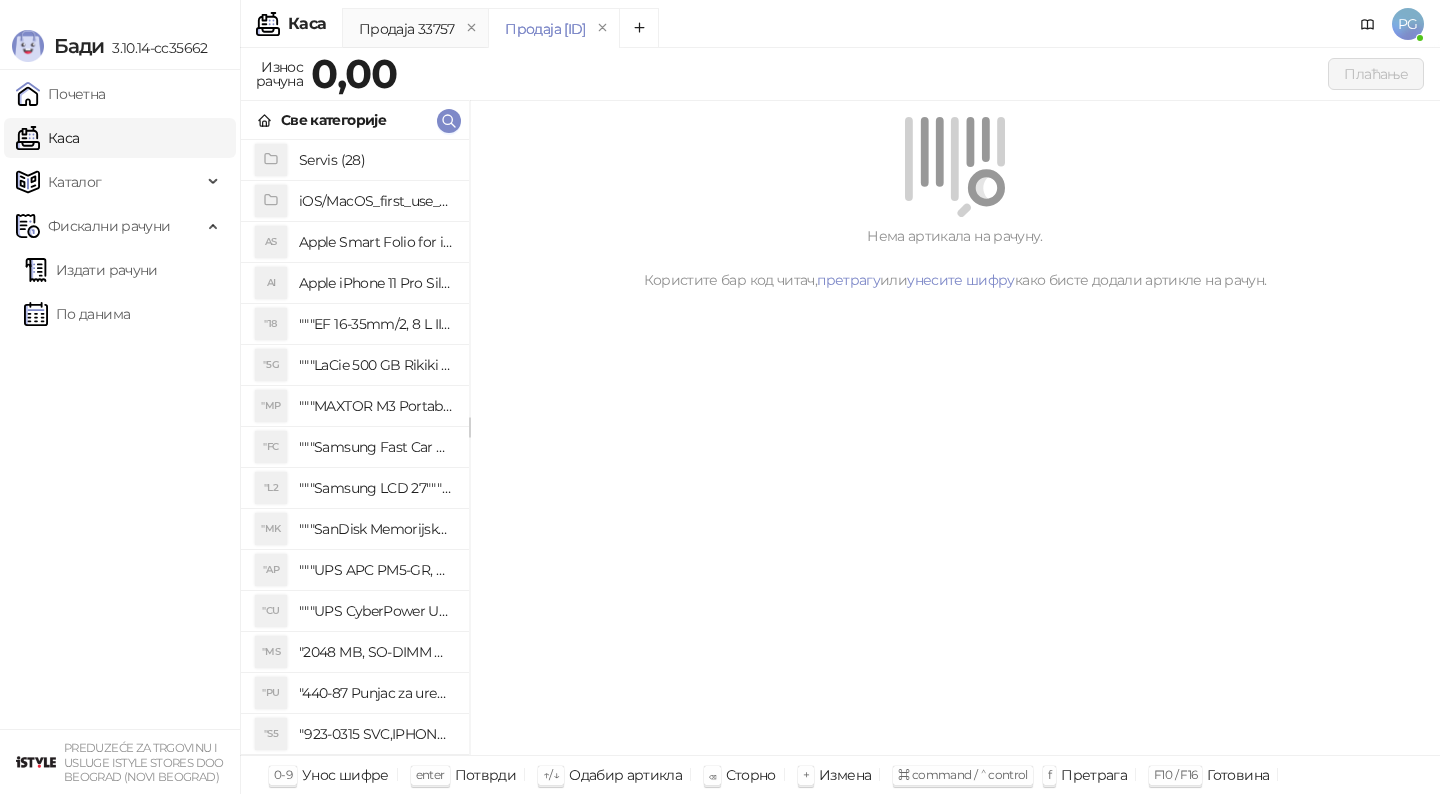 click on "Издати рачуни По данима" at bounding box center (120, 292) 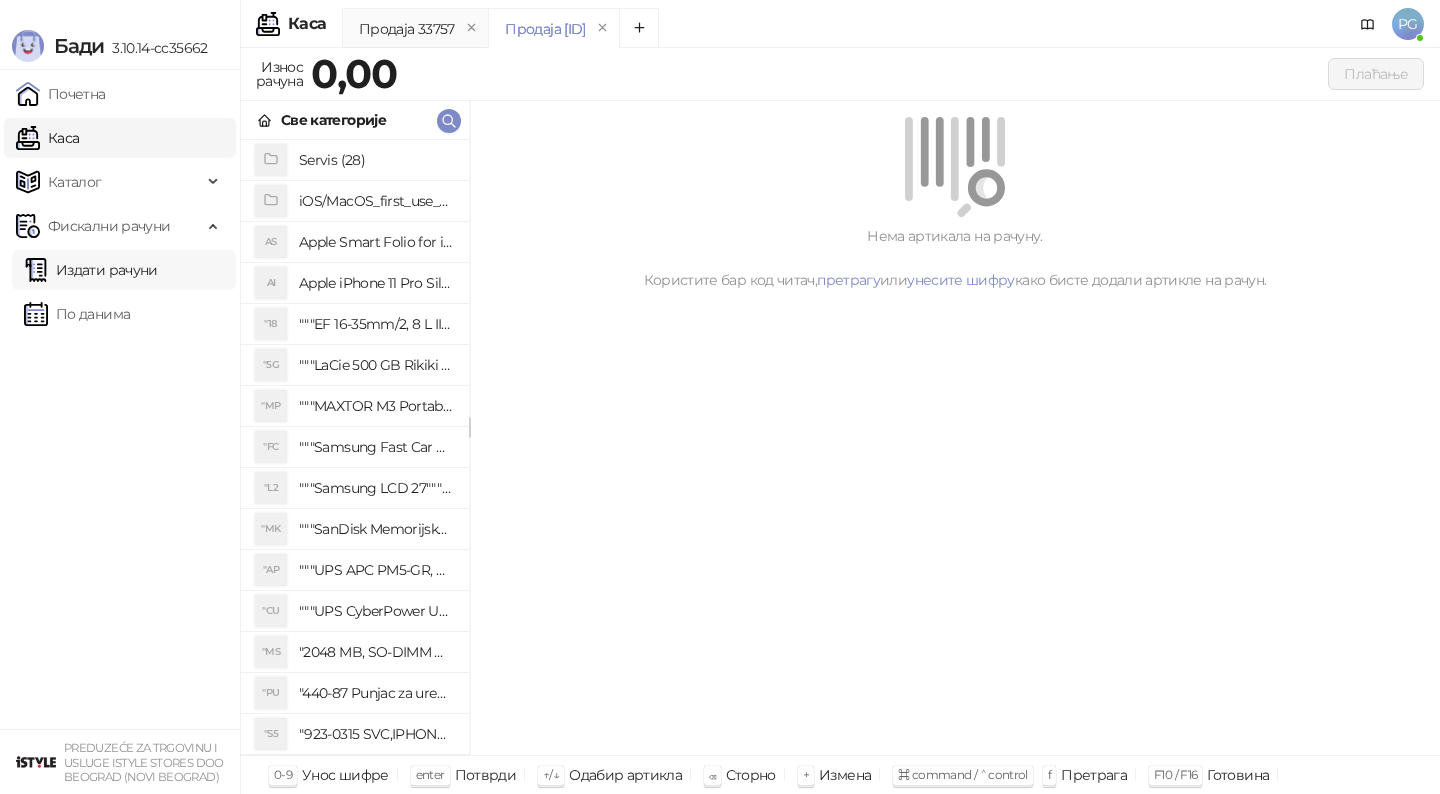 click on "Издати рачуни" at bounding box center [91, 270] 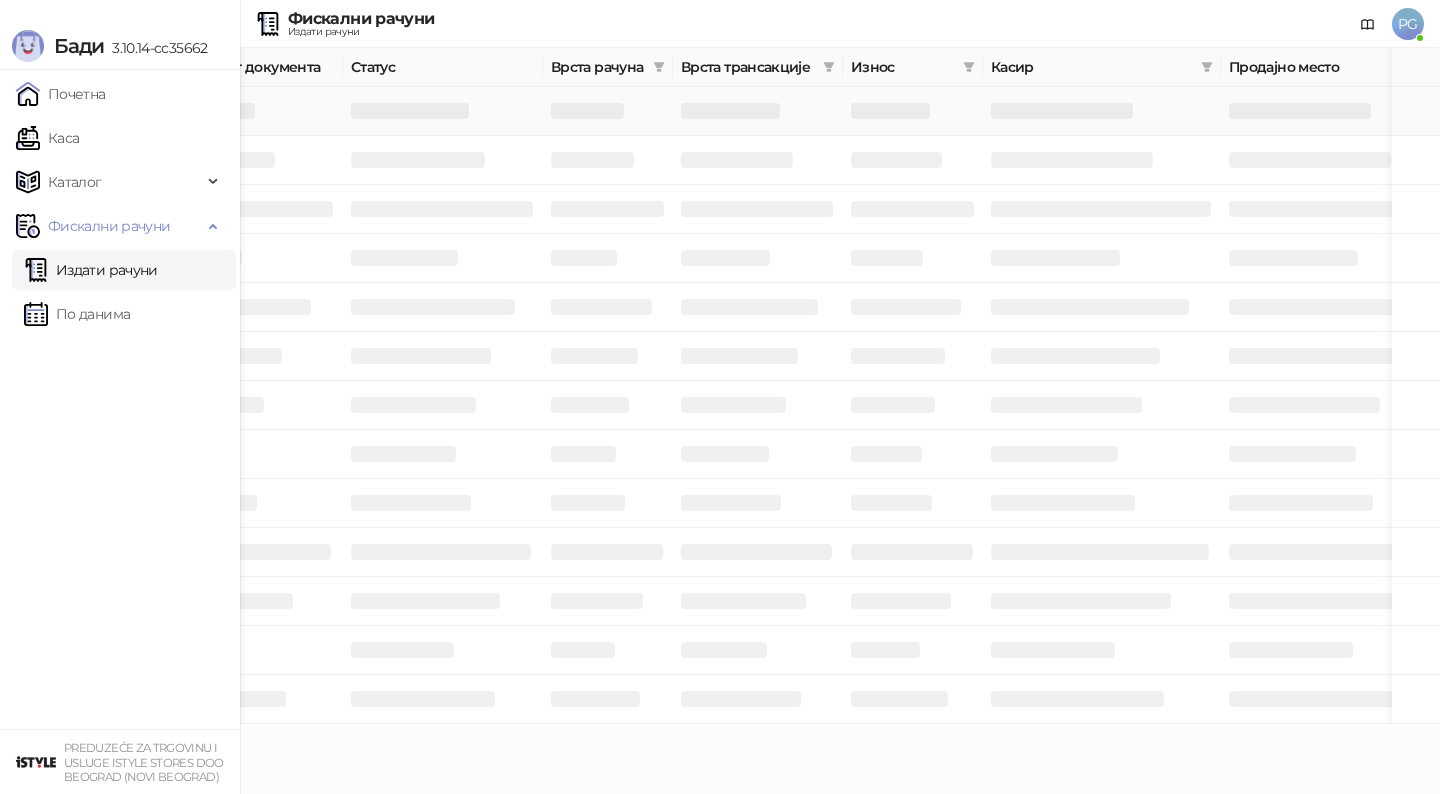 scroll, scrollTop: 0, scrollLeft: 600, axis: horizontal 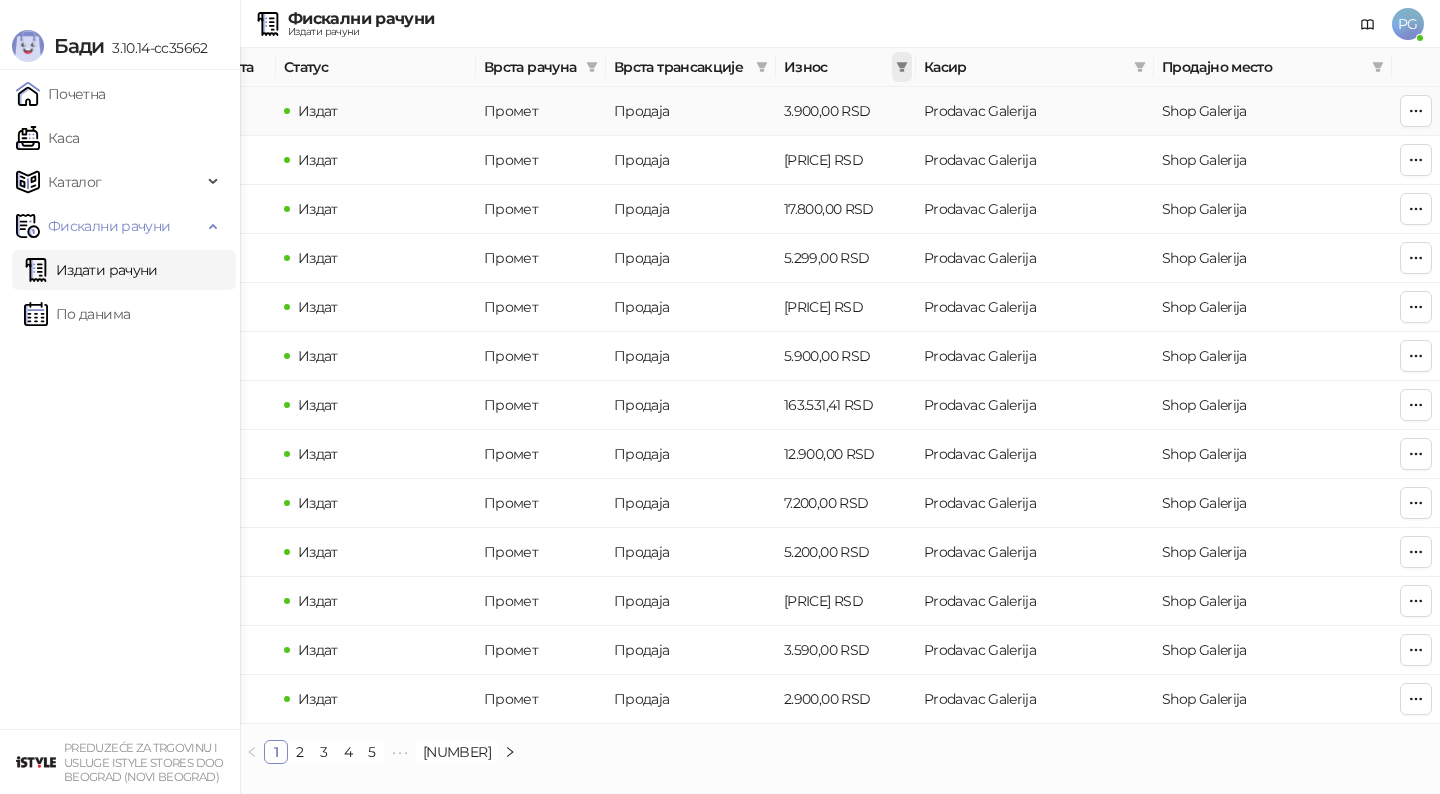 click at bounding box center (902, 67) 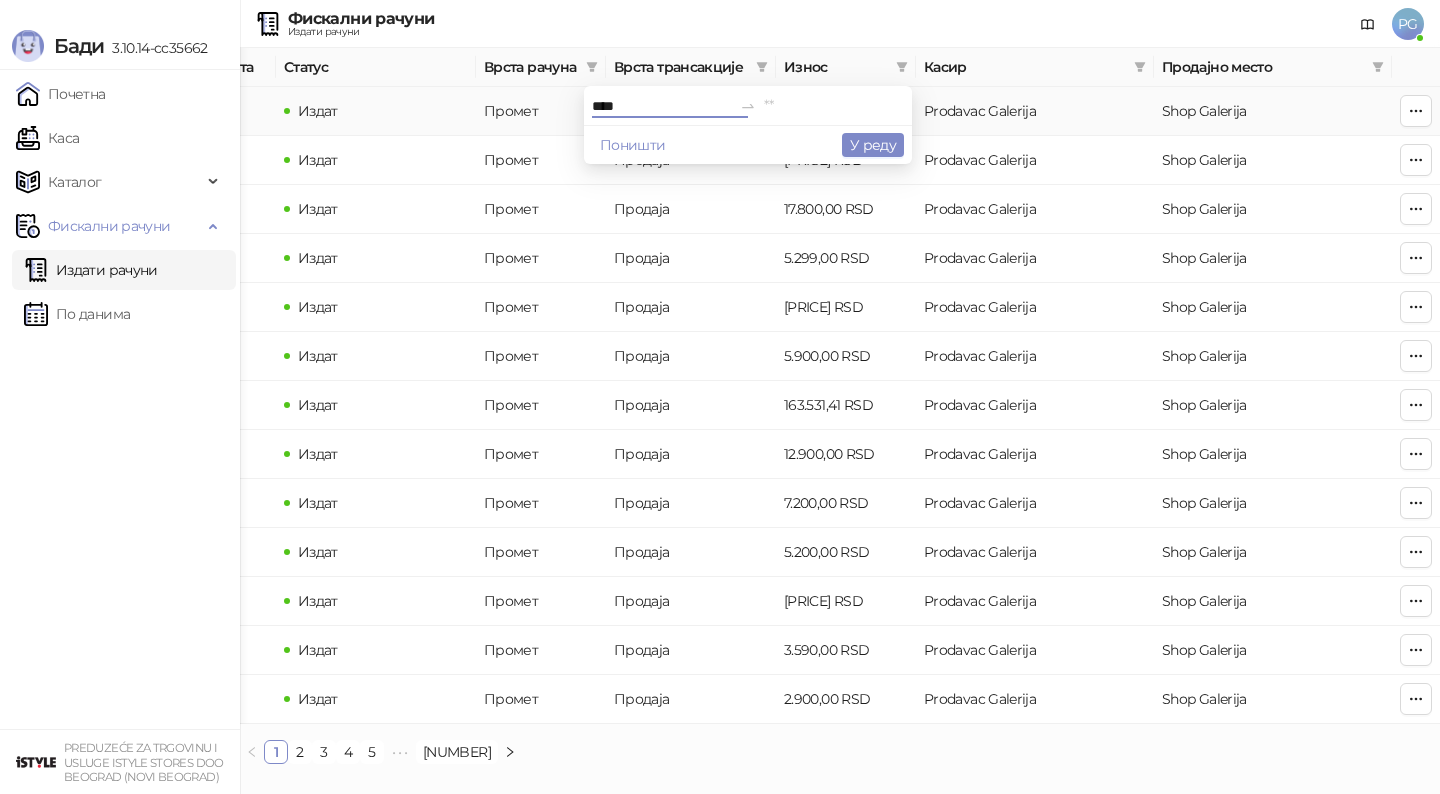 type on "****" 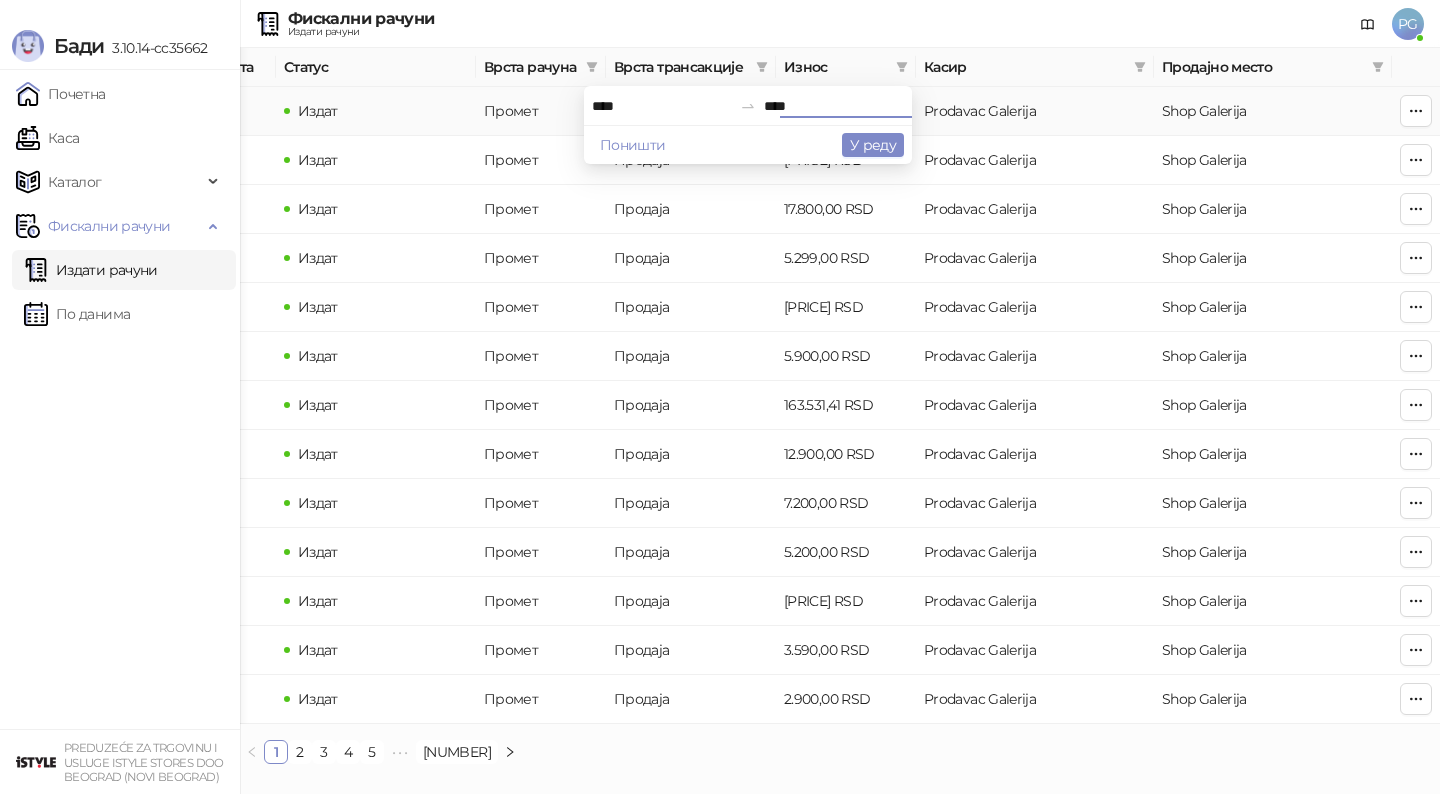 type on "****" 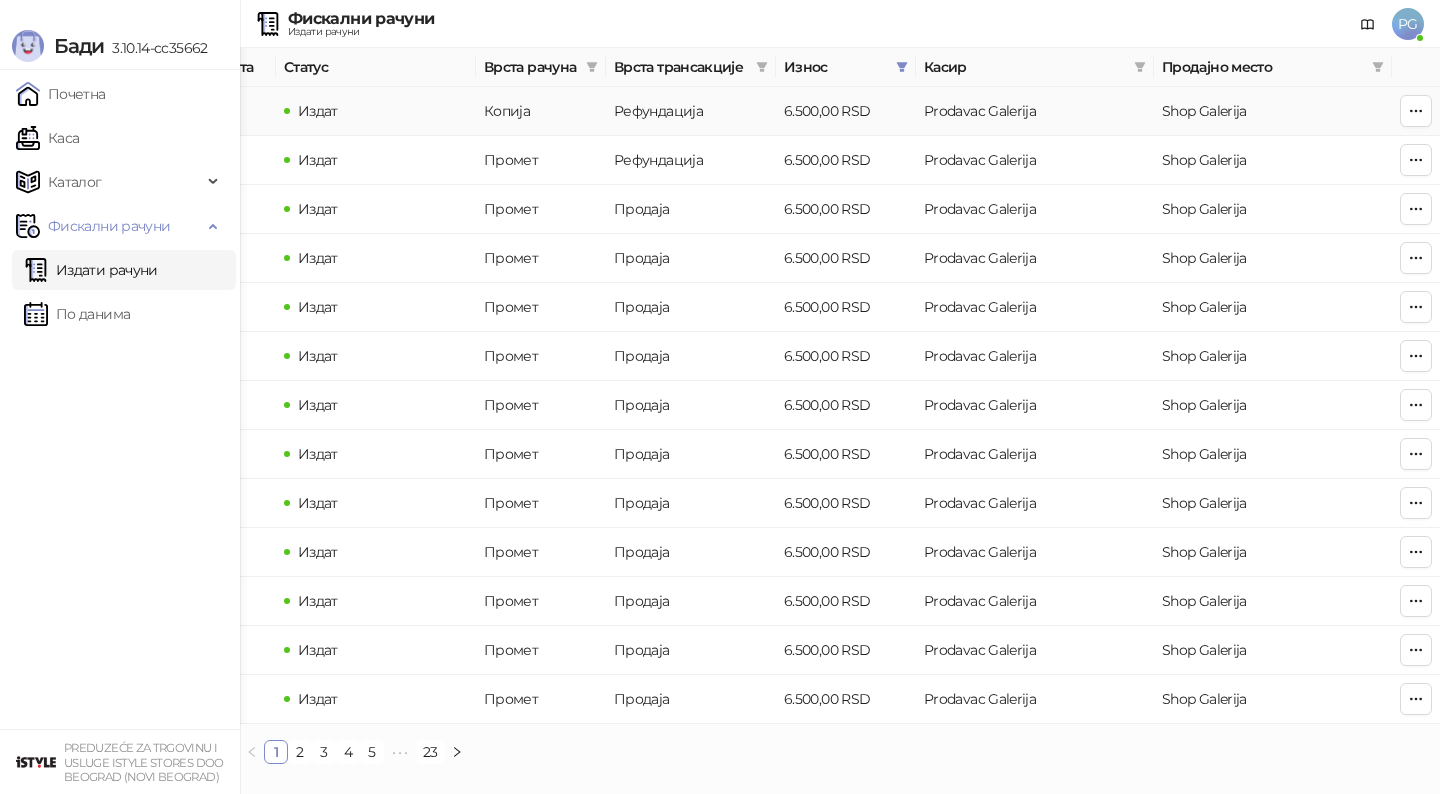 scroll, scrollTop: 0, scrollLeft: 0, axis: both 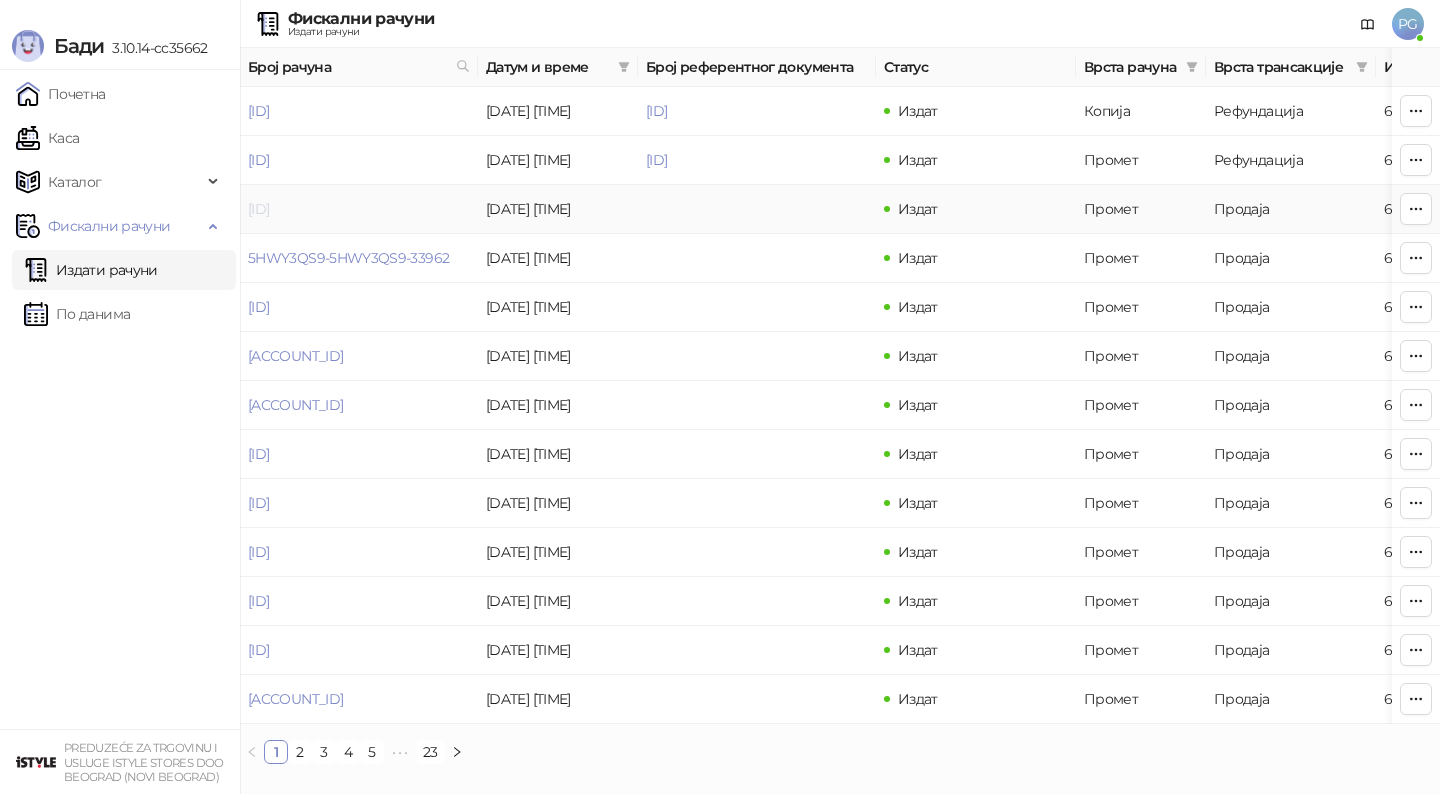 click on "[ID]" at bounding box center (258, 209) 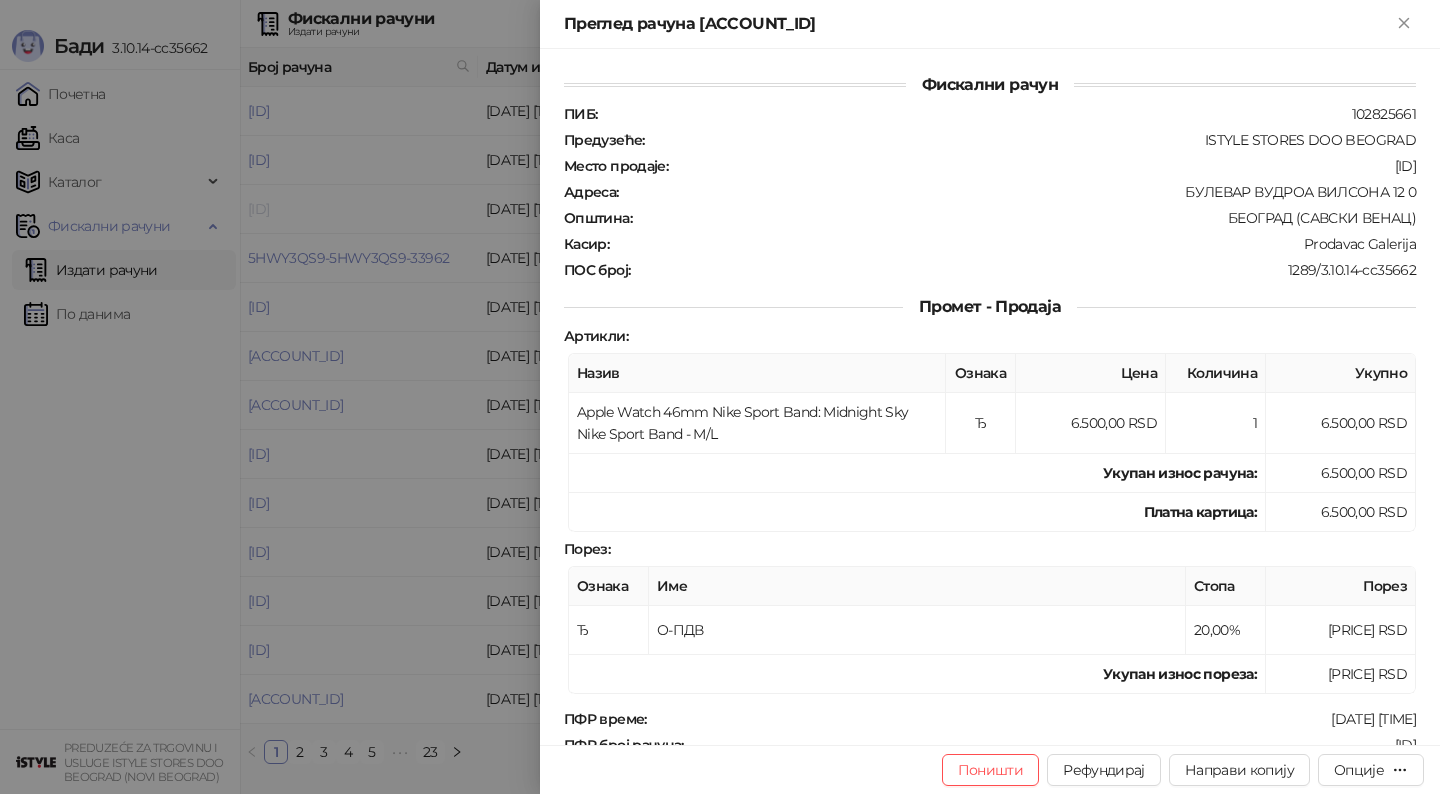 click at bounding box center (720, 397) 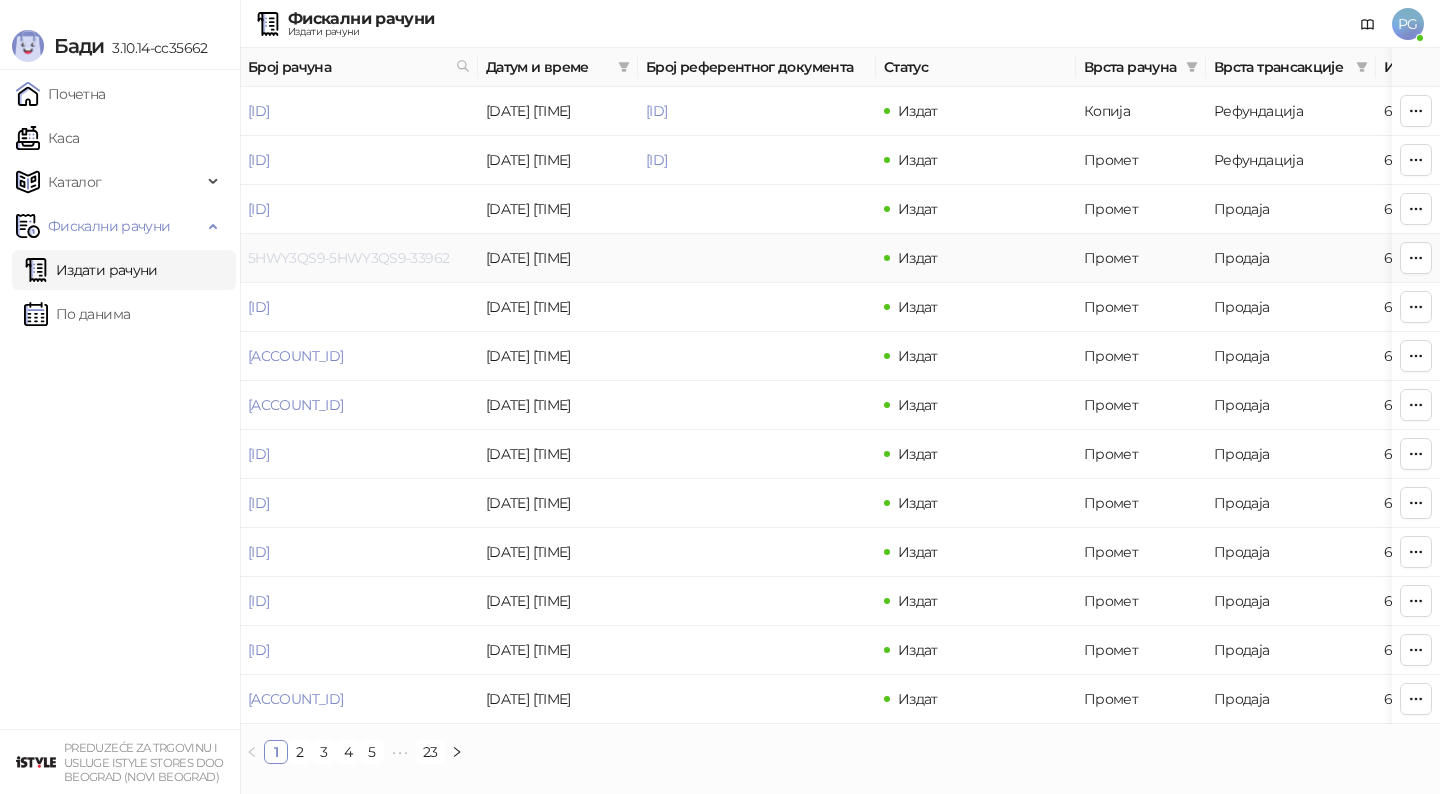 click on "5HWY3QS9-5HWY3QS9-33962" at bounding box center (348, 258) 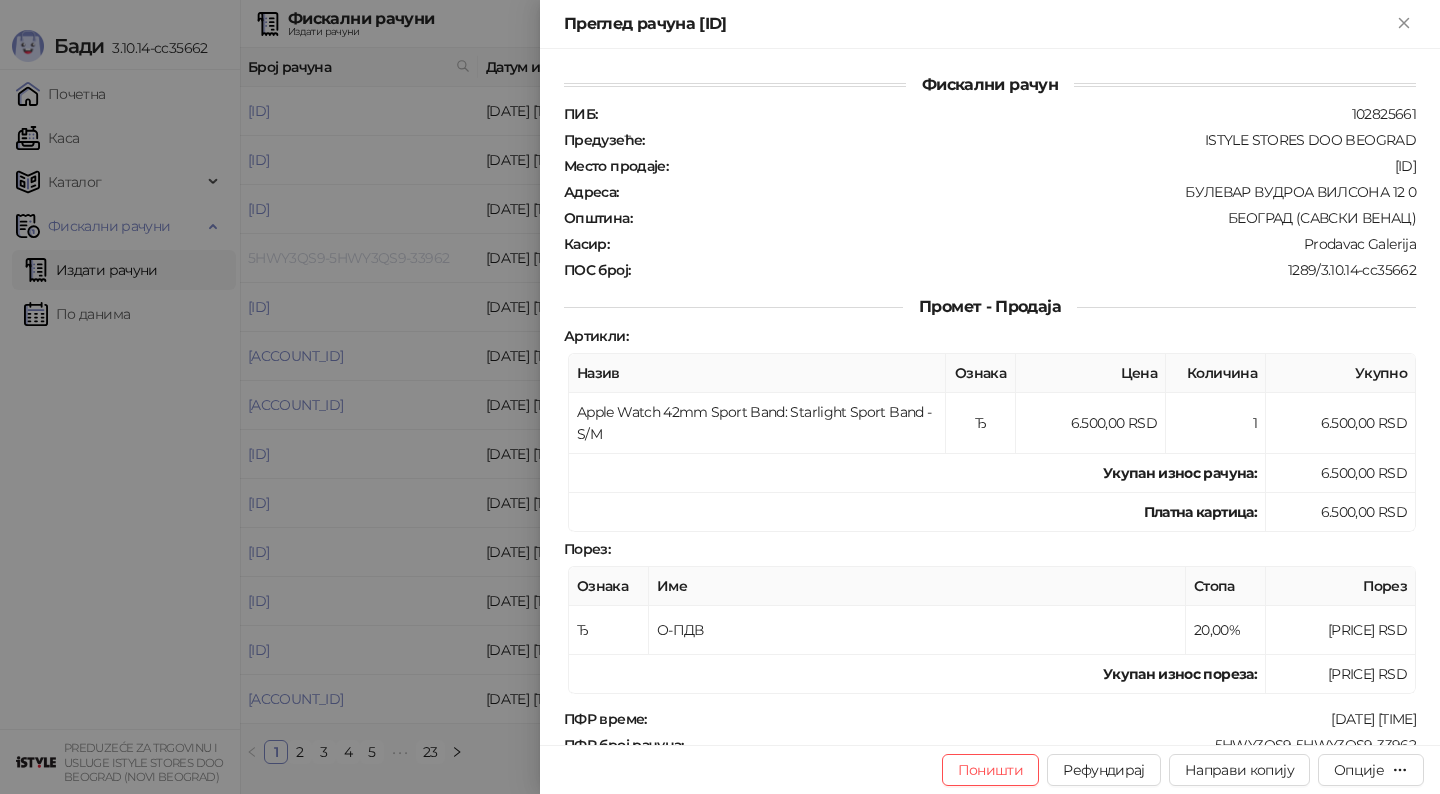 click at bounding box center [720, 397] 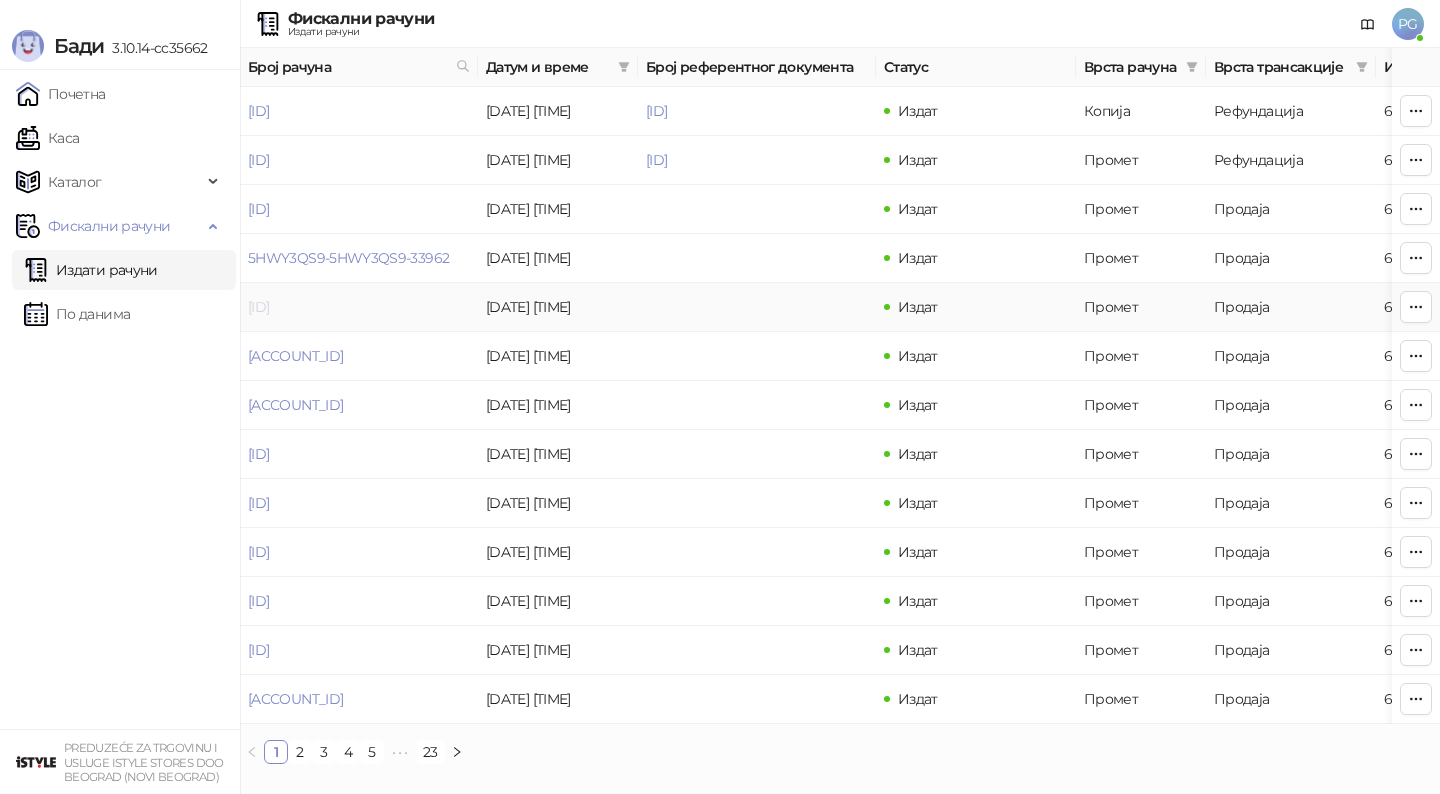 click on "[ID]" at bounding box center [258, 307] 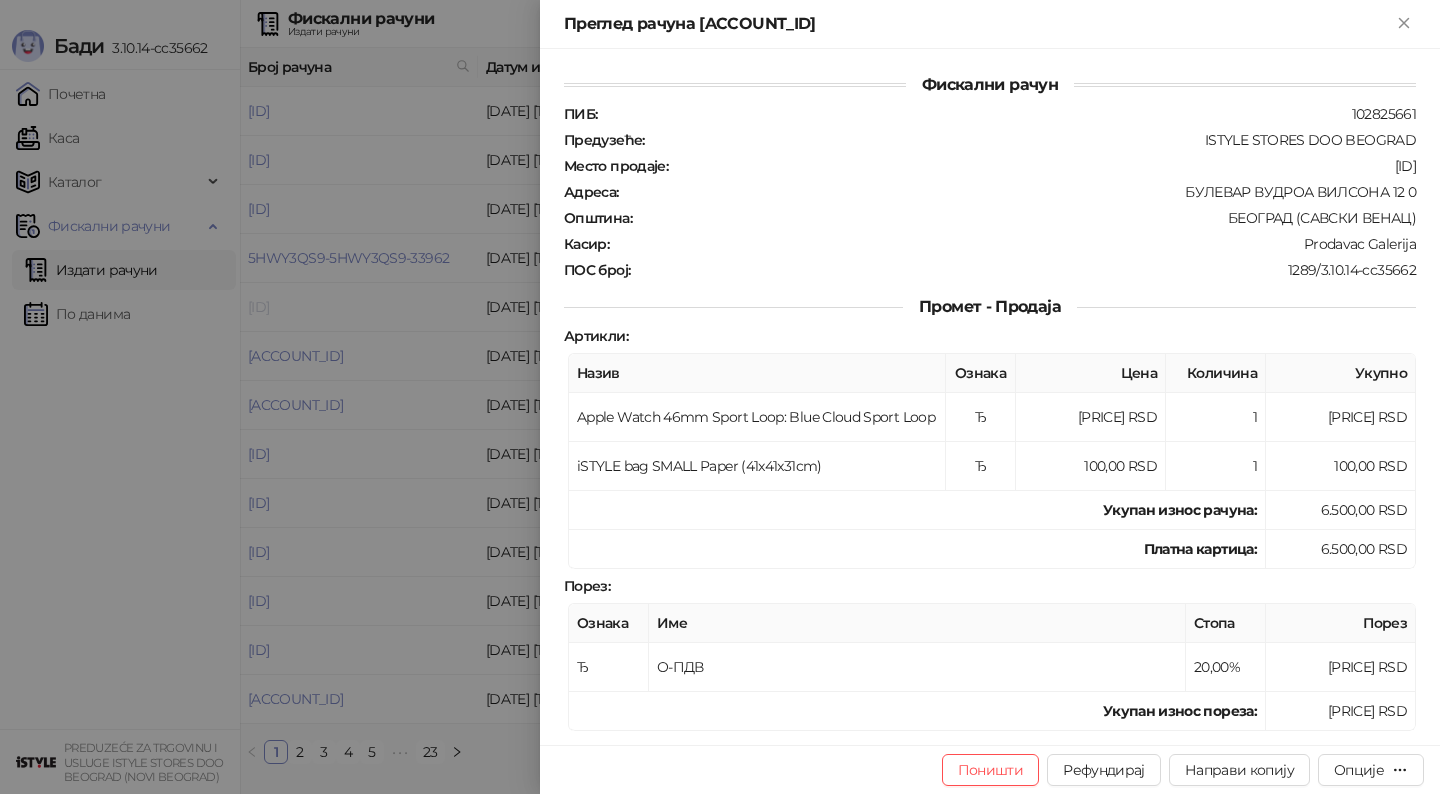click at bounding box center (720, 397) 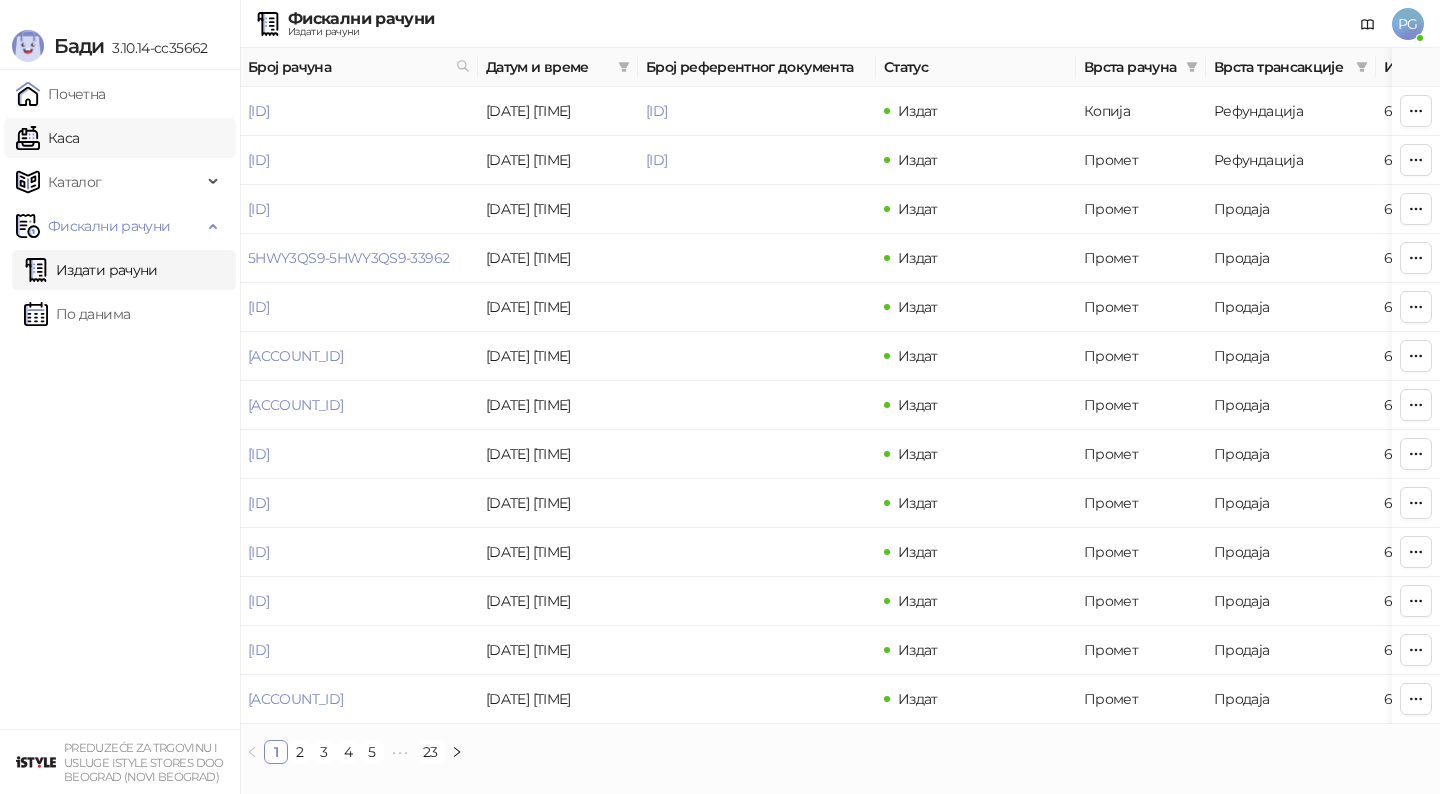 click on "Каса" at bounding box center [47, 138] 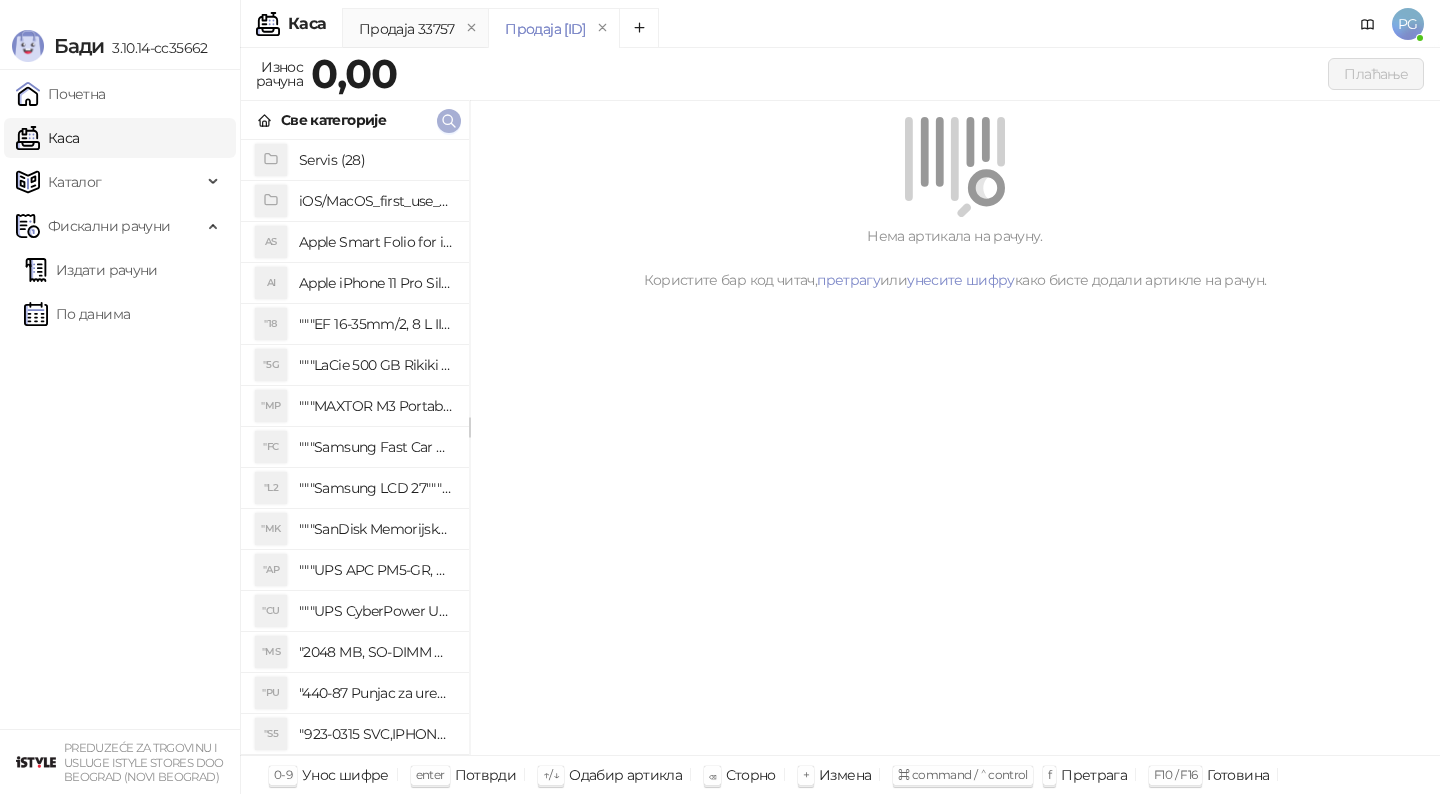 click 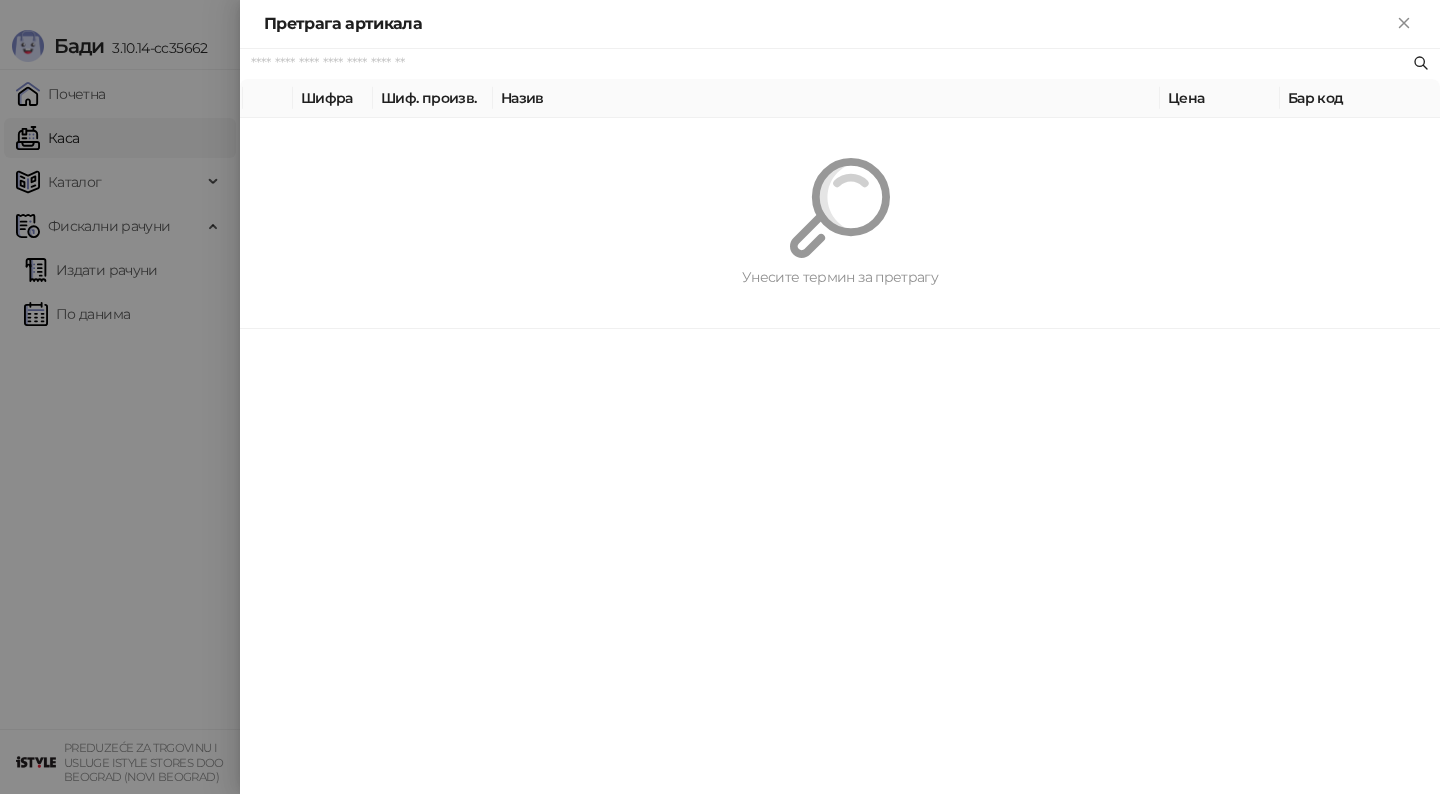 paste on "*********" 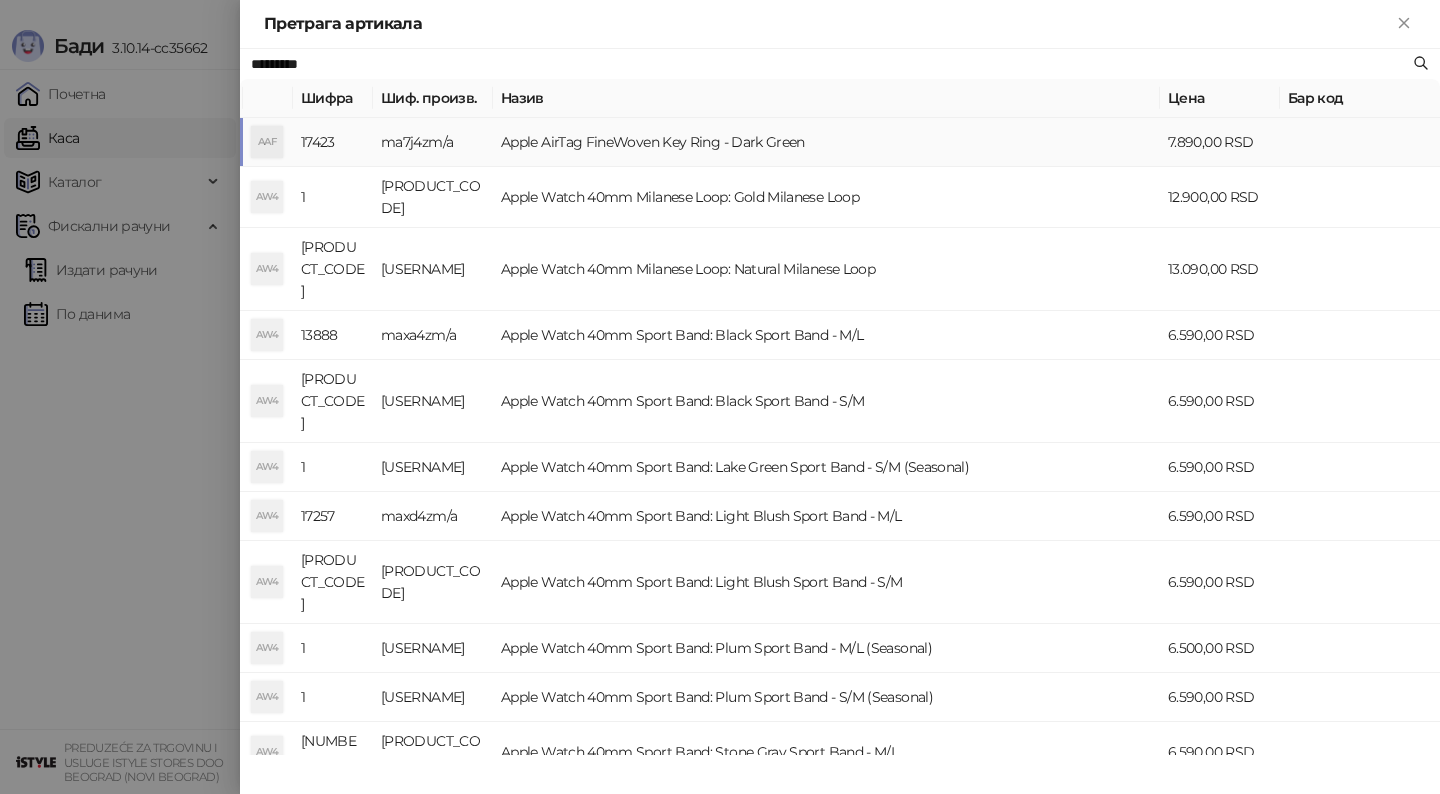 type on "*********" 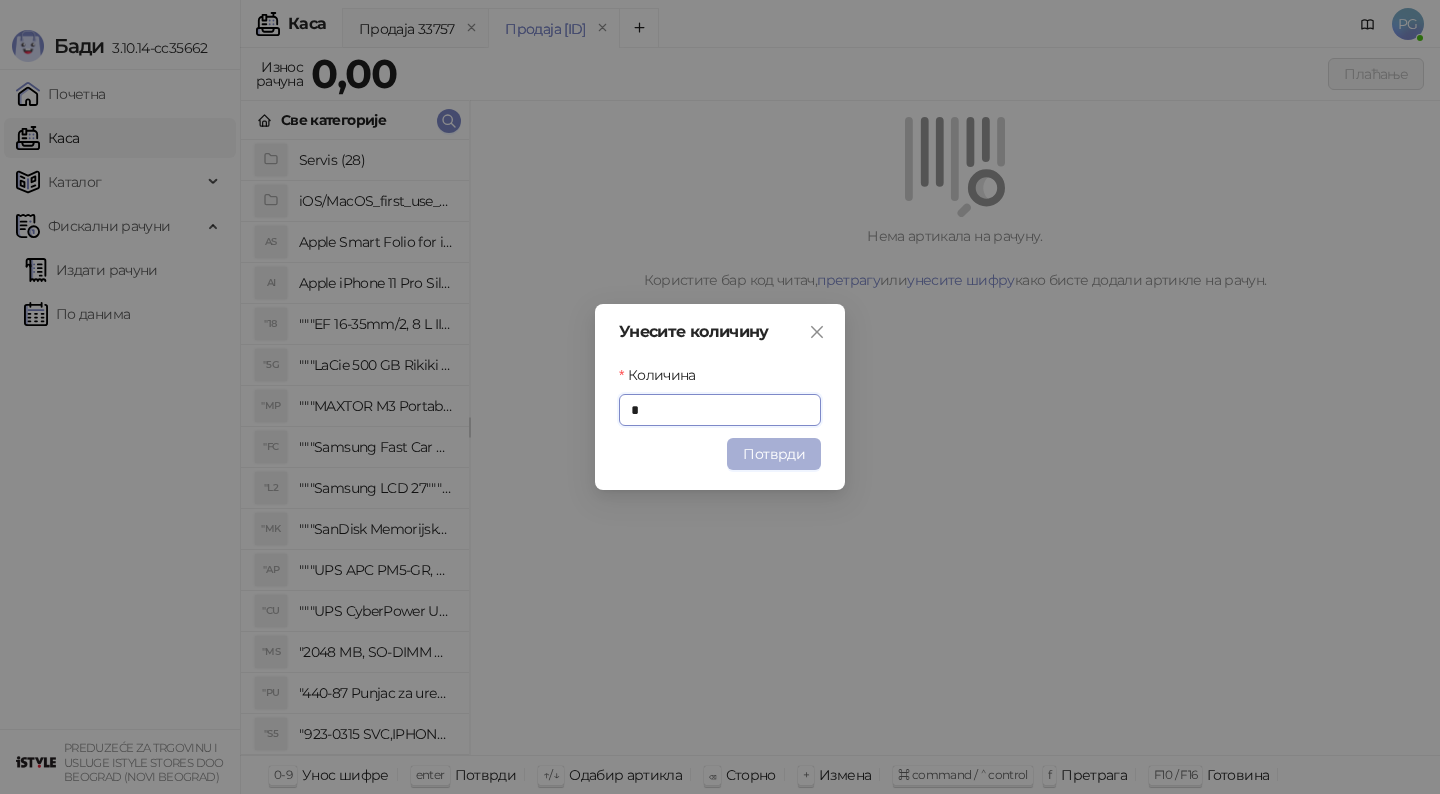 click on "Потврди" at bounding box center (774, 454) 